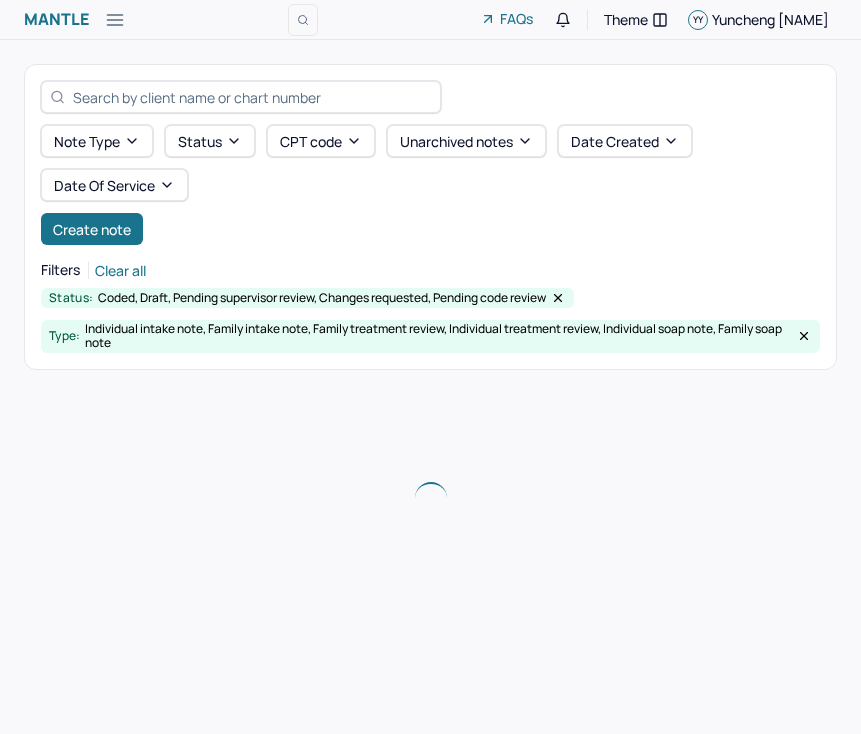 scroll, scrollTop: 0, scrollLeft: 0, axis: both 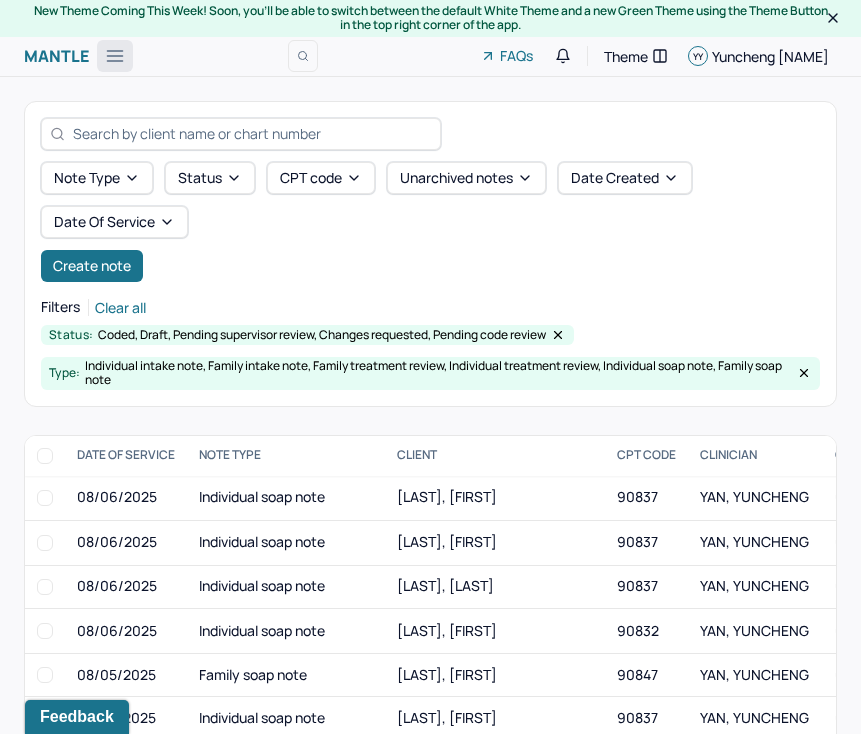 click 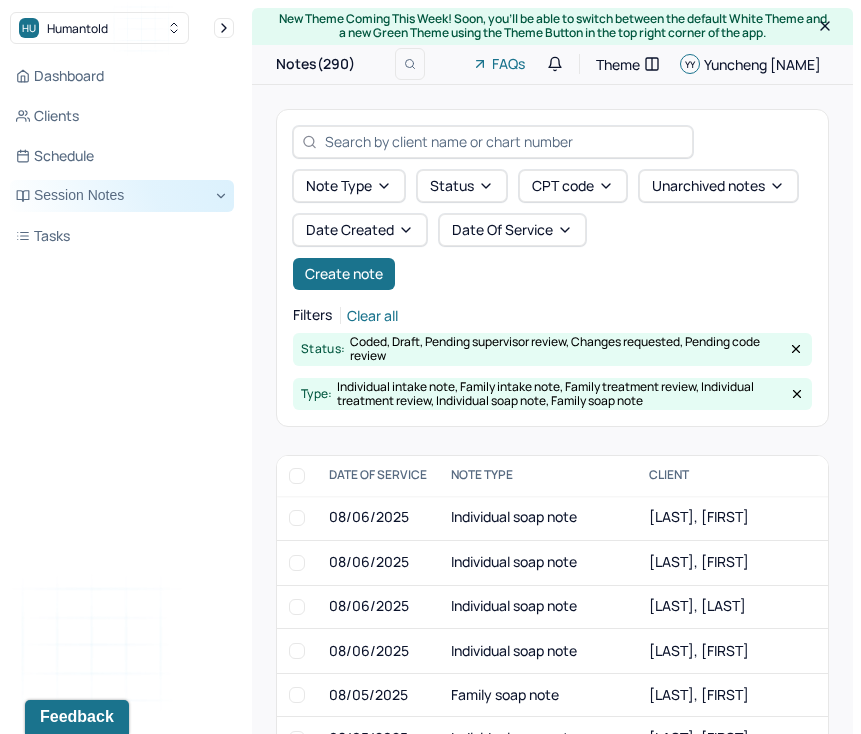 click on "Session Notes" at bounding box center [122, 196] 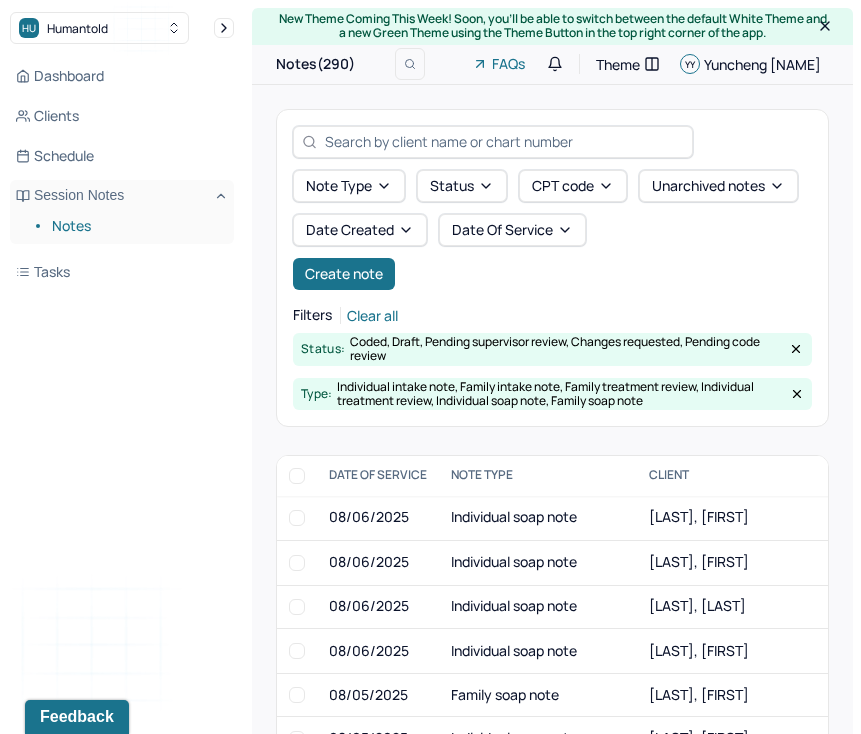 click on "Notes" at bounding box center [135, 226] 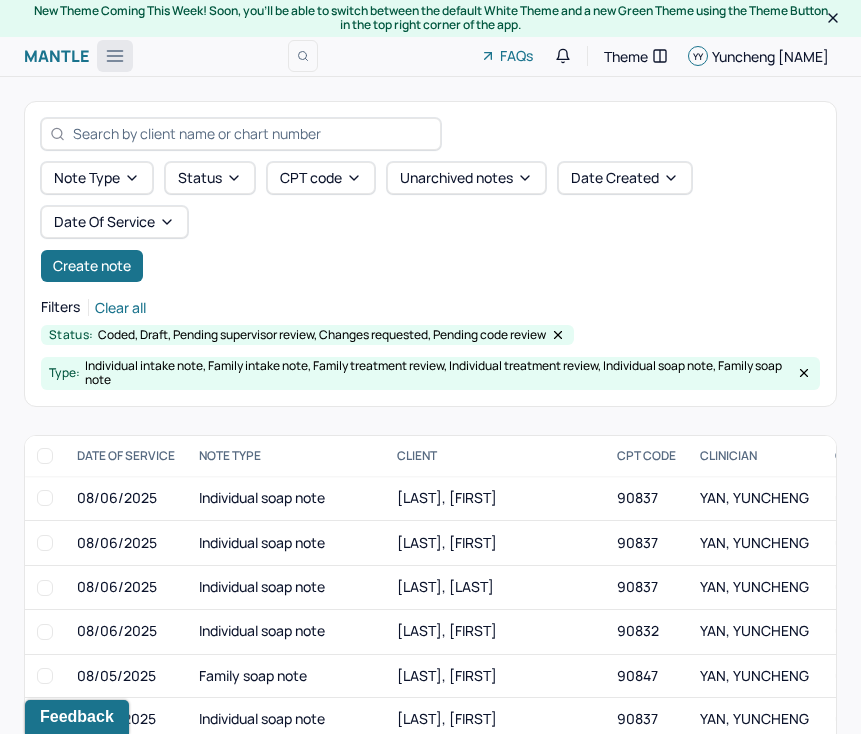 click 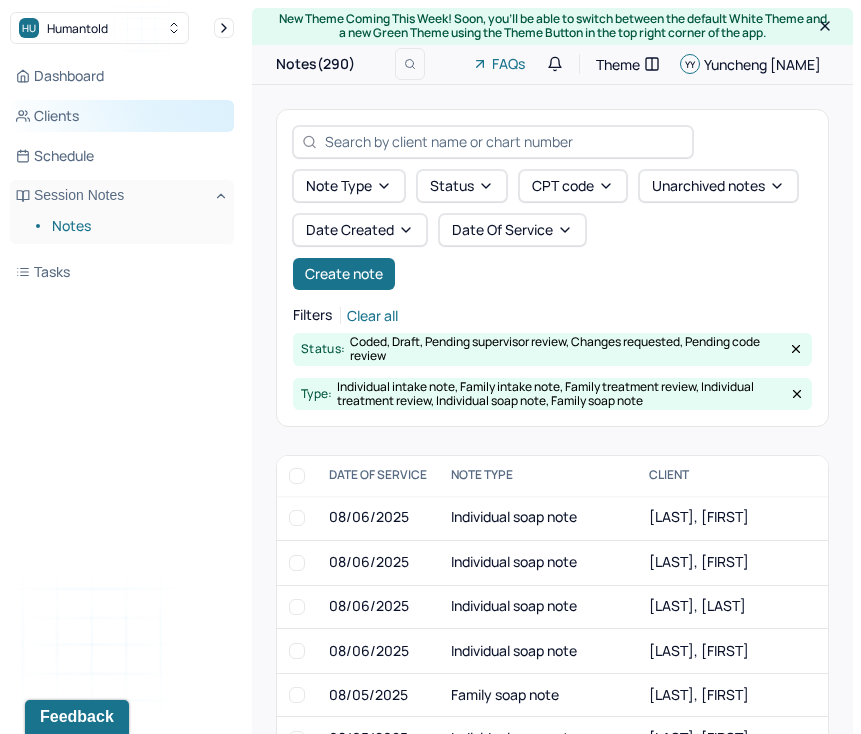 click on "Clients" at bounding box center (122, 116) 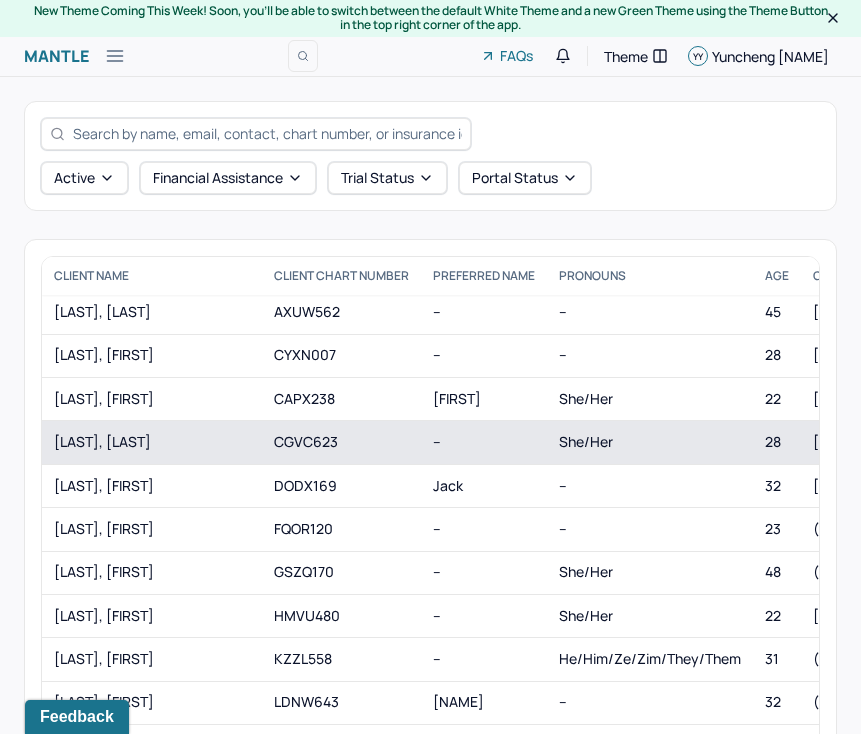 scroll, scrollTop: 0, scrollLeft: 0, axis: both 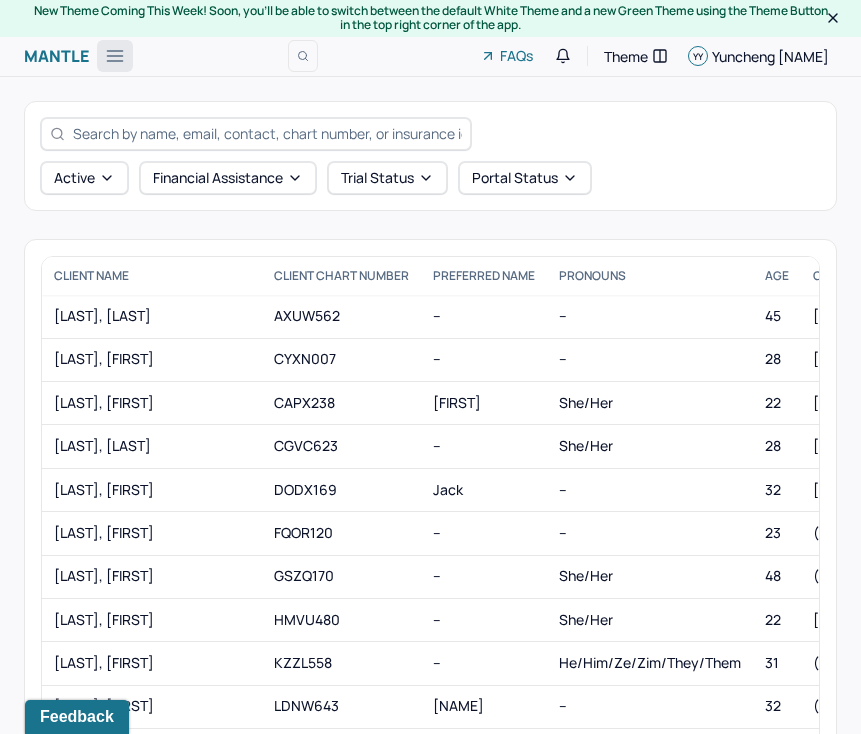 click 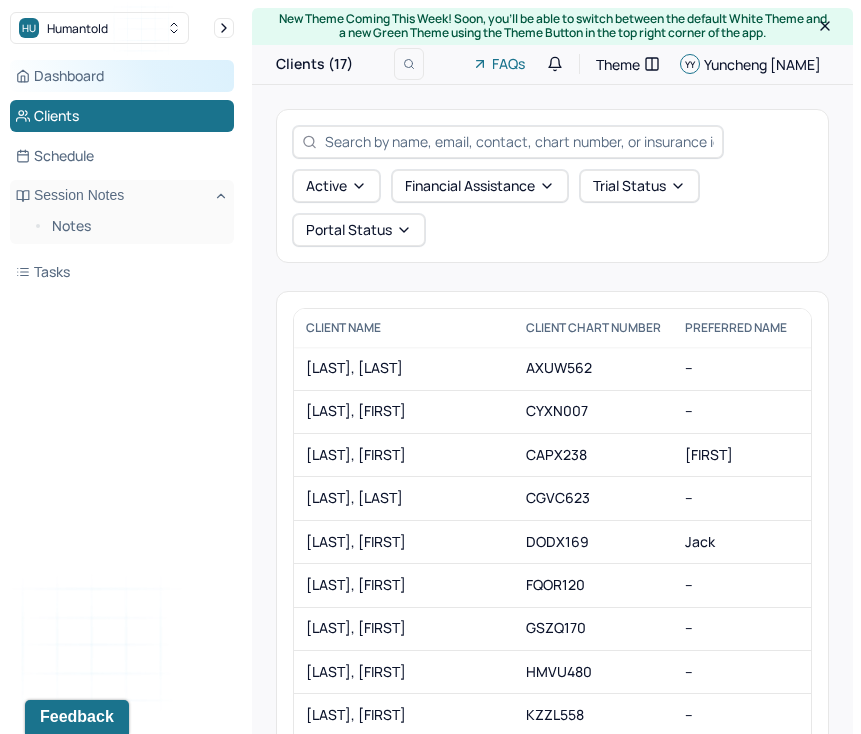 click on "Dashboard" at bounding box center [122, 76] 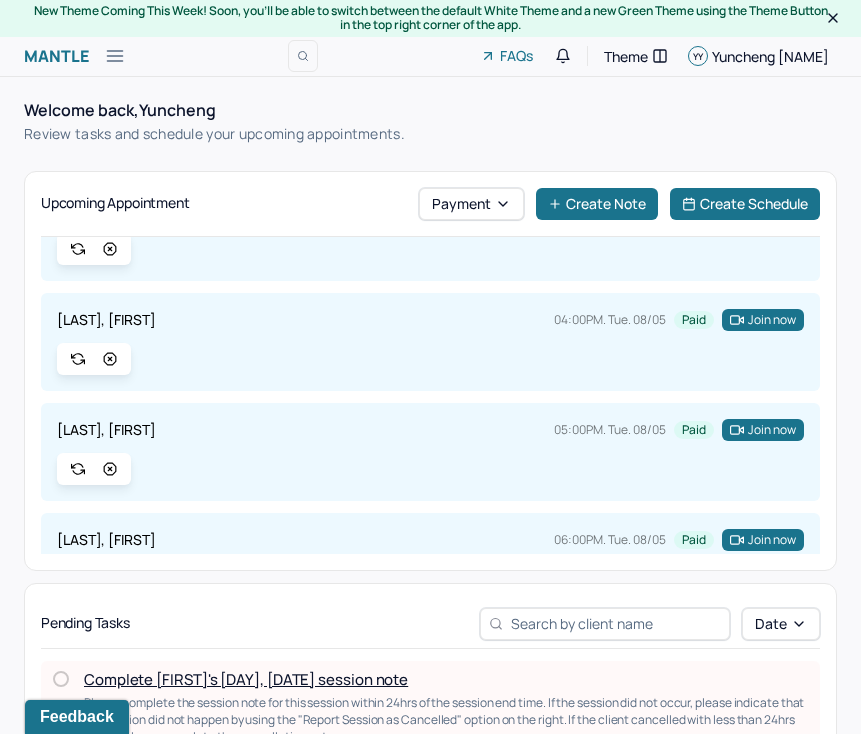 scroll, scrollTop: 491, scrollLeft: 0, axis: vertical 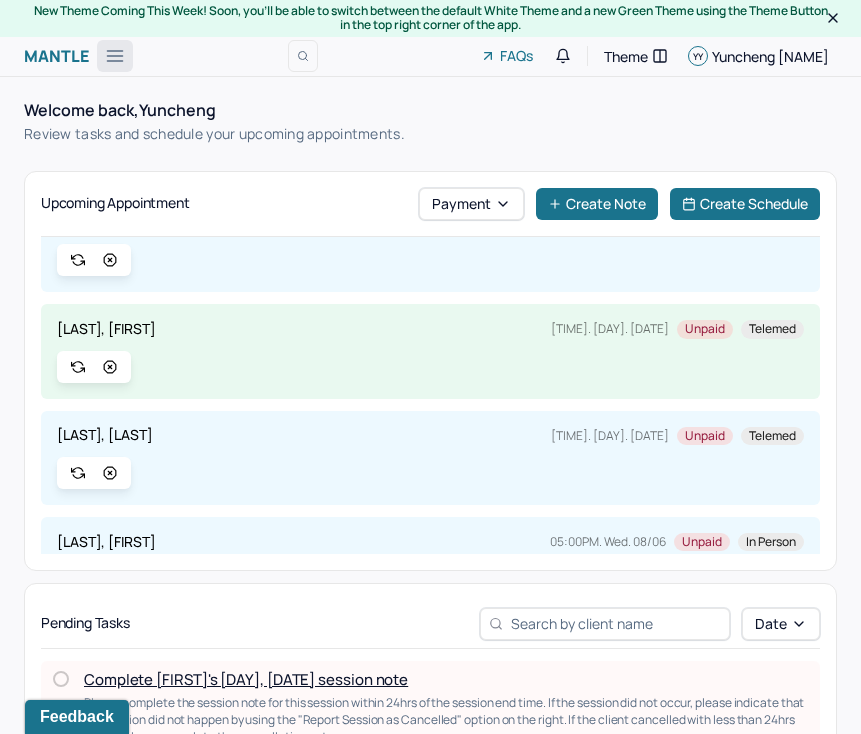 click 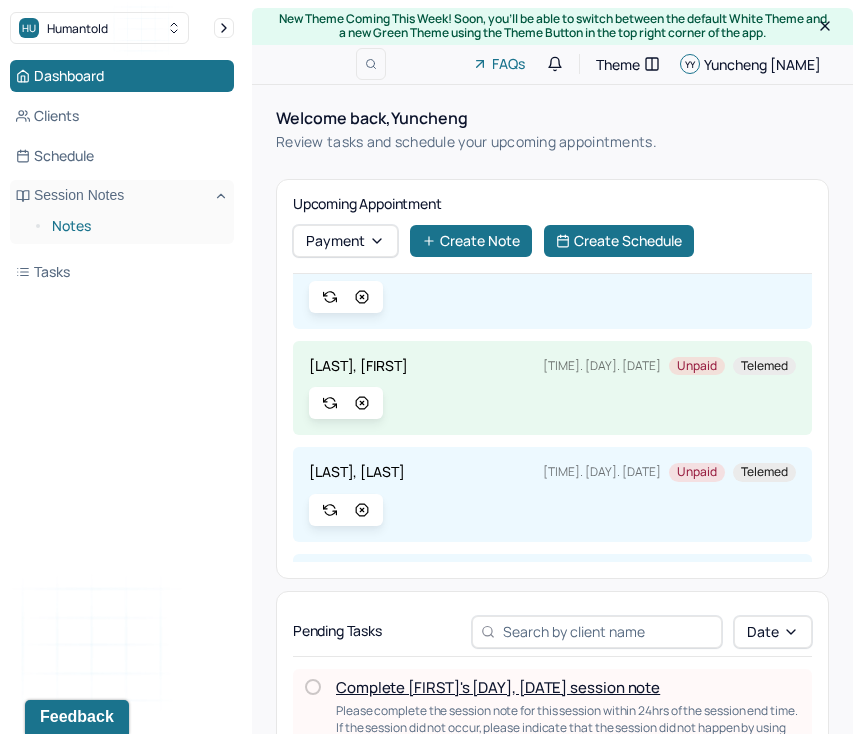 click on "Notes" at bounding box center [135, 226] 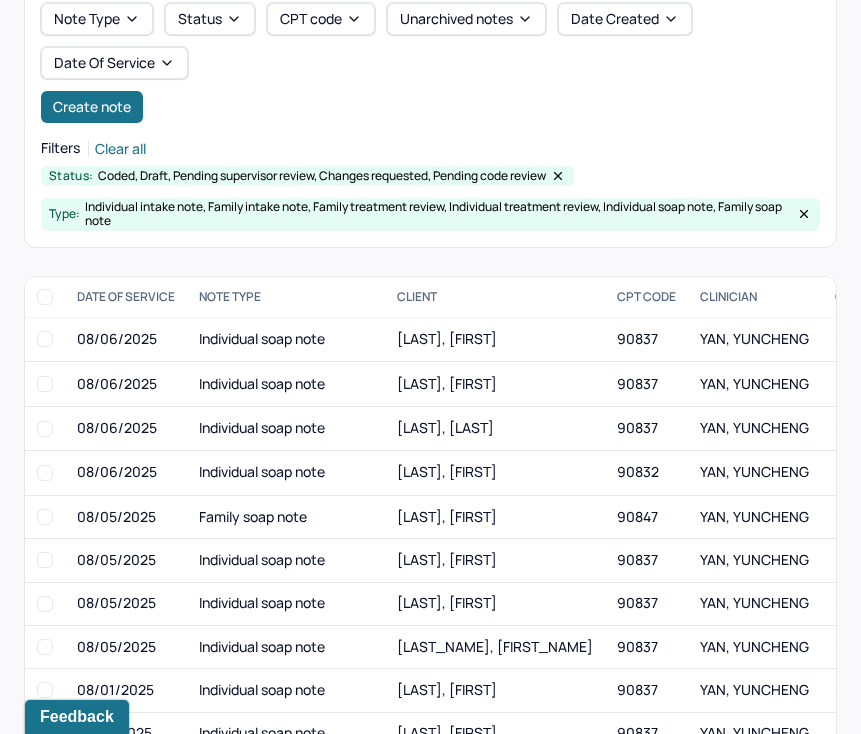 scroll, scrollTop: 173, scrollLeft: 0, axis: vertical 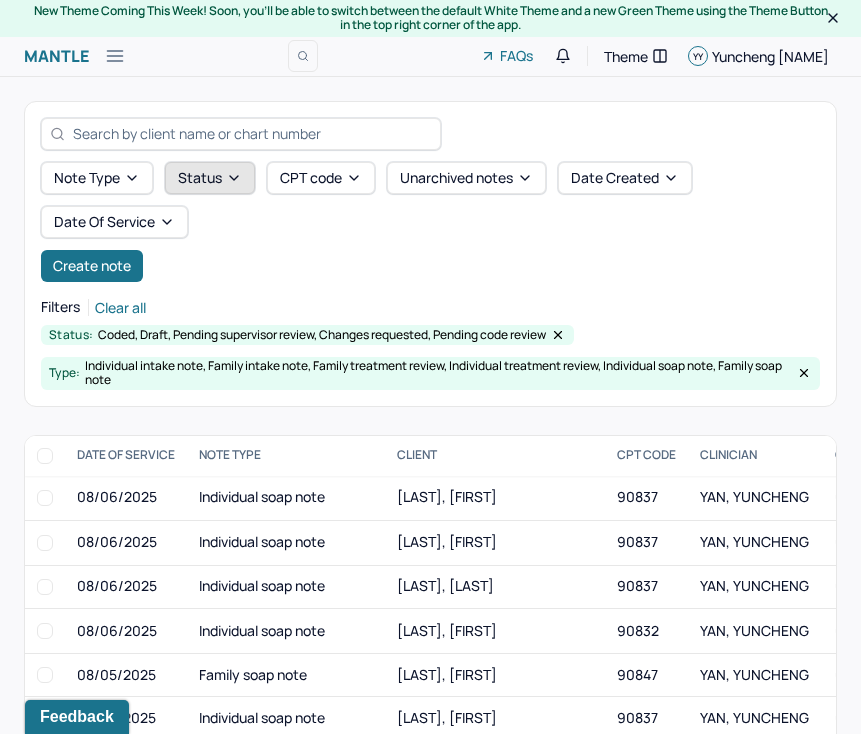 click on "Status" at bounding box center (210, 178) 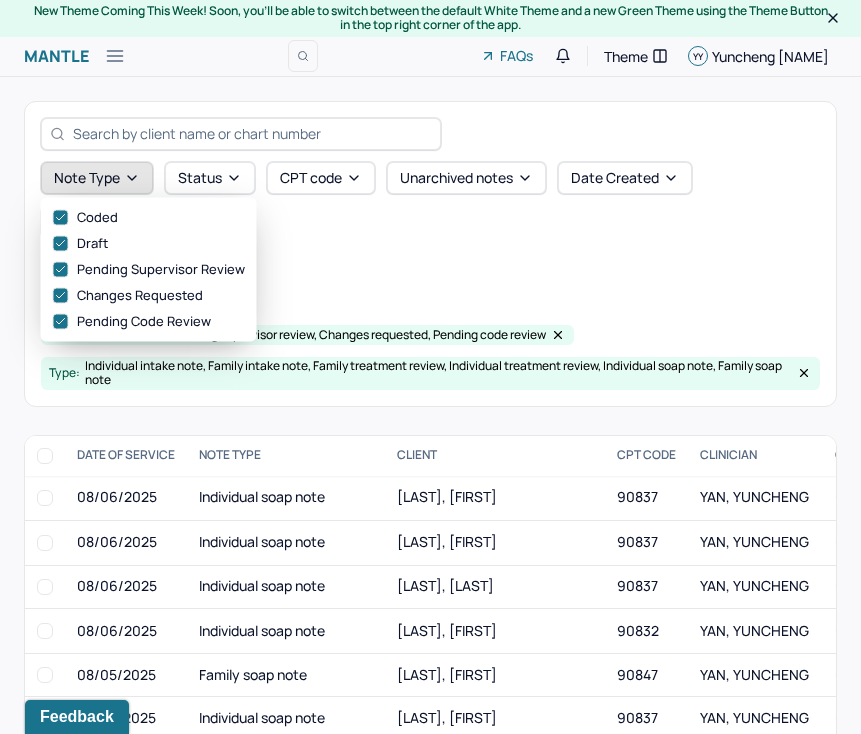 click on "Note type" at bounding box center (97, 178) 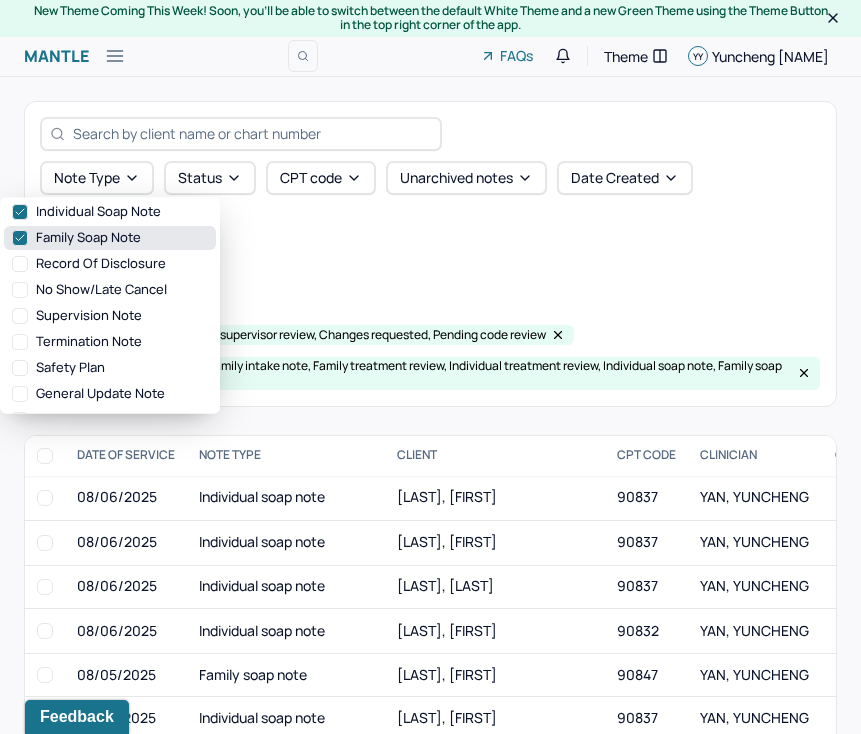 scroll, scrollTop: 188, scrollLeft: 0, axis: vertical 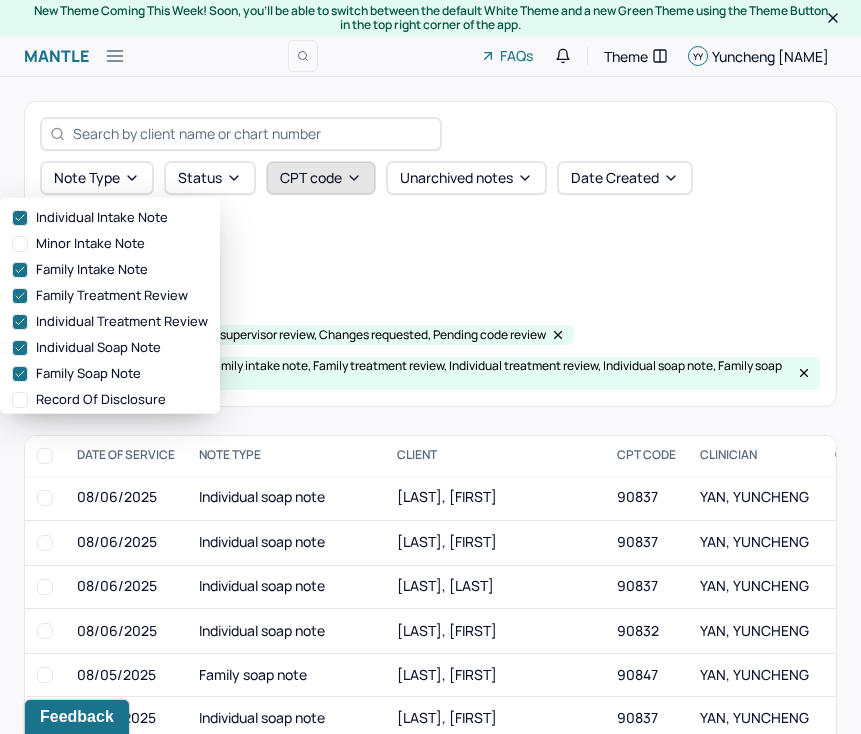 click 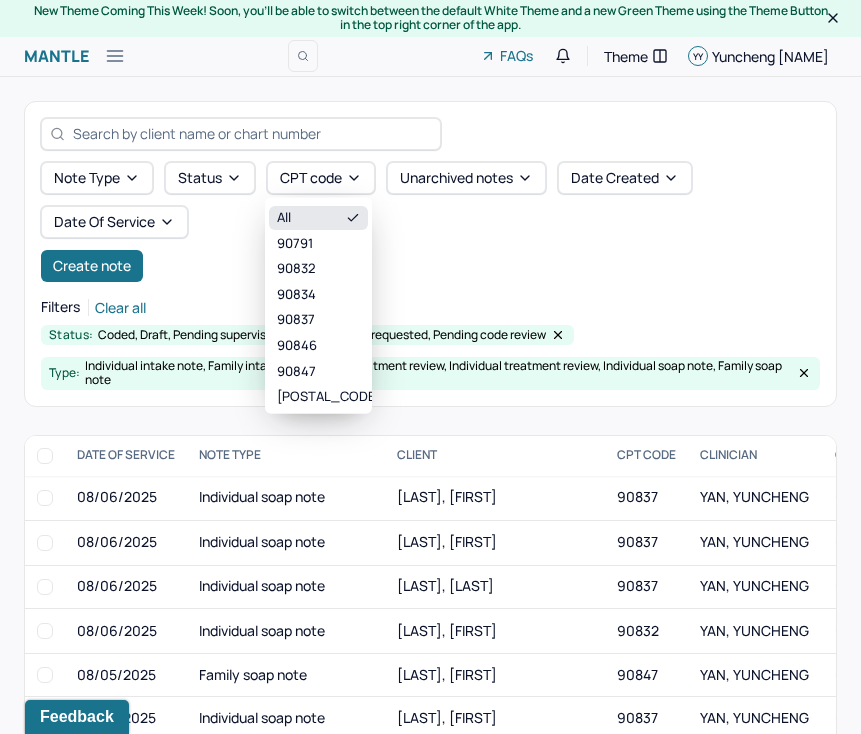 click on "Note type Status CPT code Unarchived notes Date Created Date Of Service Create note" at bounding box center (430, 222) 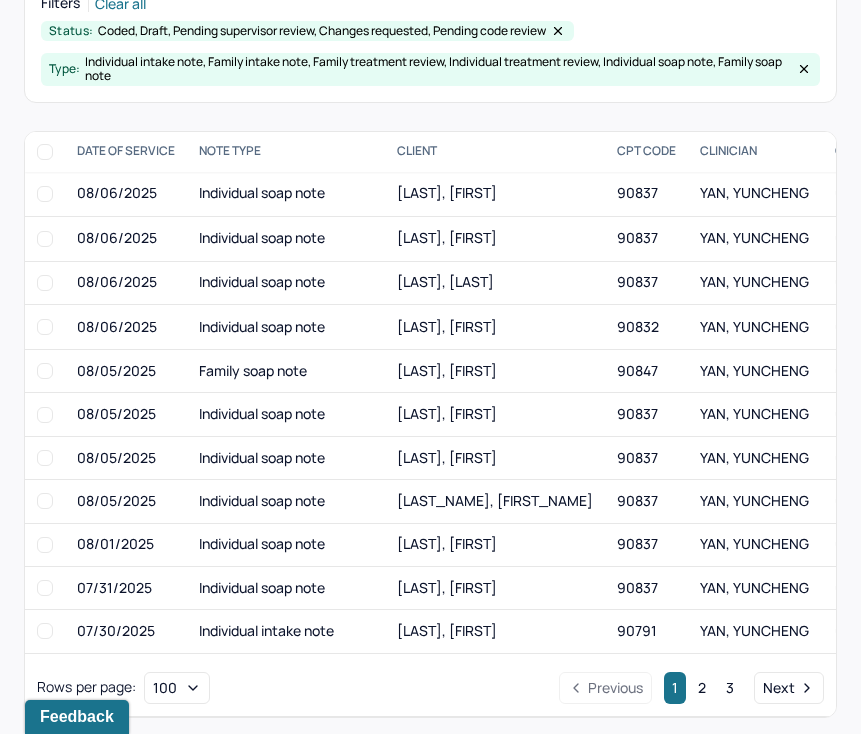 scroll, scrollTop: 0, scrollLeft: 0, axis: both 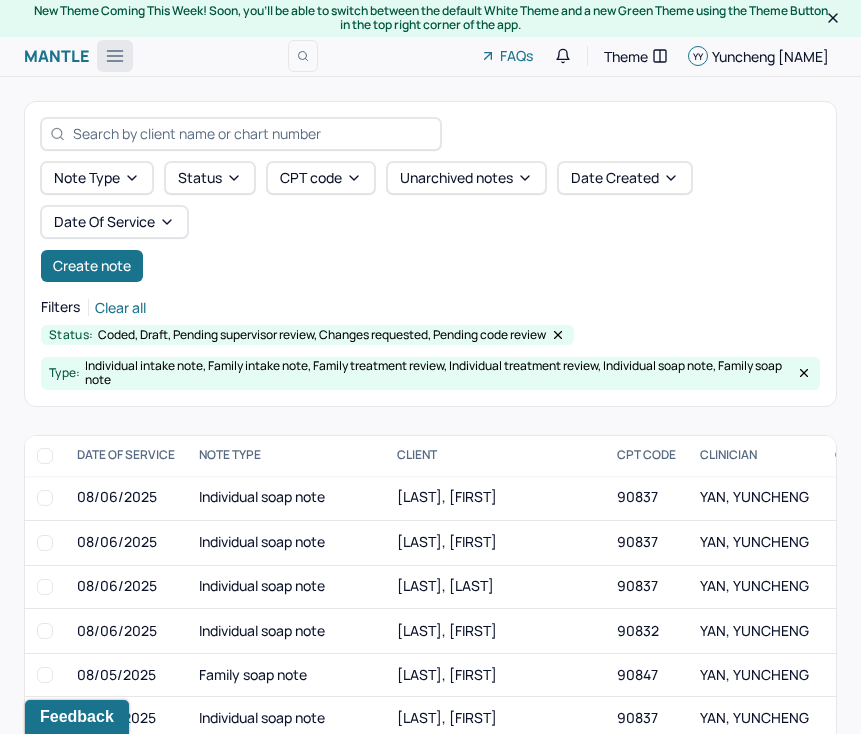 click 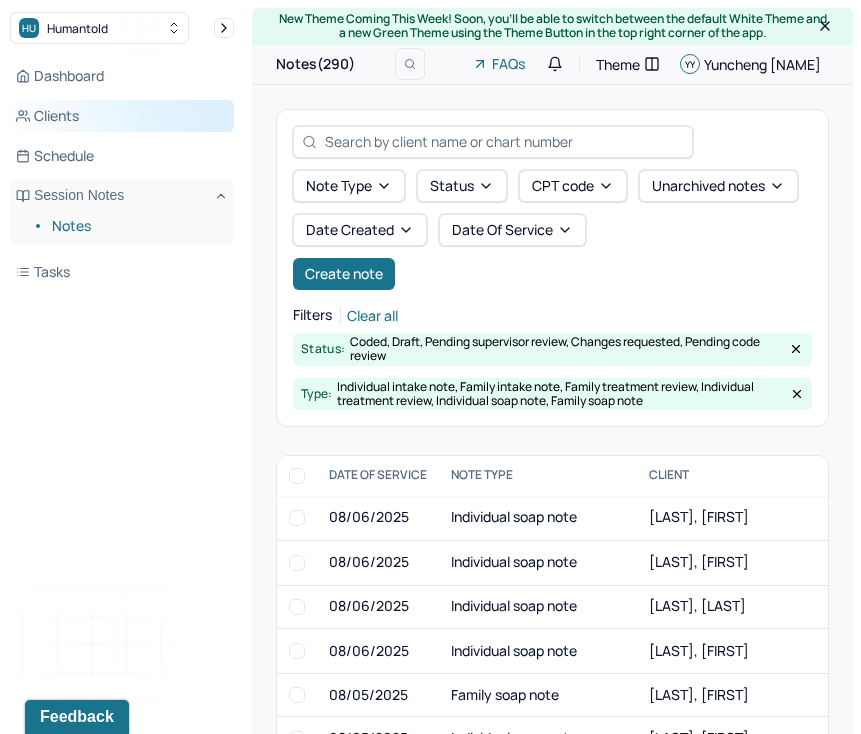 click on "Clients" at bounding box center [122, 116] 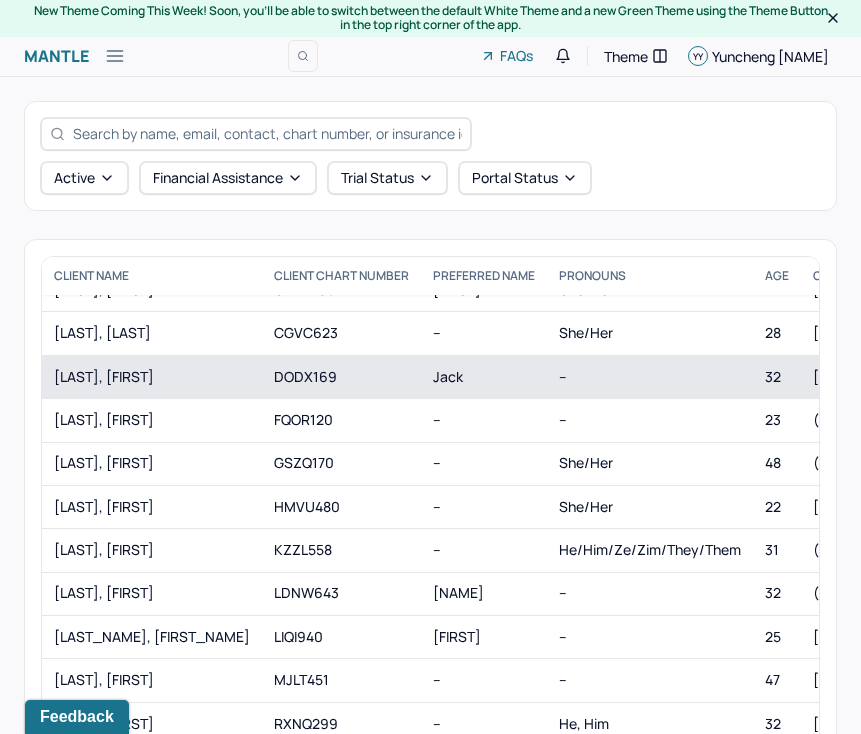 scroll, scrollTop: 190, scrollLeft: 0, axis: vertical 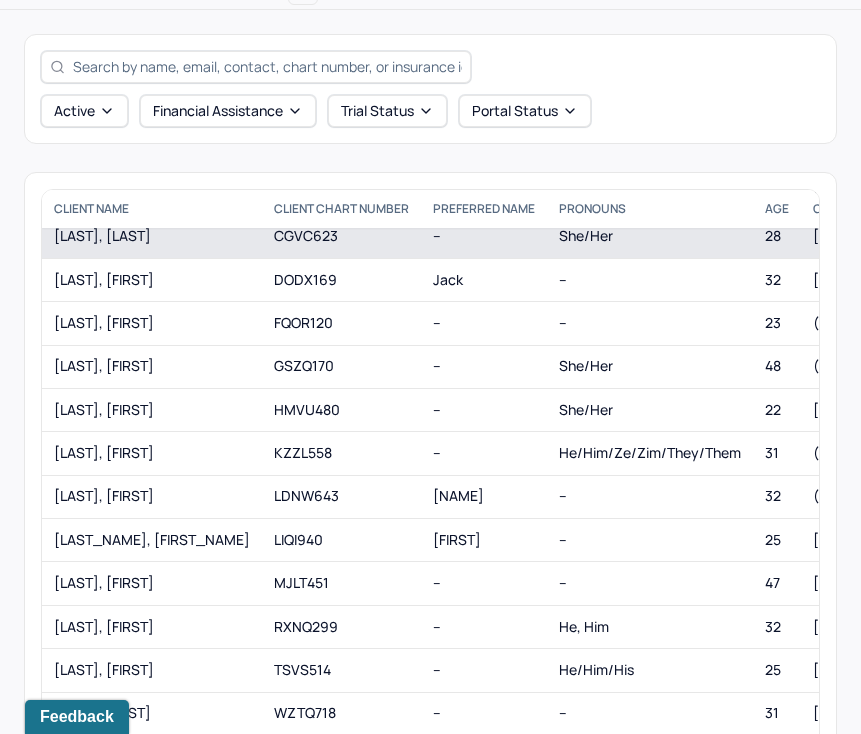 click on "[LAST], [LAST]" at bounding box center [152, 236] 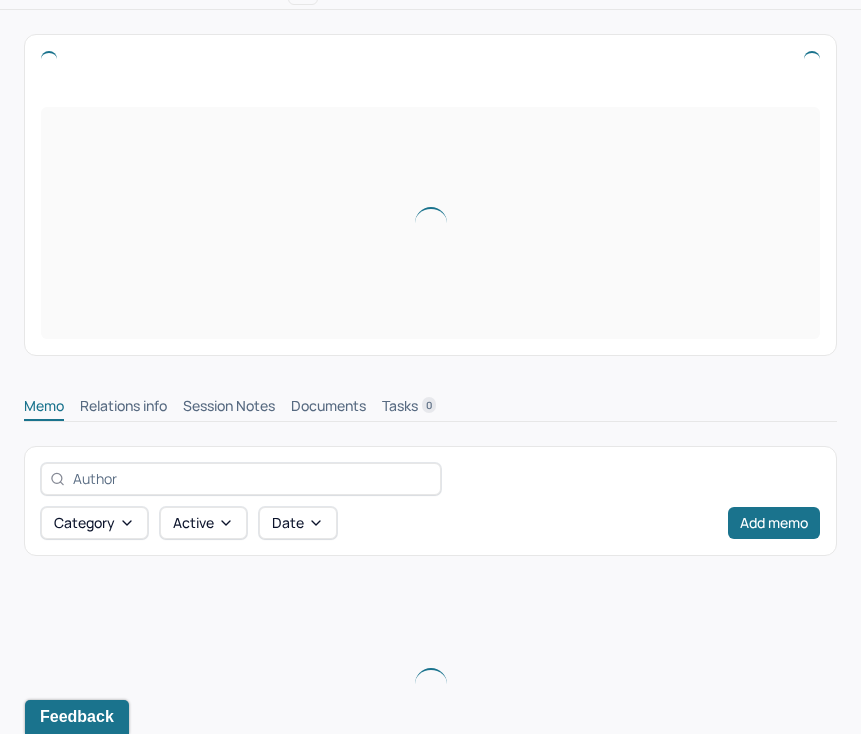 scroll, scrollTop: 0, scrollLeft: 0, axis: both 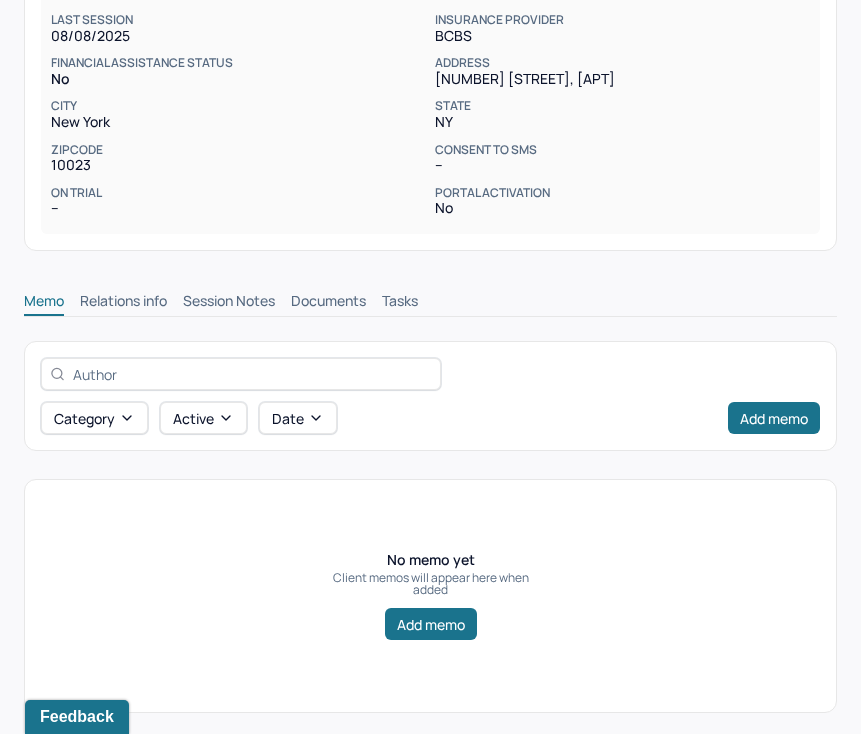 click on "Session Notes" at bounding box center (229, 303) 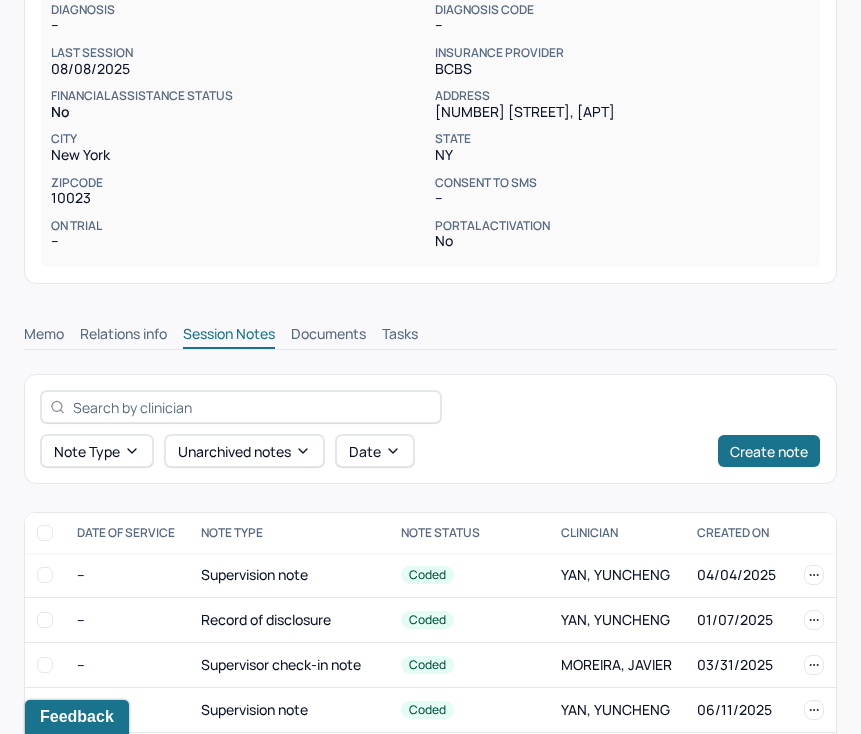 scroll, scrollTop: 426, scrollLeft: 0, axis: vertical 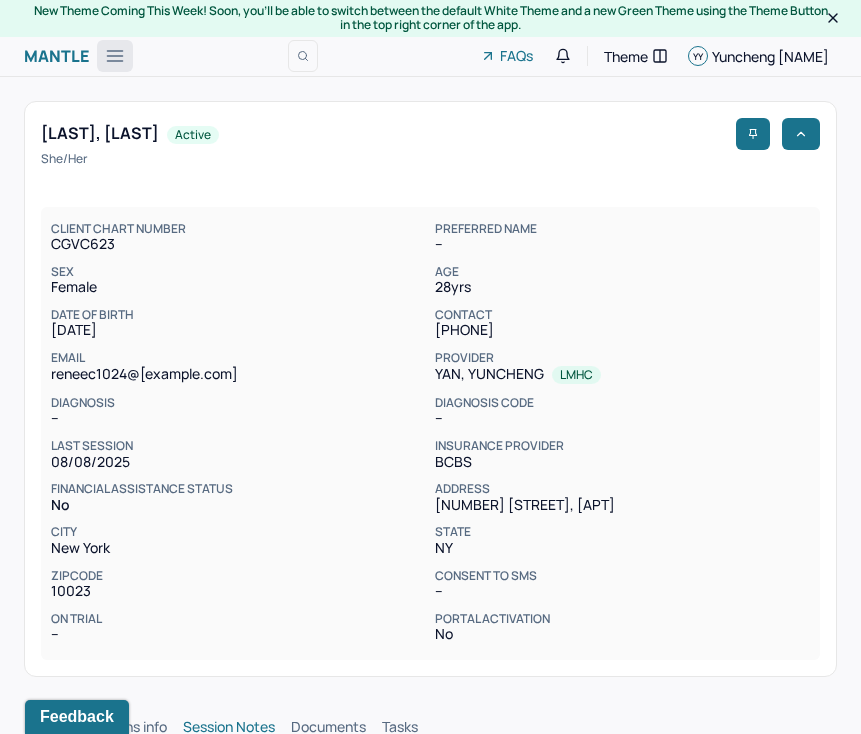 click 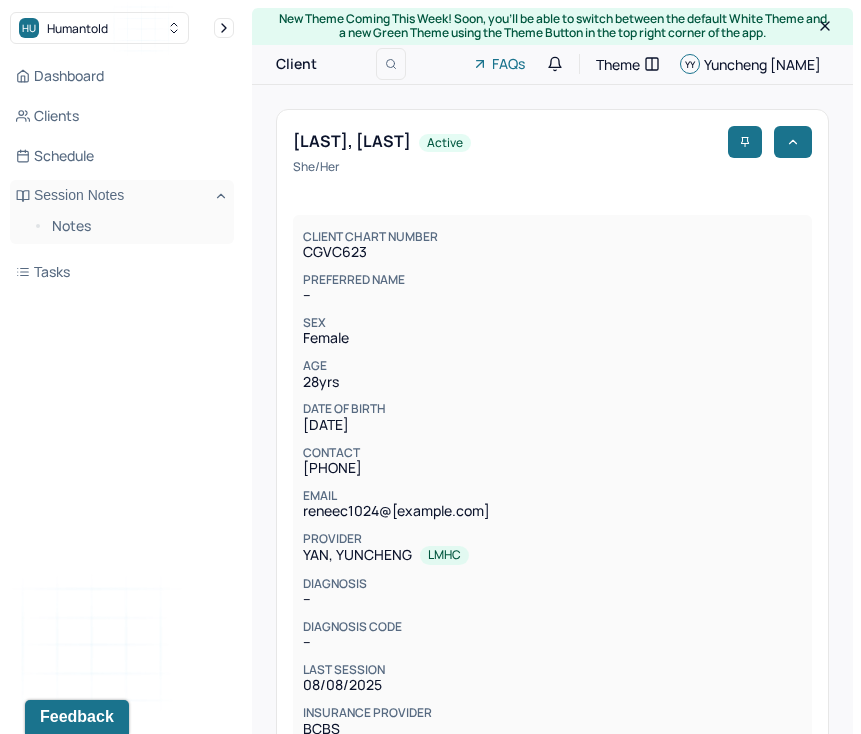 scroll, scrollTop: 0, scrollLeft: 0, axis: both 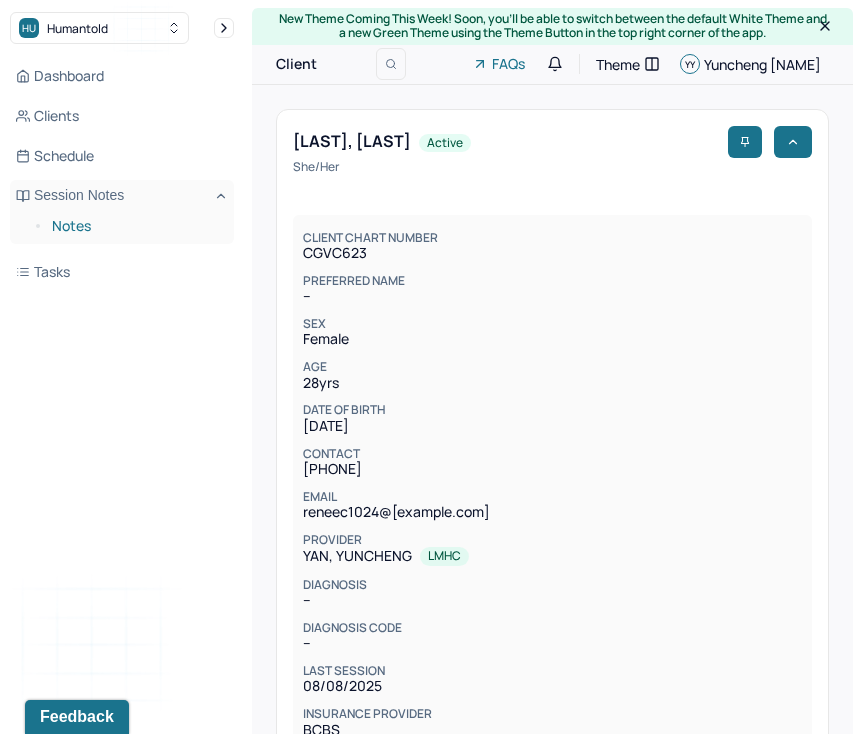 click on "Notes" at bounding box center (135, 226) 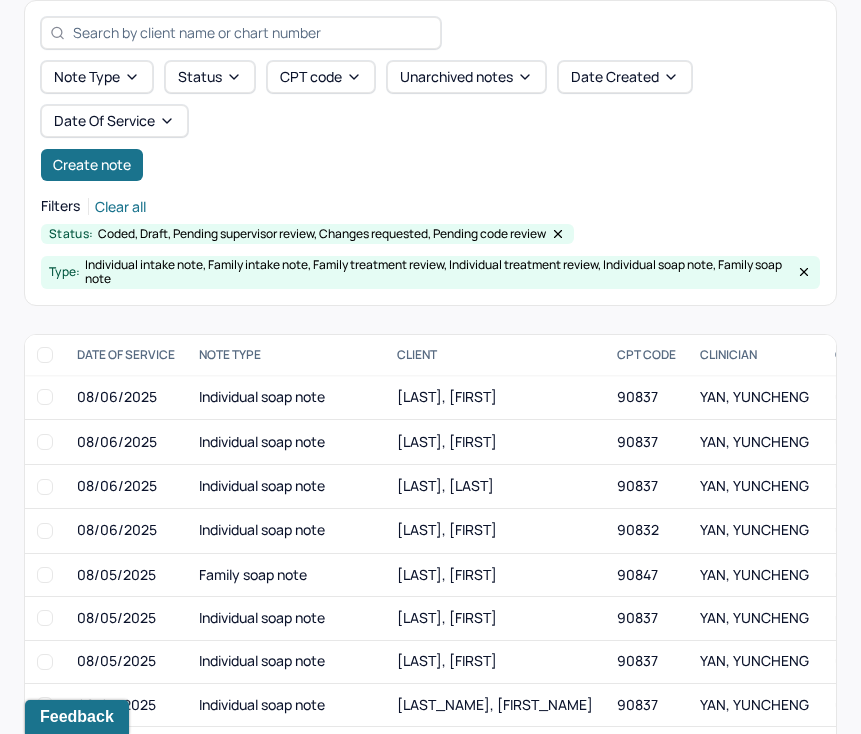 scroll, scrollTop: 112, scrollLeft: 0, axis: vertical 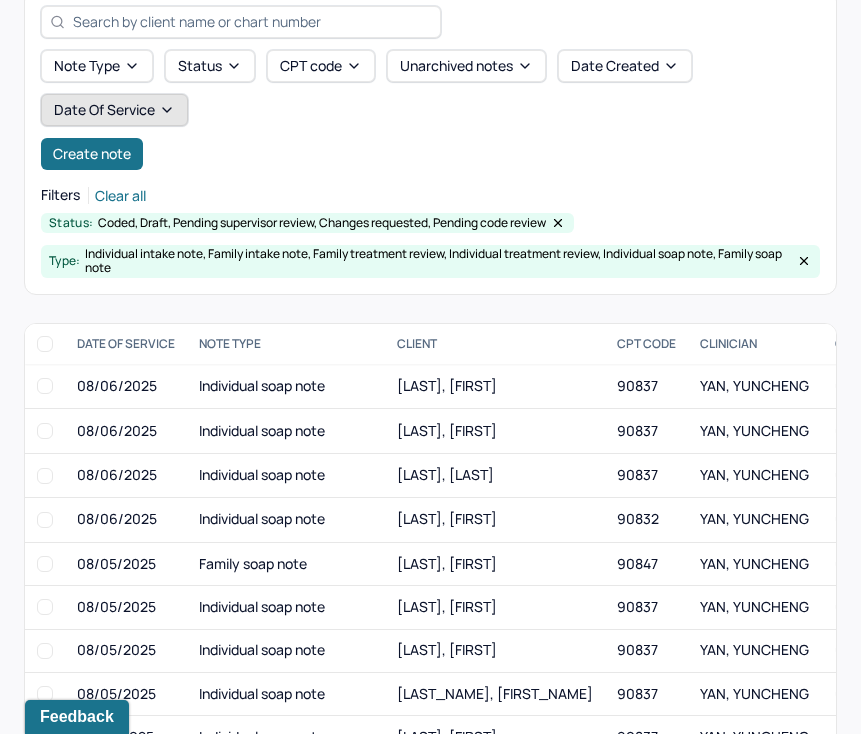 click on "Date Of Service" at bounding box center (114, 110) 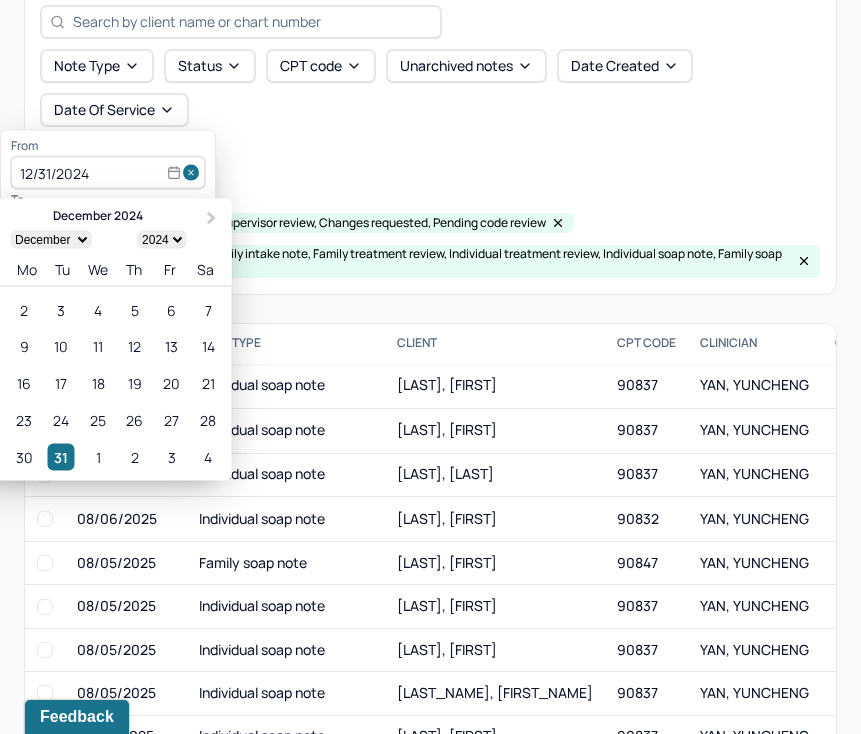 click on "Note type Status CPT code Unarchived notes Date Created Date Of Service Create note" at bounding box center (430, 110) 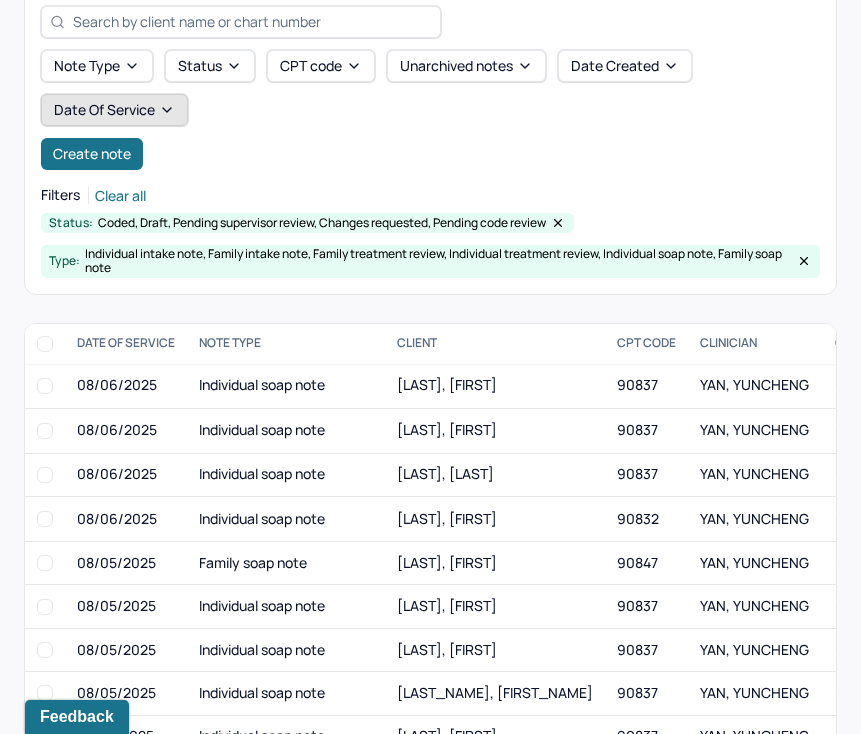 click on "Date Of Service" at bounding box center [114, 110] 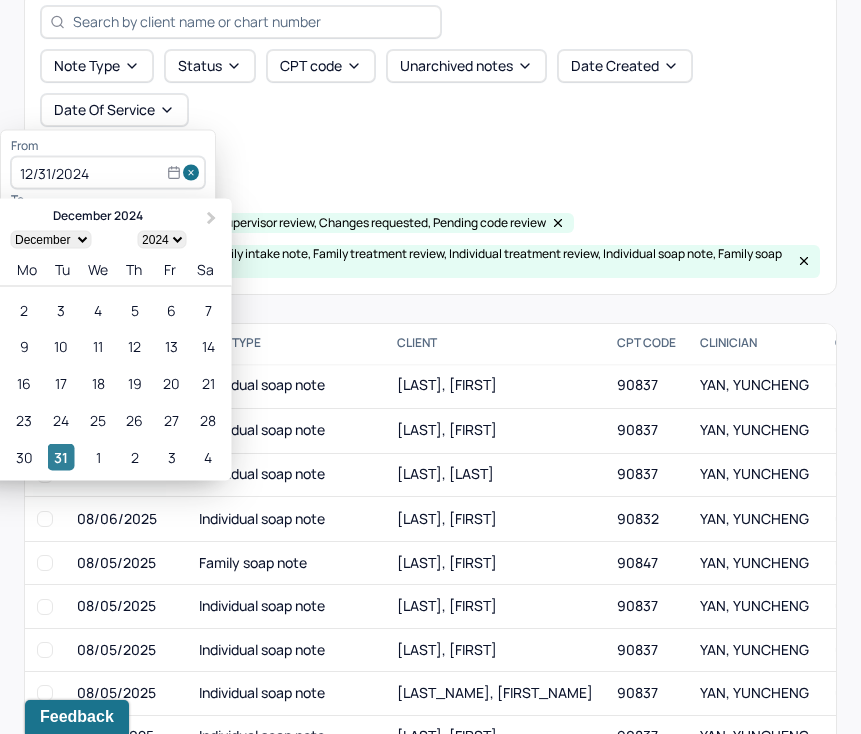 click on "31" at bounding box center (61, 457) 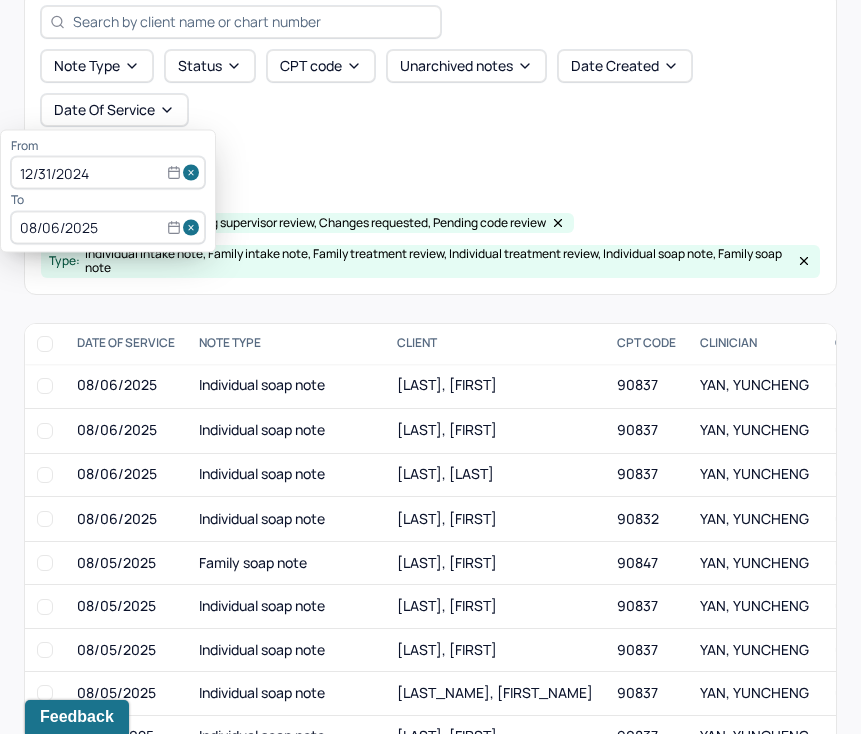 click on "08/06/2025" at bounding box center (108, 227) 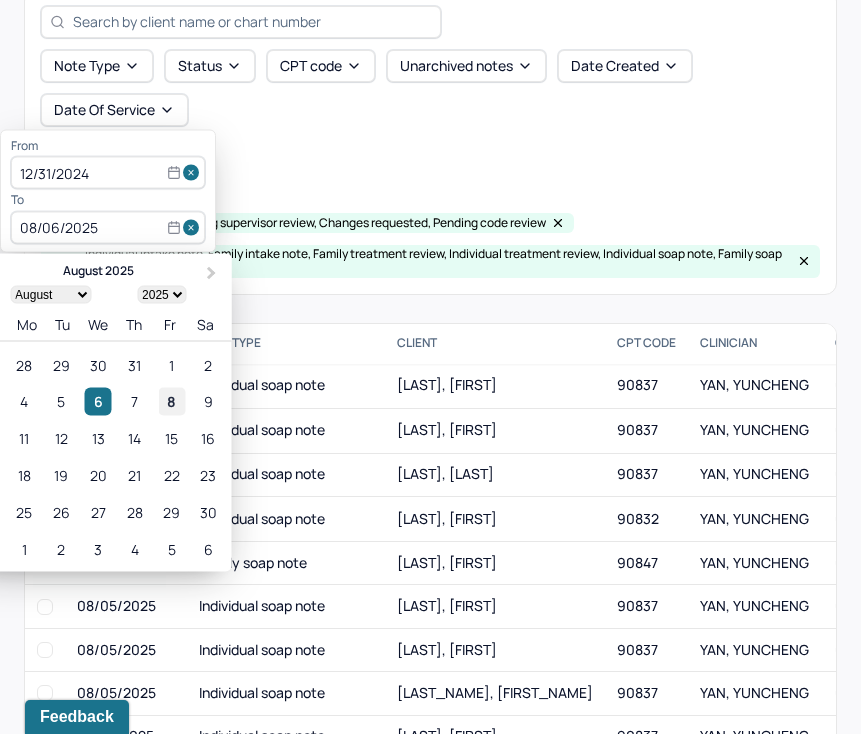 click on "8" at bounding box center (171, 401) 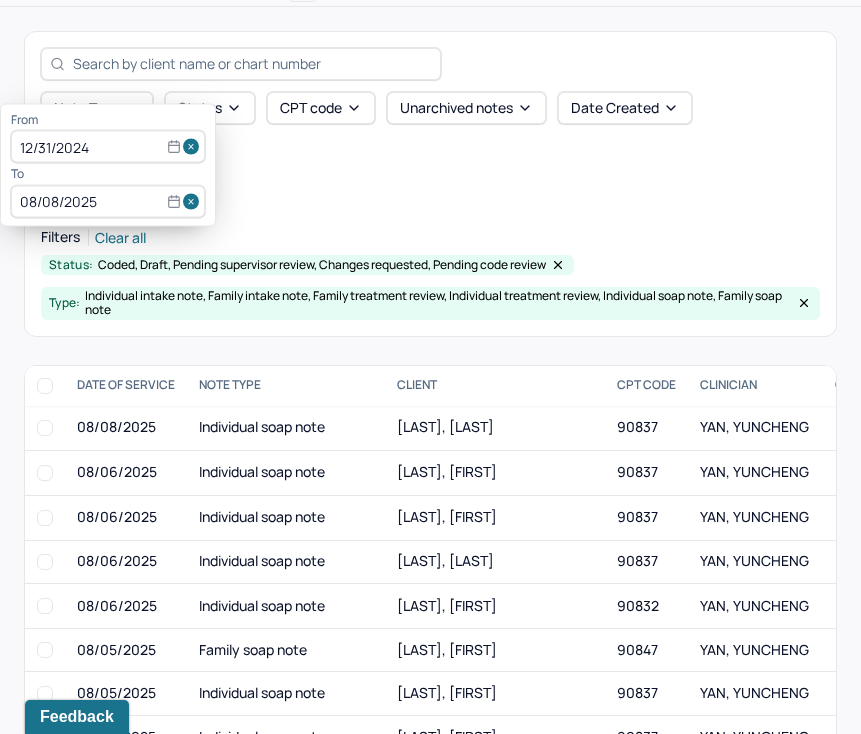 scroll, scrollTop: 211, scrollLeft: 0, axis: vertical 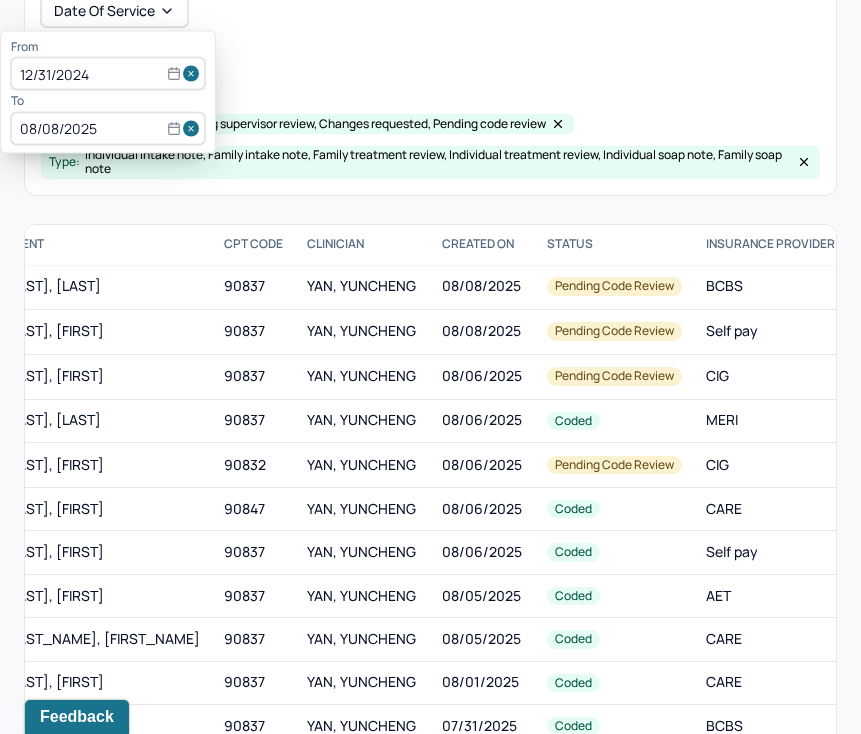 click on "Filters Clear all" at bounding box center [430, 96] 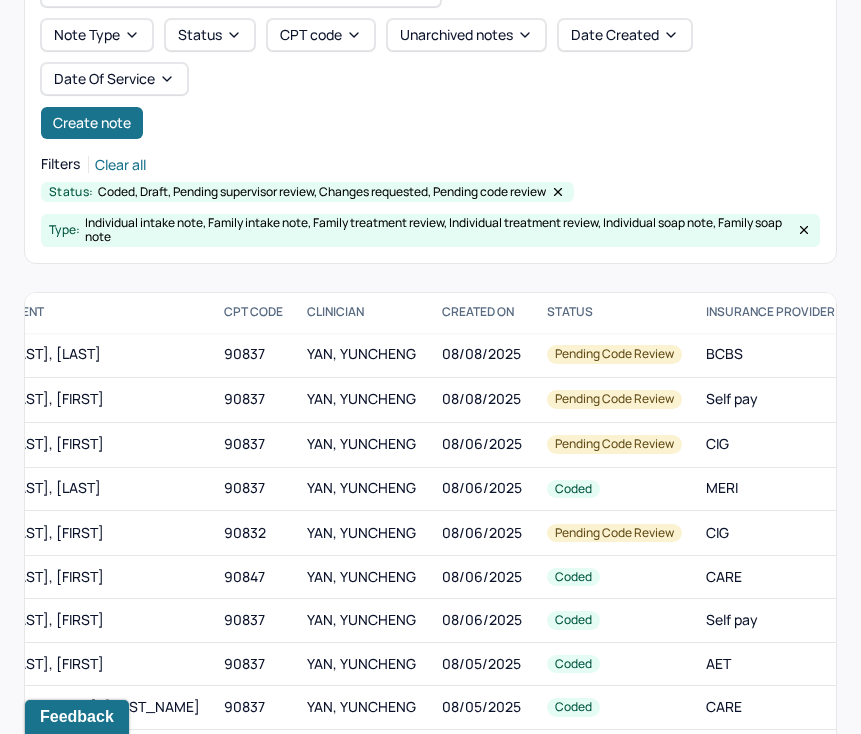 scroll, scrollTop: 132, scrollLeft: 0, axis: vertical 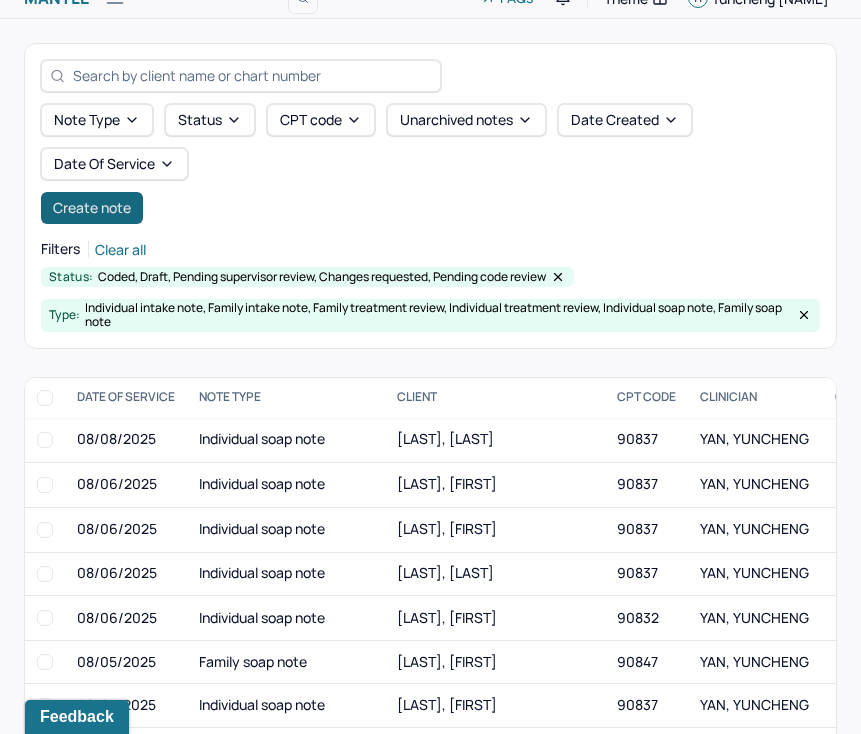 click on "Create note" at bounding box center (92, 208) 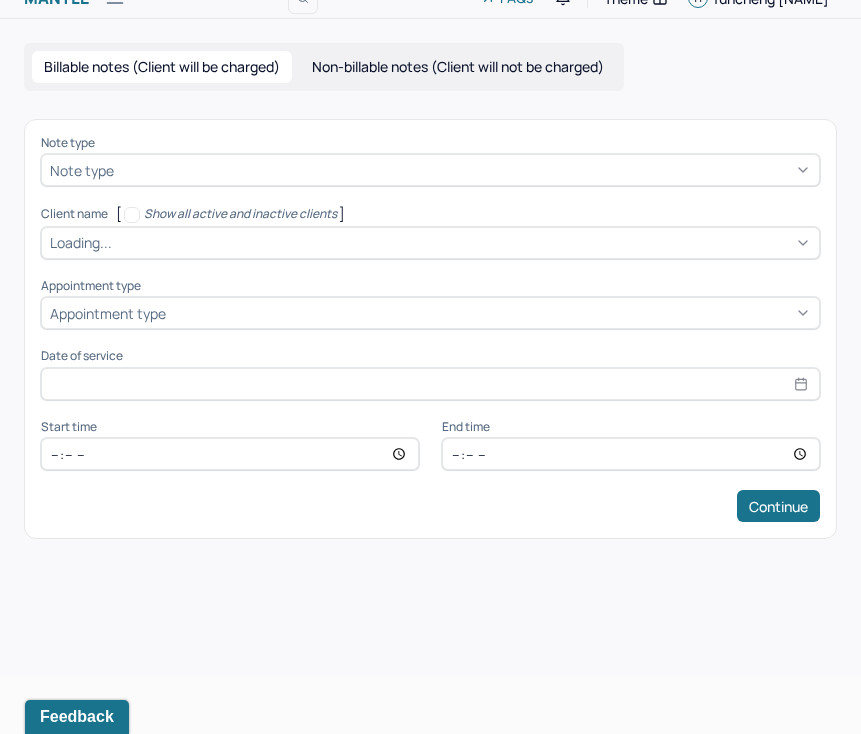 scroll, scrollTop: 0, scrollLeft: 0, axis: both 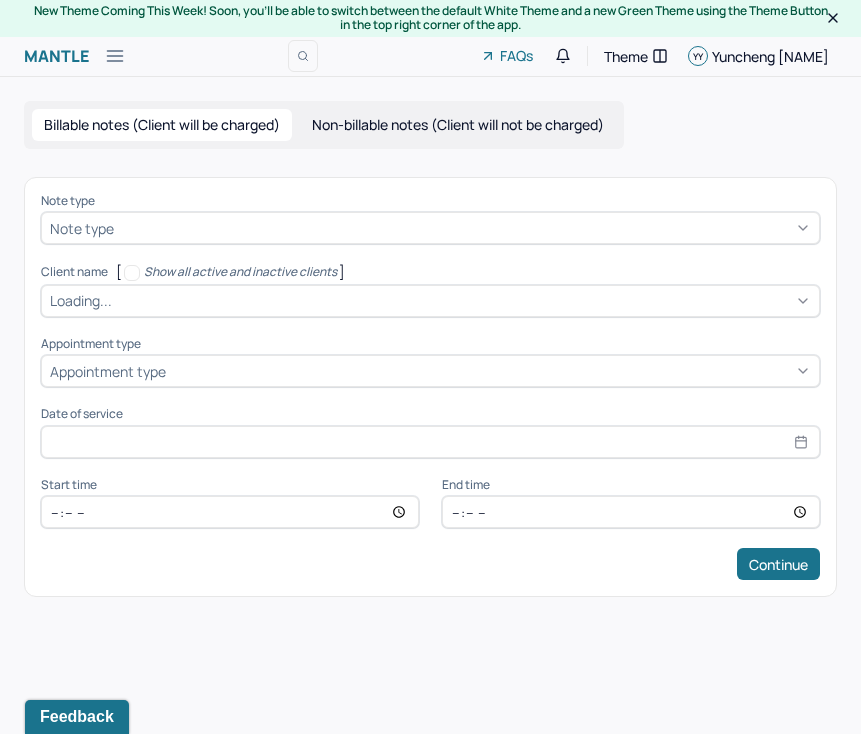 click on "Note type" at bounding box center (430, 228) 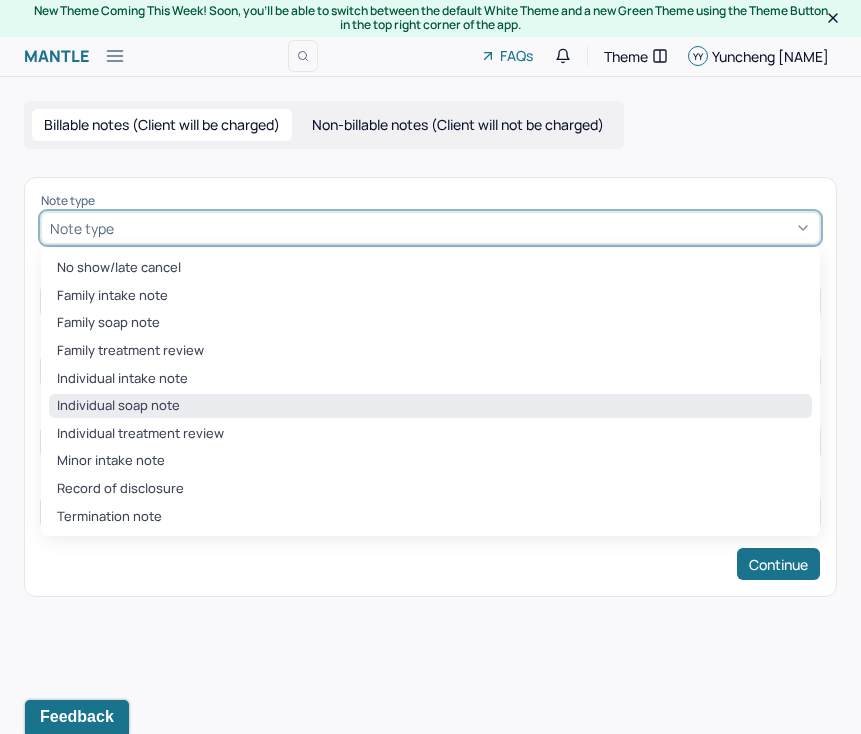 click on "Individual soap note" at bounding box center (430, 406) 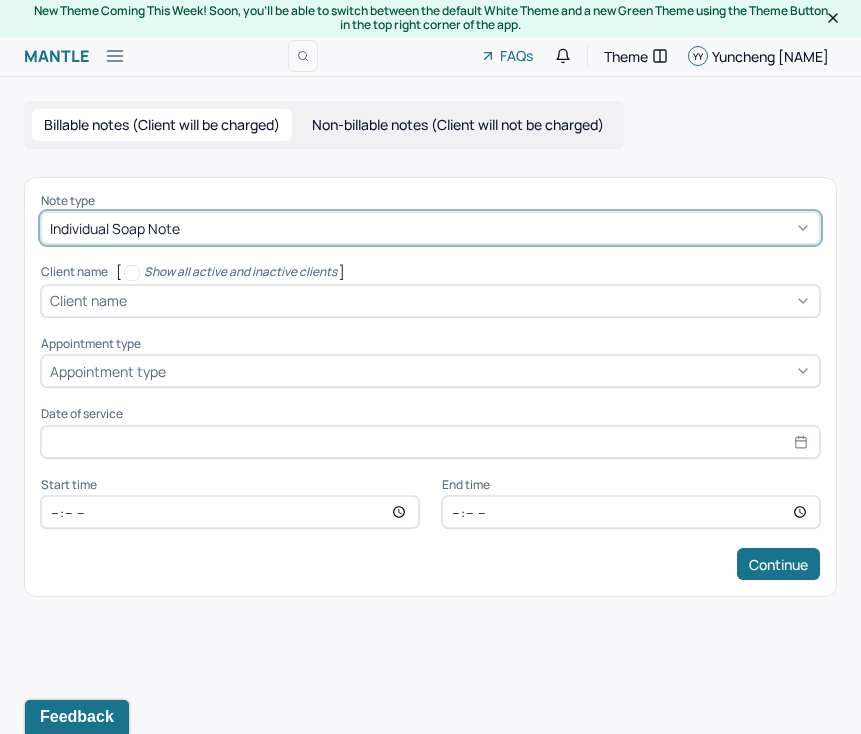 click on "Client name" at bounding box center [88, 300] 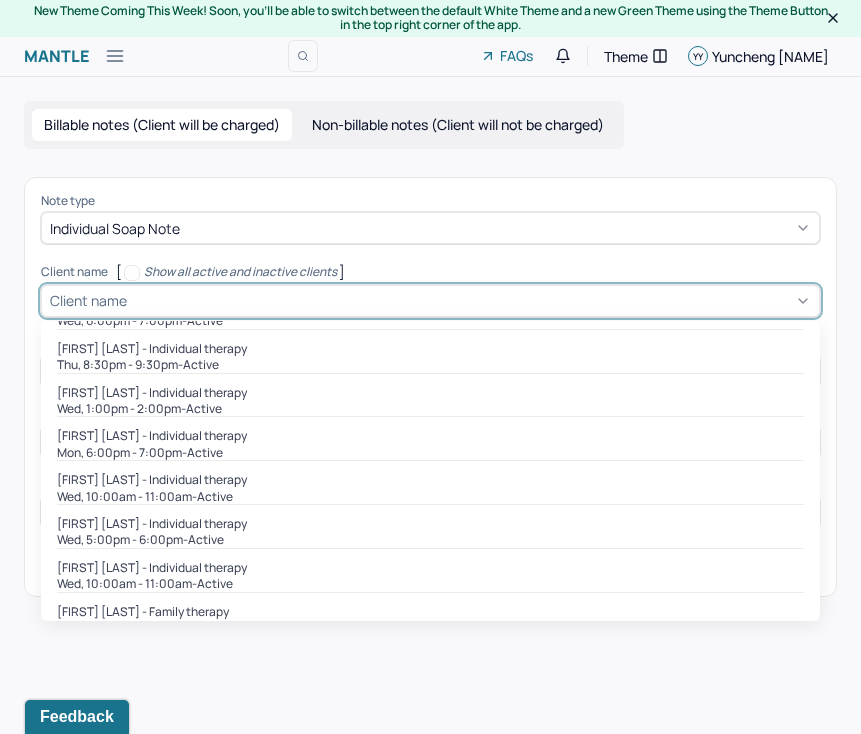 scroll, scrollTop: 1205, scrollLeft: 0, axis: vertical 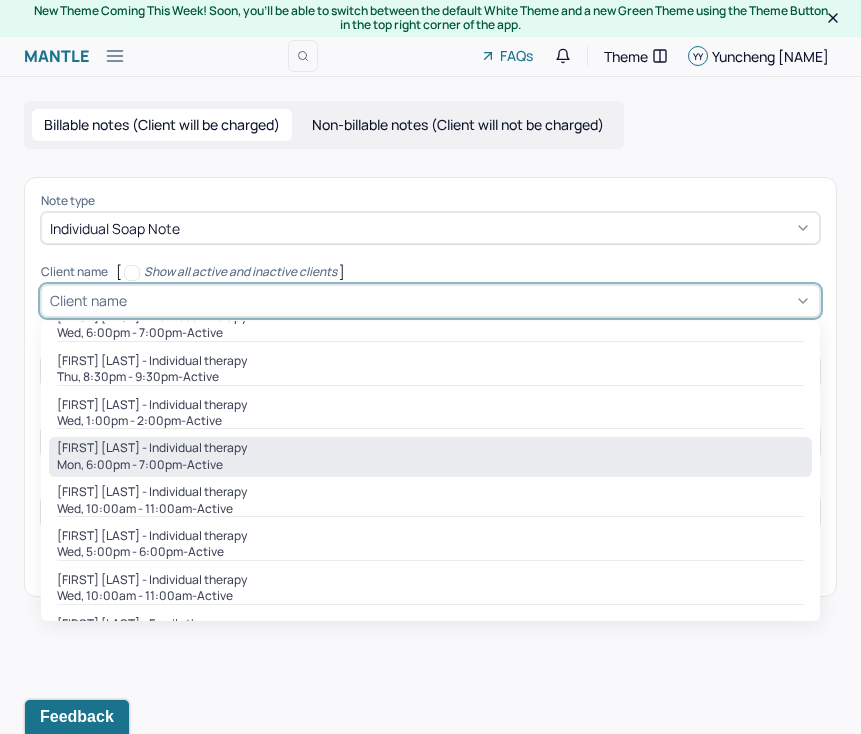 click on "Mon, 6:00pm - 7:00pm  -  active" at bounding box center [430, 465] 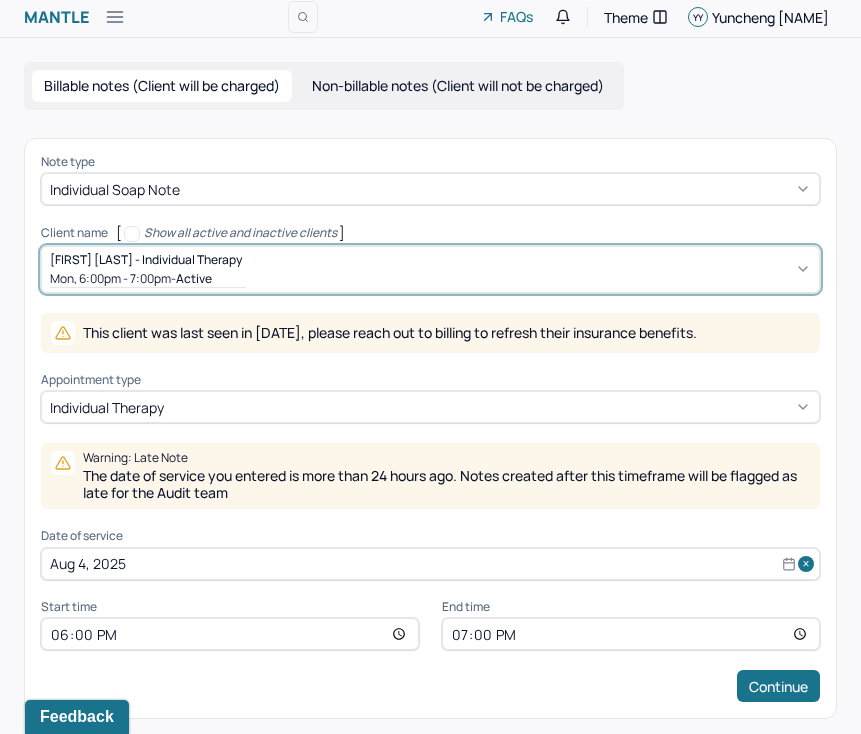 scroll, scrollTop: 45, scrollLeft: 0, axis: vertical 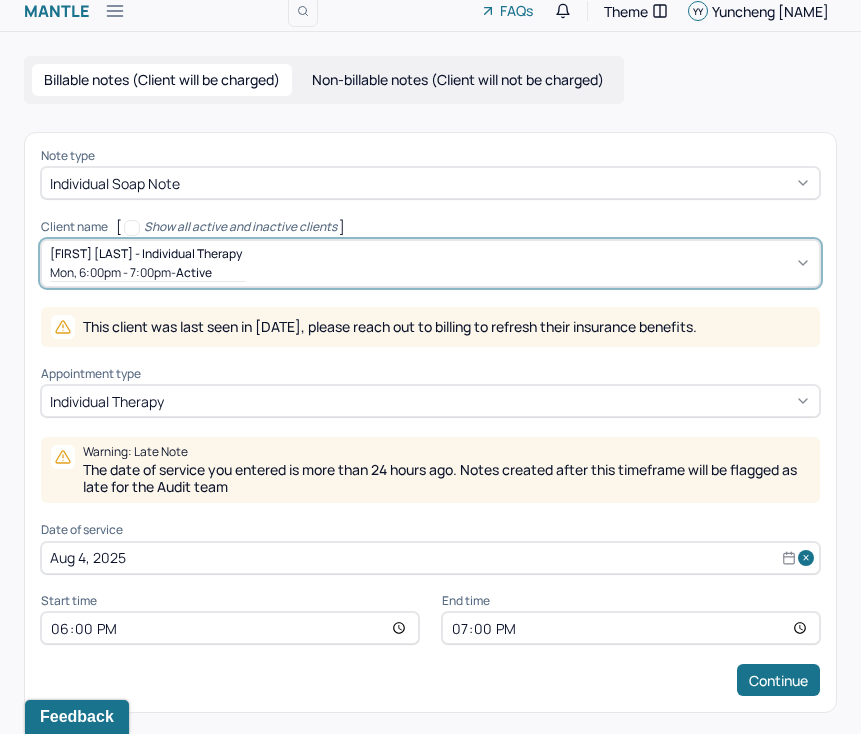 click on "Aug 4, 2025" at bounding box center (430, 558) 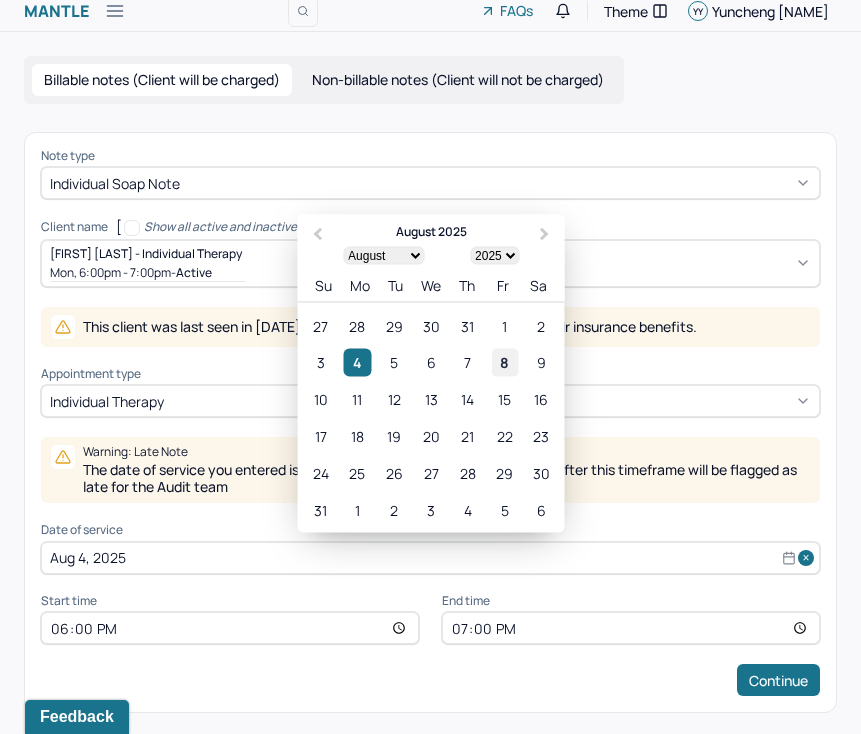 click on "8" at bounding box center [504, 362] 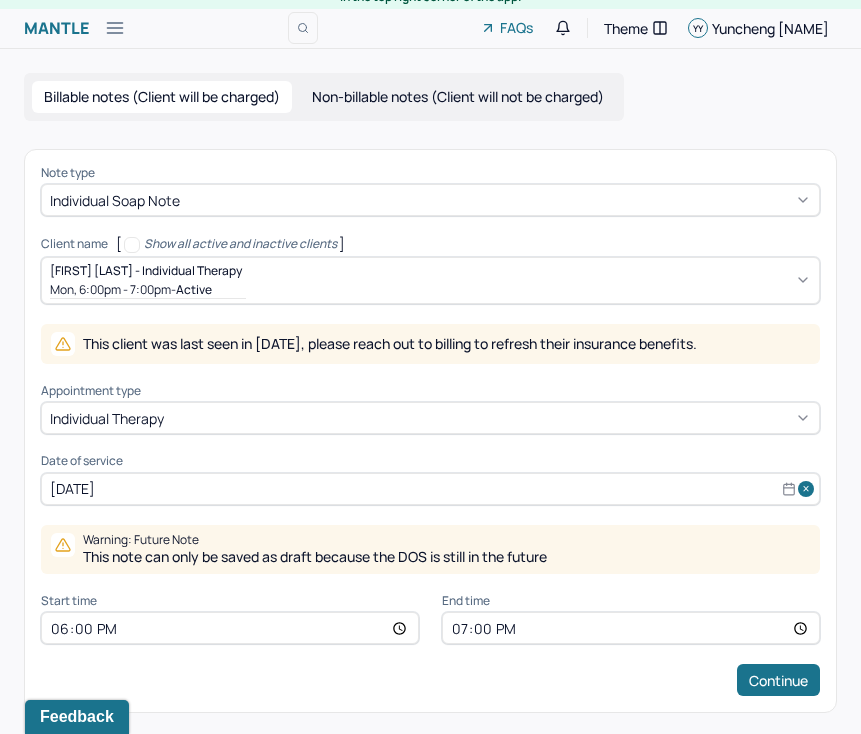 scroll, scrollTop: 28, scrollLeft: 0, axis: vertical 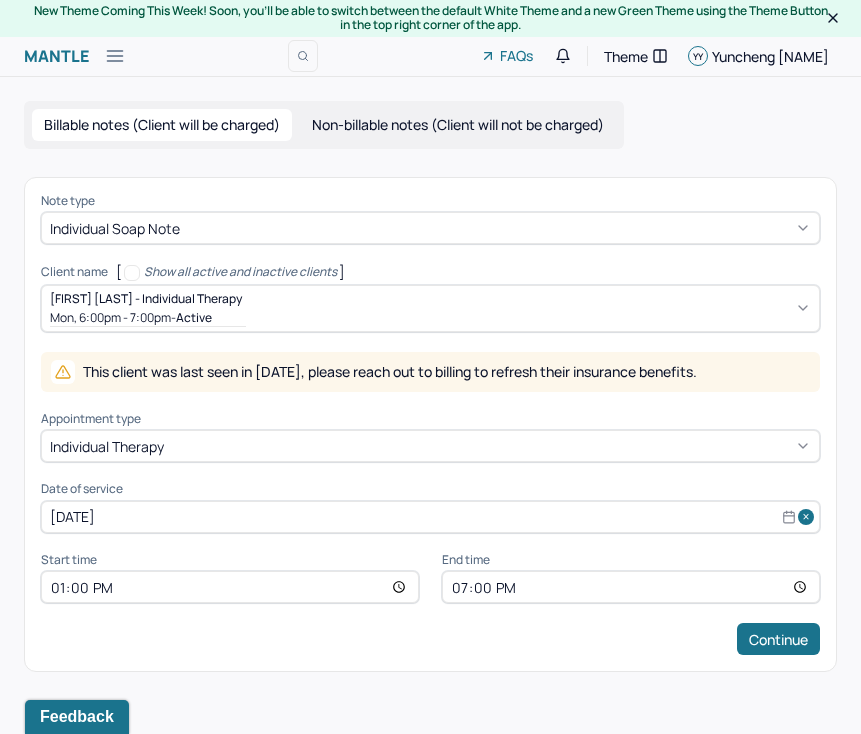 click on "19:00" at bounding box center (631, 587) 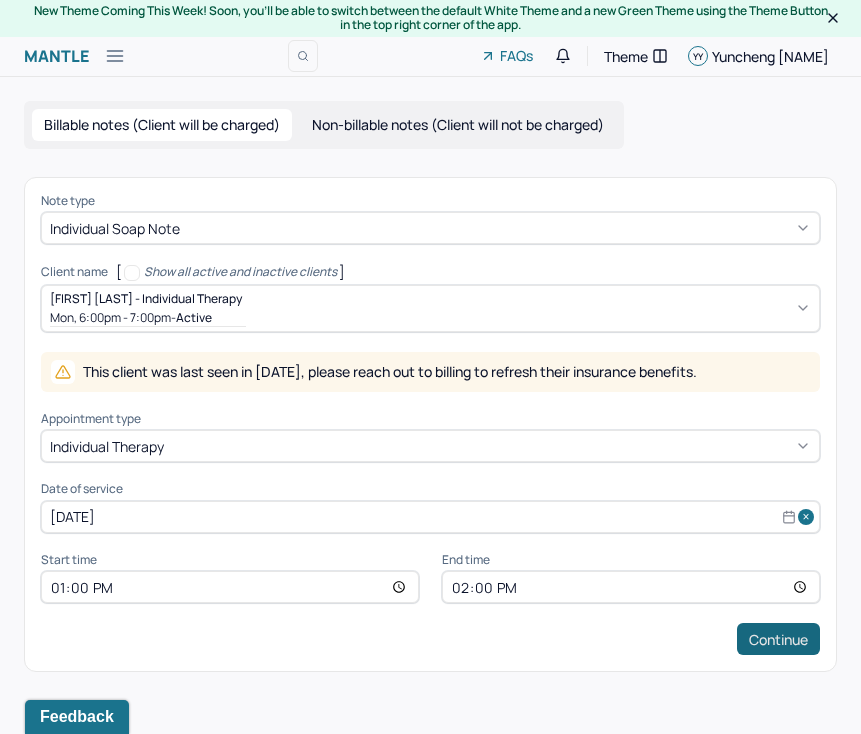 click on "Continue" at bounding box center [778, 639] 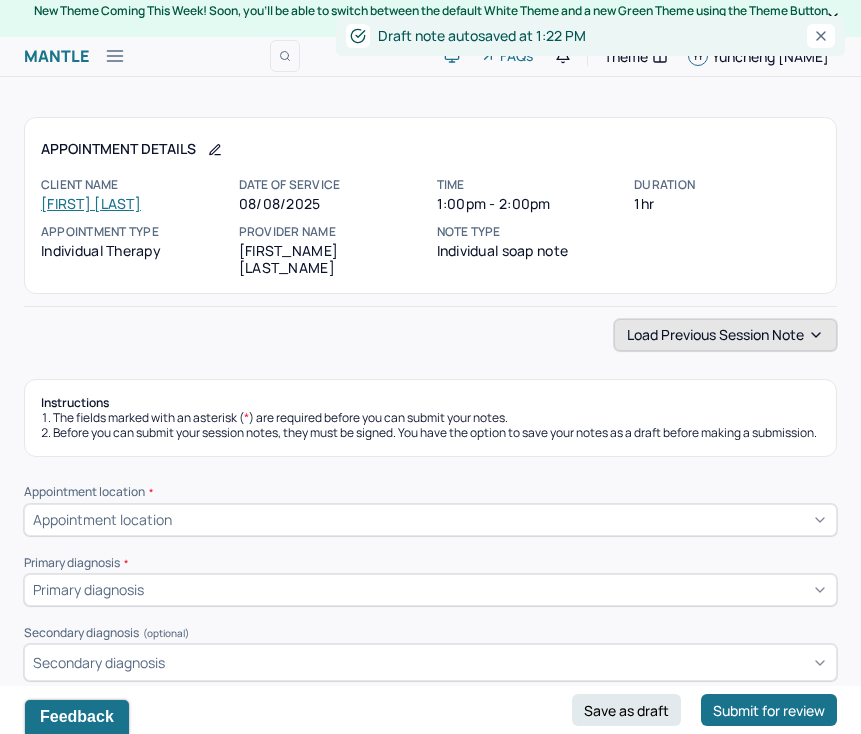 click on "Load previous session note" at bounding box center (725, 335) 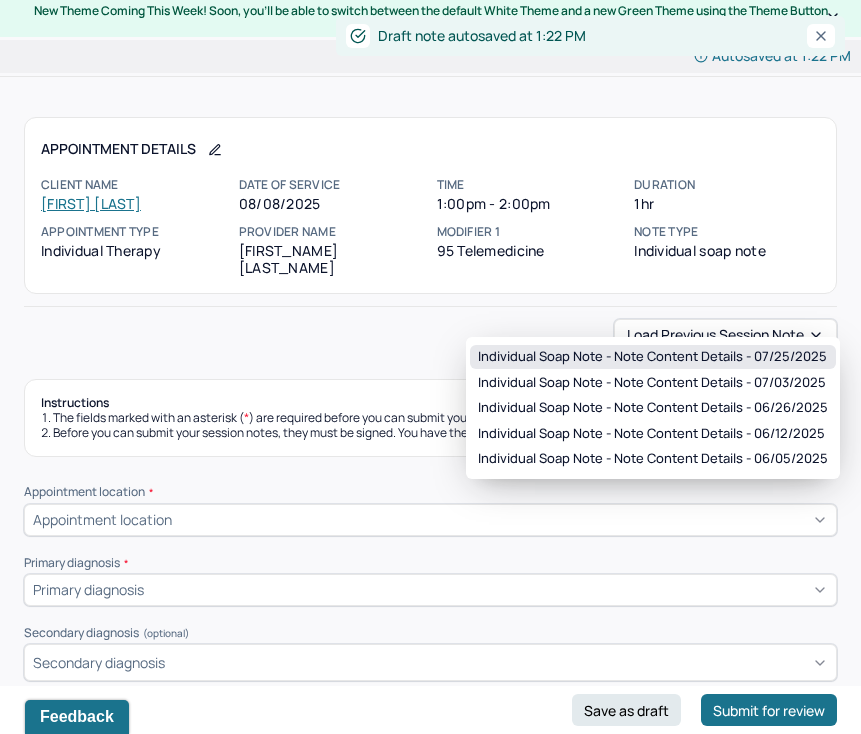 click on "Individual soap note   - Note content Details -   [DATE]" at bounding box center (652, 357) 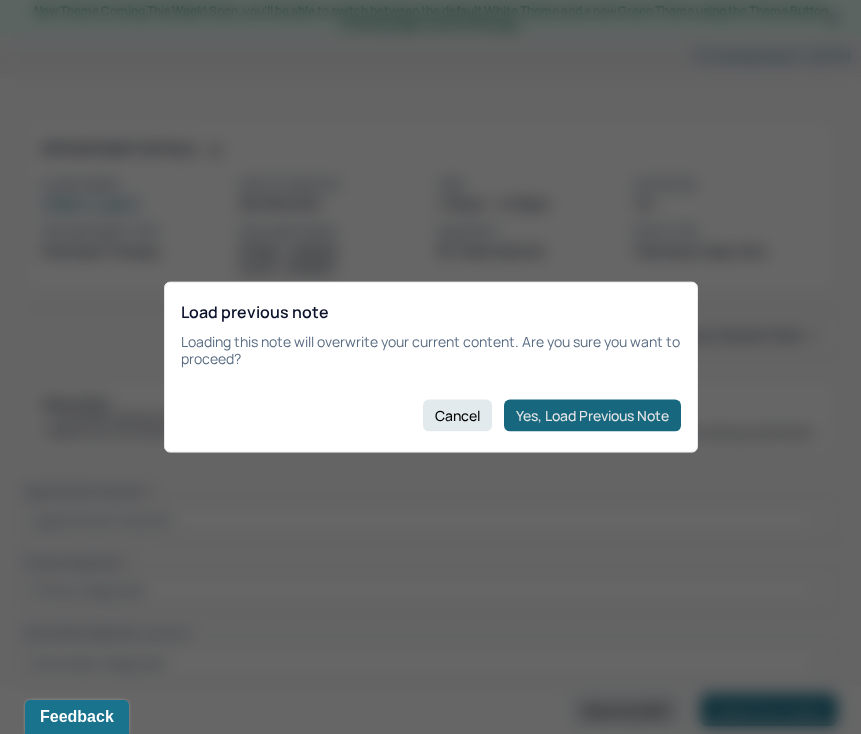 click on "Yes, Load Previous Note" at bounding box center (592, 415) 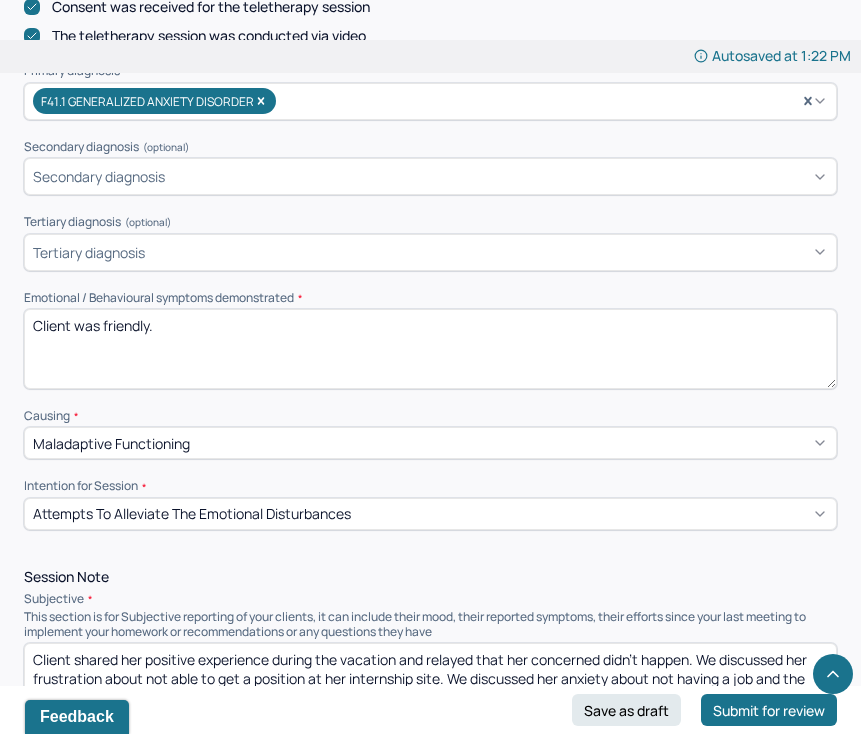 scroll, scrollTop: 706, scrollLeft: 0, axis: vertical 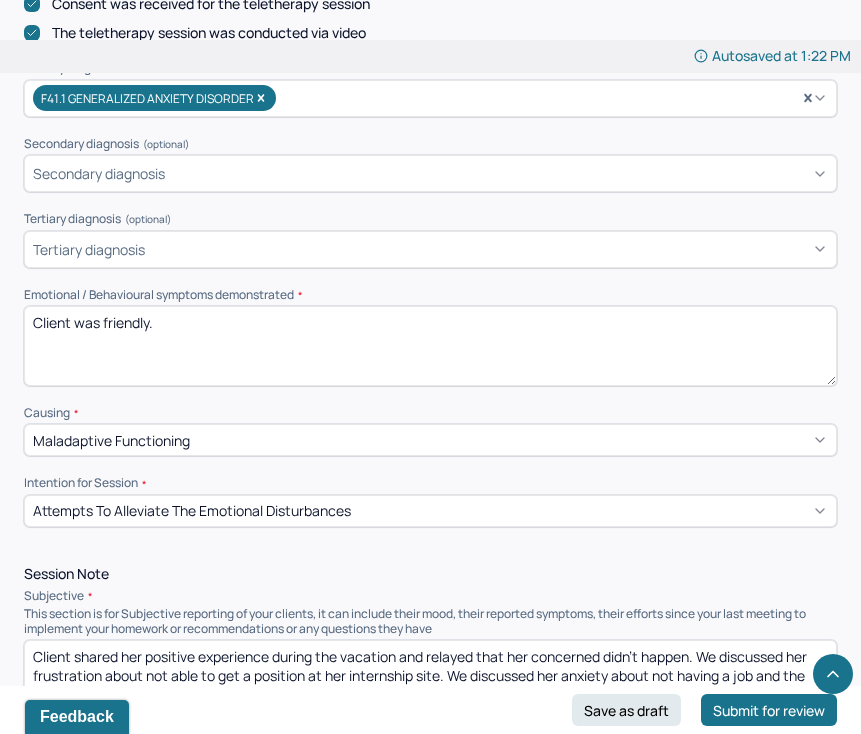 drag, startPoint x: 151, startPoint y: 313, endPoint x: 100, endPoint y: 308, distance: 51.24451 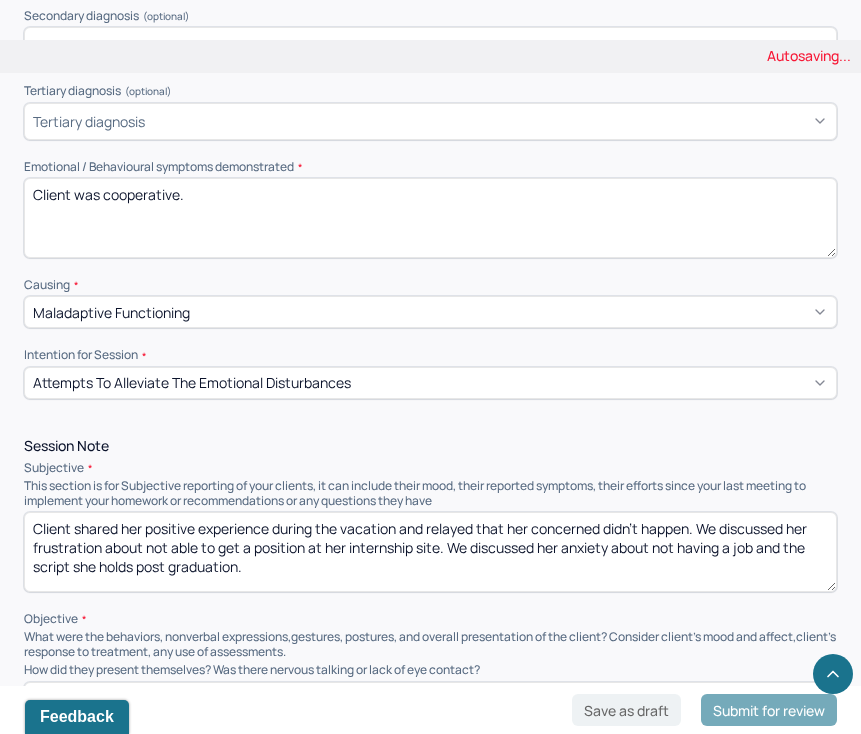 scroll, scrollTop: 837, scrollLeft: 0, axis: vertical 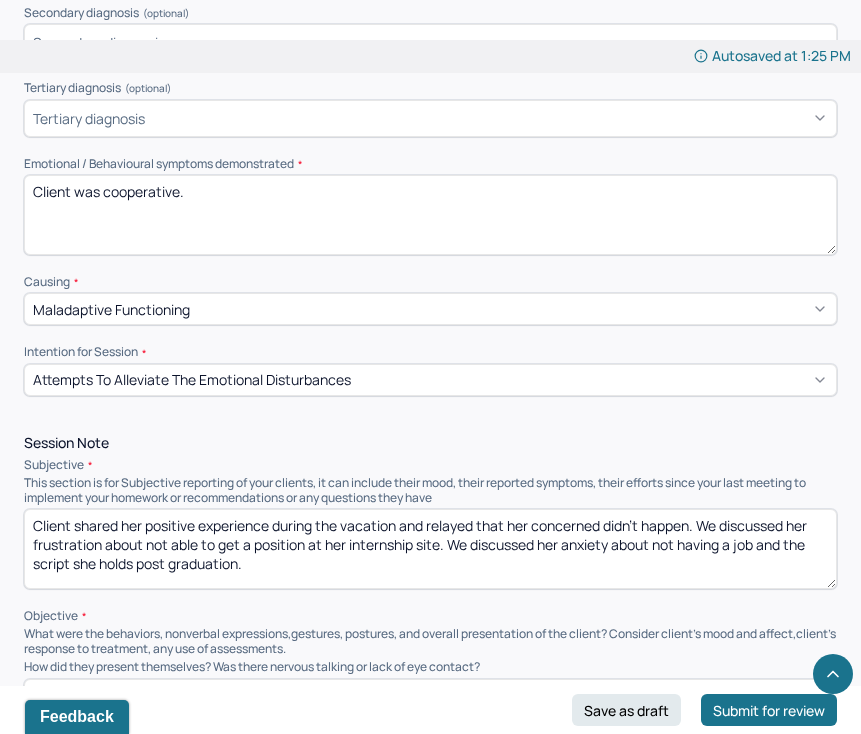 type on "Client was cooperative." 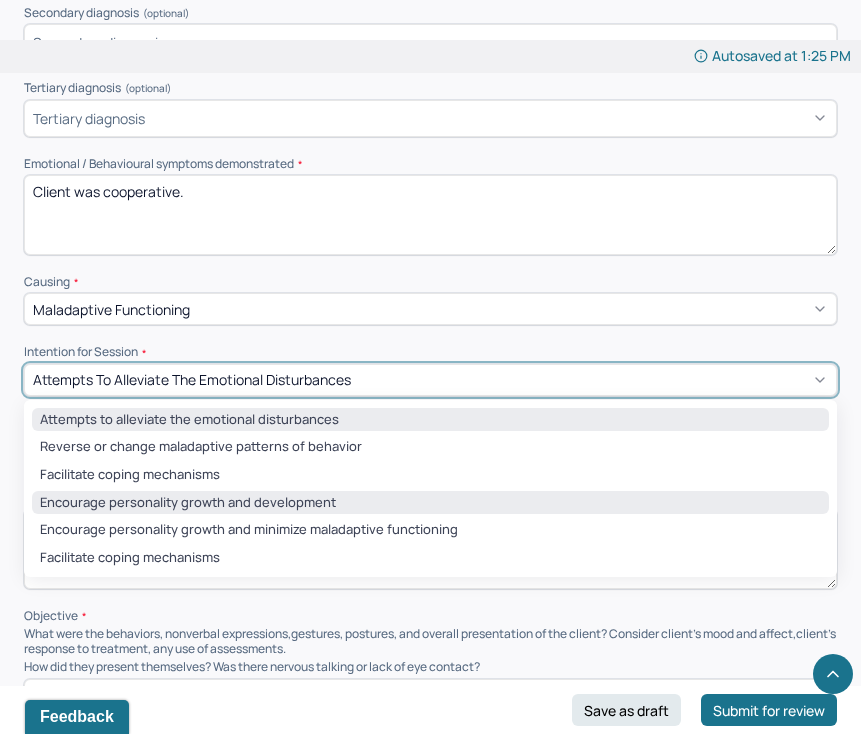 click on "Encourage personality growth and development" at bounding box center [430, 503] 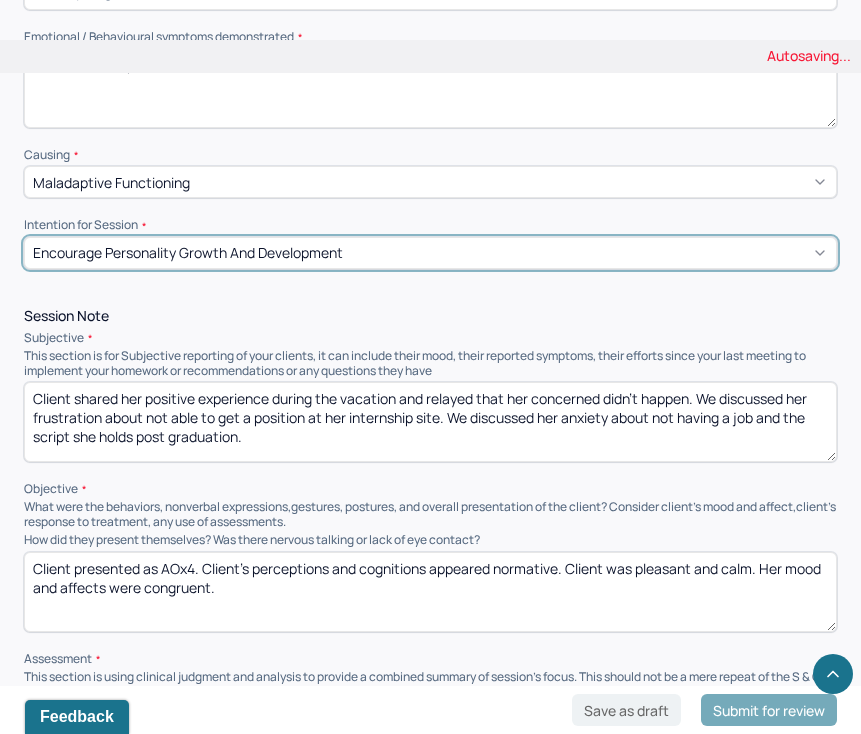 scroll, scrollTop: 970, scrollLeft: 0, axis: vertical 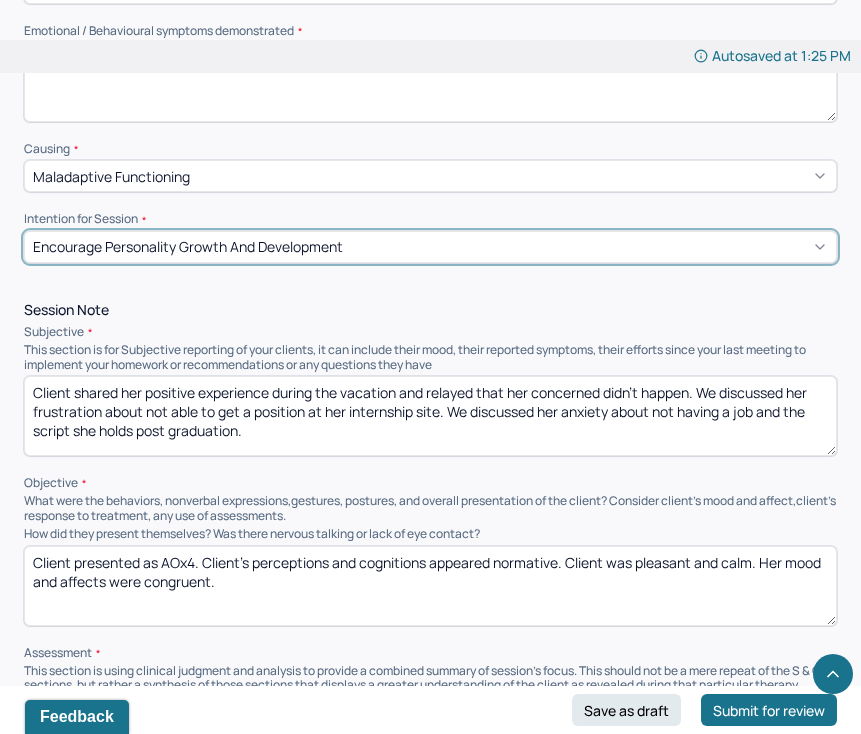 click on "Client shared her positive experience during the vacation and relayed that her concerned didn't happen. We discussed her frustration about not able to get a position at her internship site. We discussed her anxiety about not having a job and the script she holds post graduation." at bounding box center [430, 416] 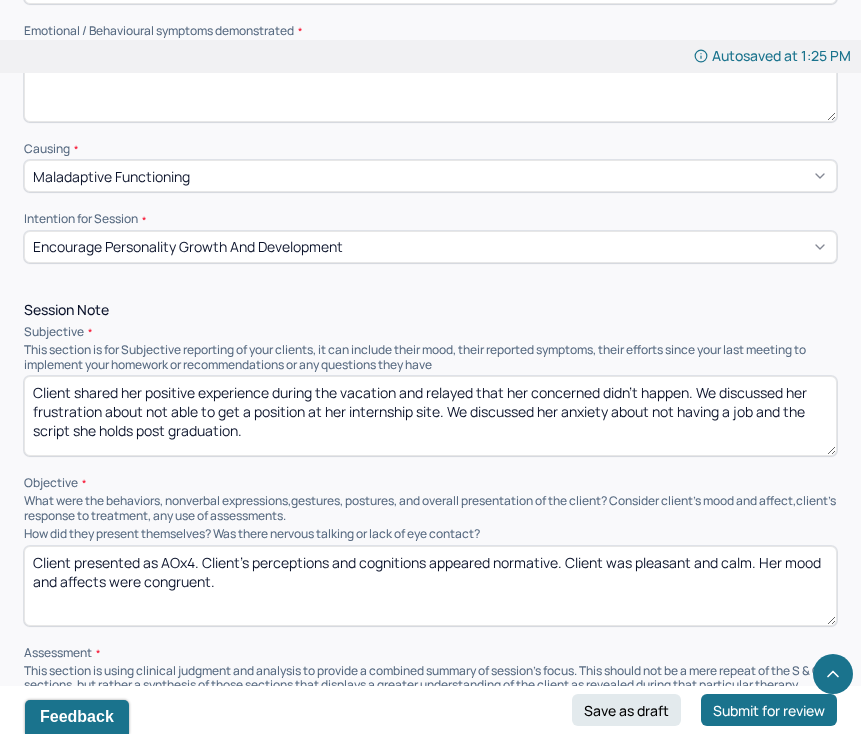click on "Client shared her positive experience during the vacation and relayed that her concerned didn't happen. We discussed her frustration about not able to get a position at her internship site. We discussed her anxiety about not having a job and the script she holds post graduation." at bounding box center [430, 416] 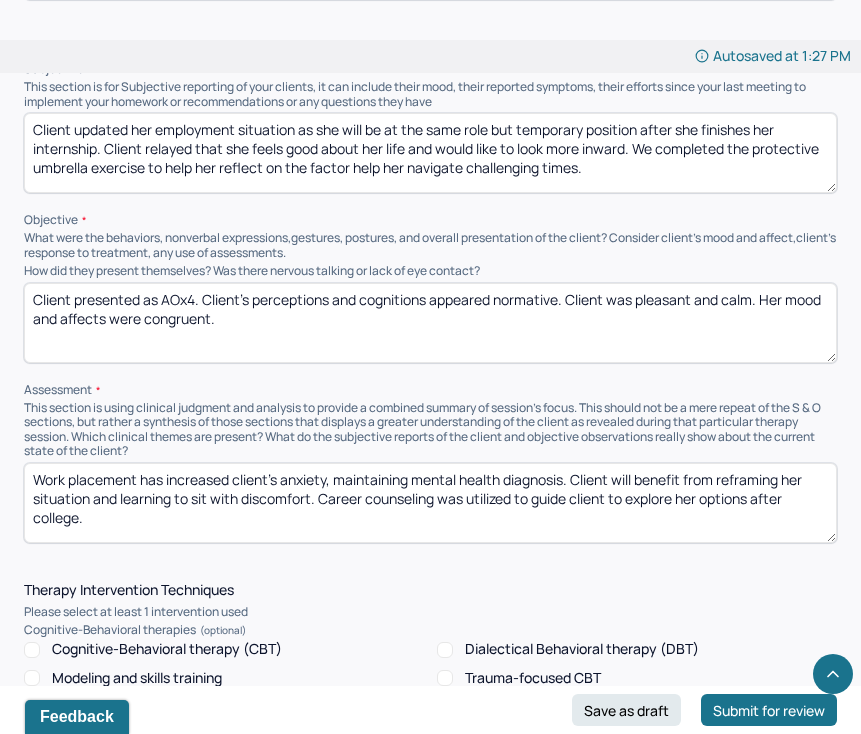 scroll, scrollTop: 1235, scrollLeft: 0, axis: vertical 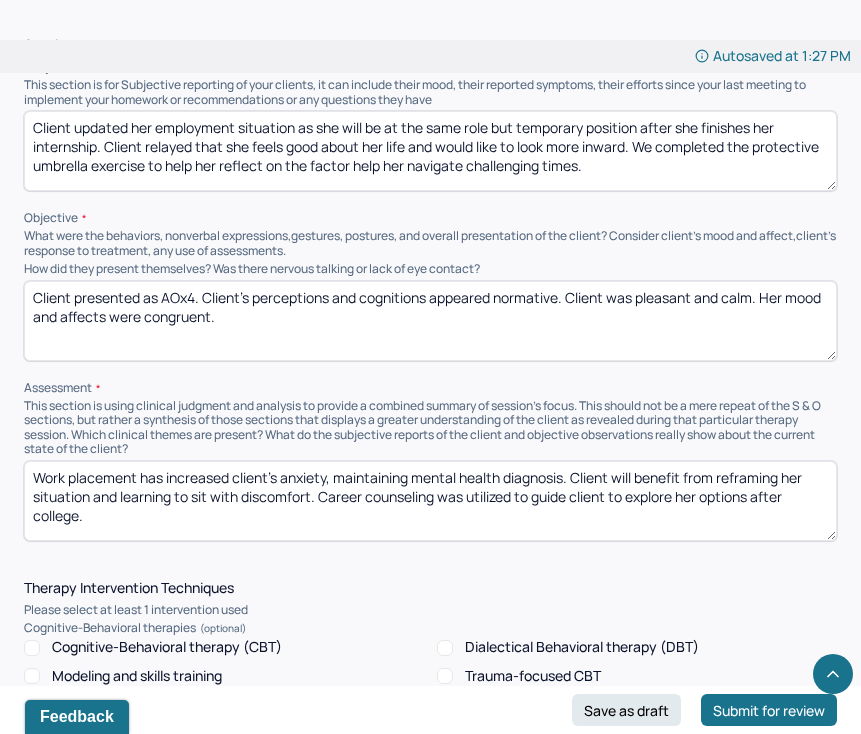 type on "Client updated her employment situation as she will be at the same role but temporary position after she finishes her internship. Client relayed that she feels good about her life and would like to look more inward. We completed the protective umbrella exercise to help her reflect on the factor help her navigate challenging times." 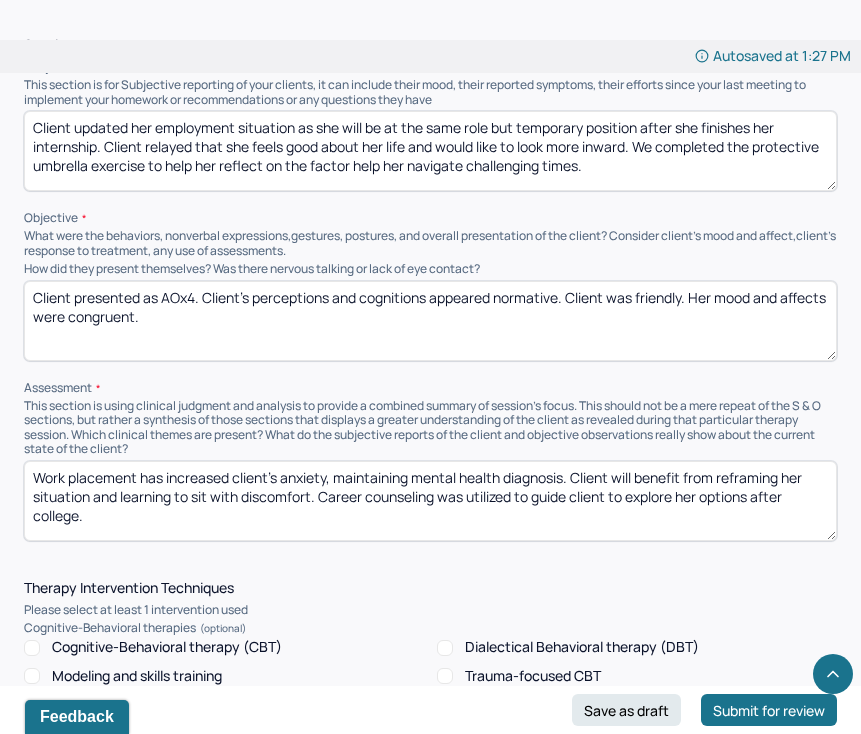 drag, startPoint x: 713, startPoint y: 288, endPoint x: 733, endPoint y: 303, distance: 25 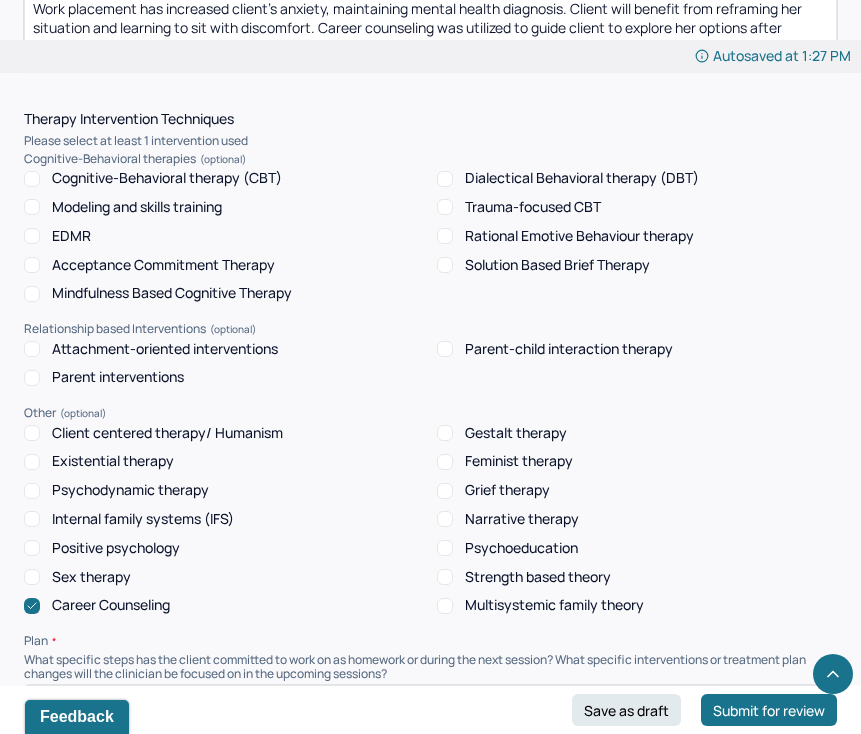 scroll, scrollTop: 1724, scrollLeft: 0, axis: vertical 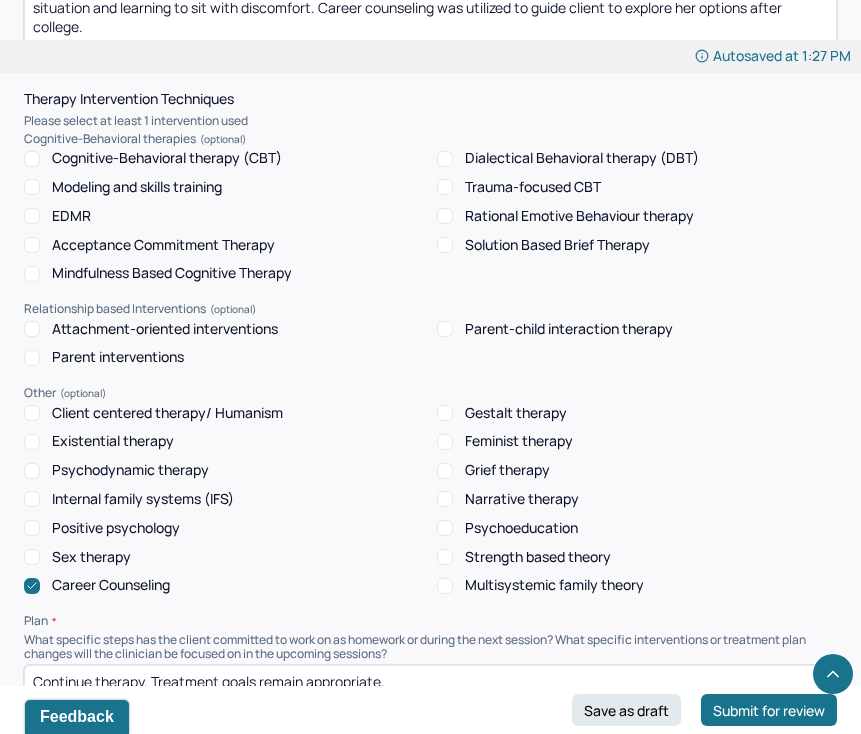 type on "Client presented as AOx4. Client's perceptions and cognitions appeared normative. Client was friendly. She demonstrated good focus and good eye contact." 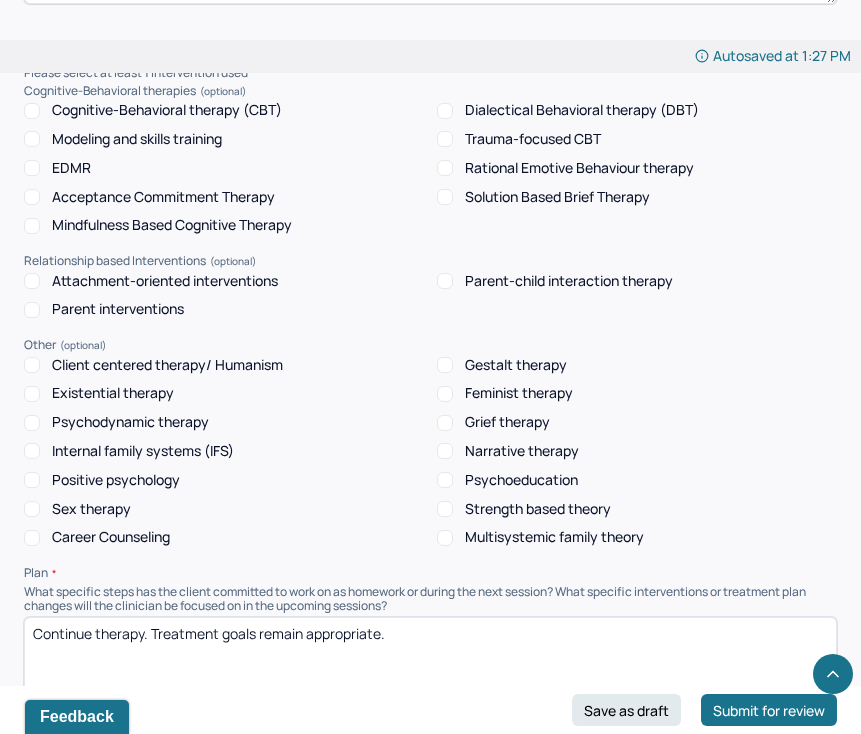 scroll, scrollTop: 1790, scrollLeft: 0, axis: vertical 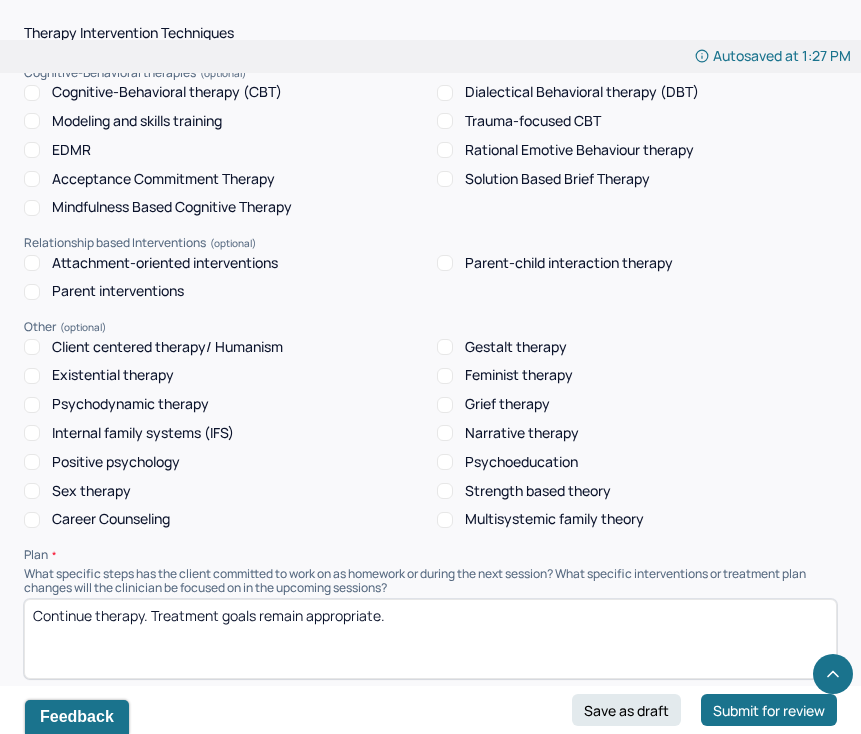 click on "Strength based theory" at bounding box center [538, 491] 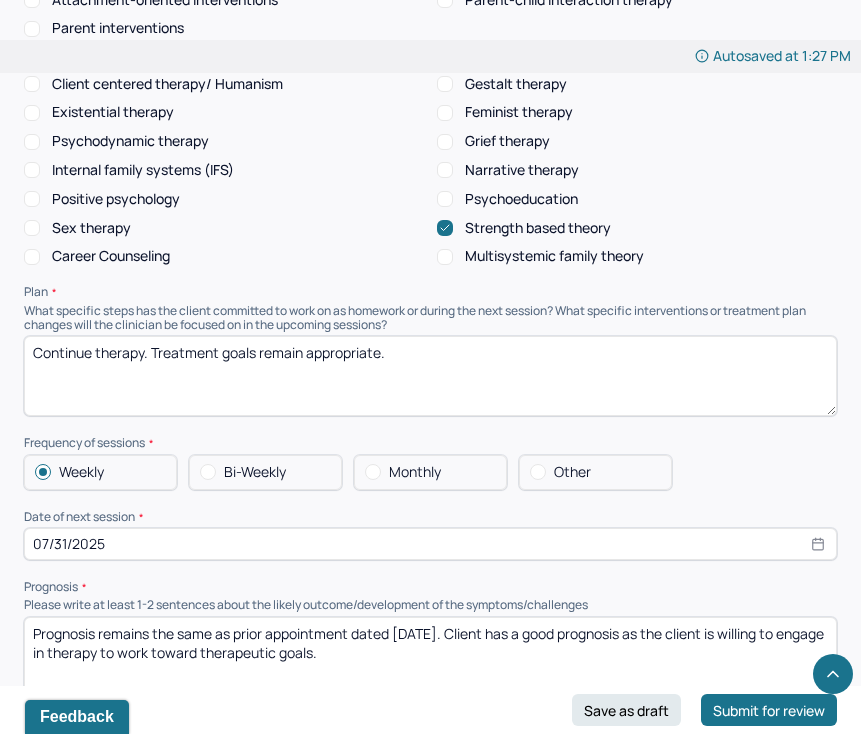 scroll, scrollTop: 2096, scrollLeft: 0, axis: vertical 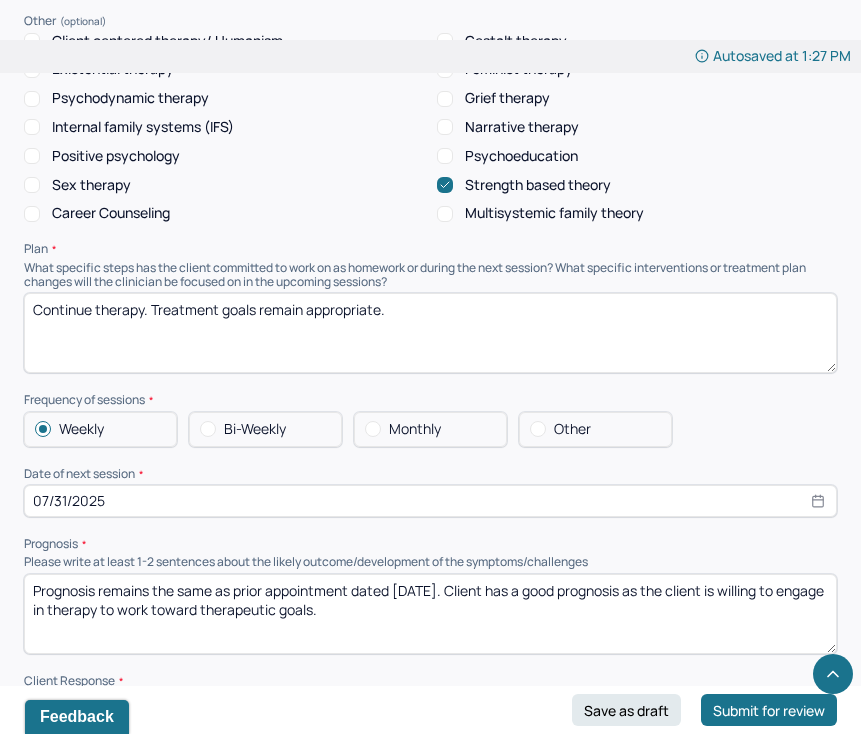 click on "07/31/2025" at bounding box center (430, 501) 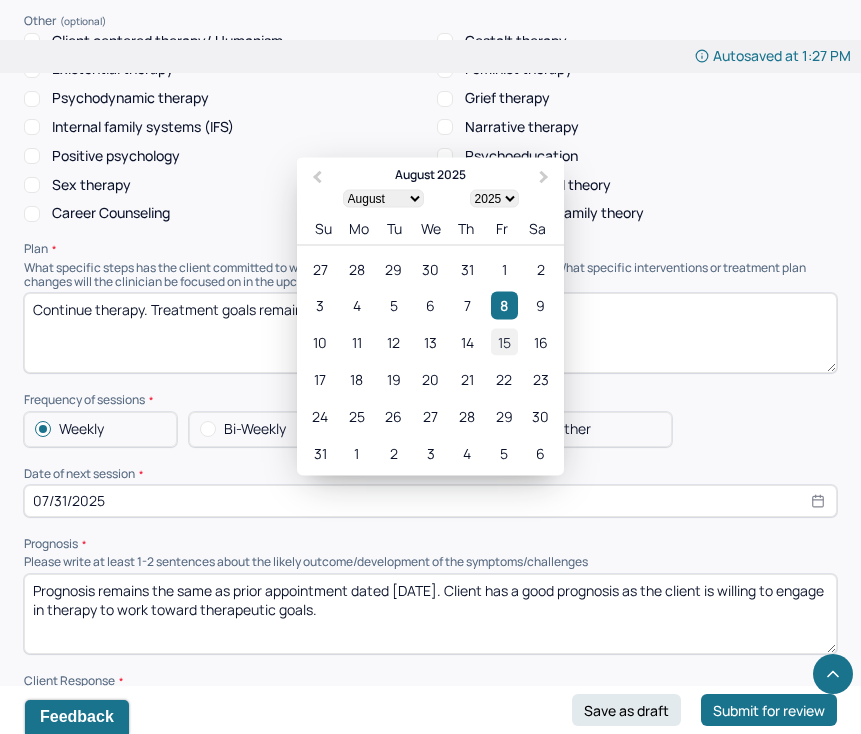click on "15" at bounding box center [504, 342] 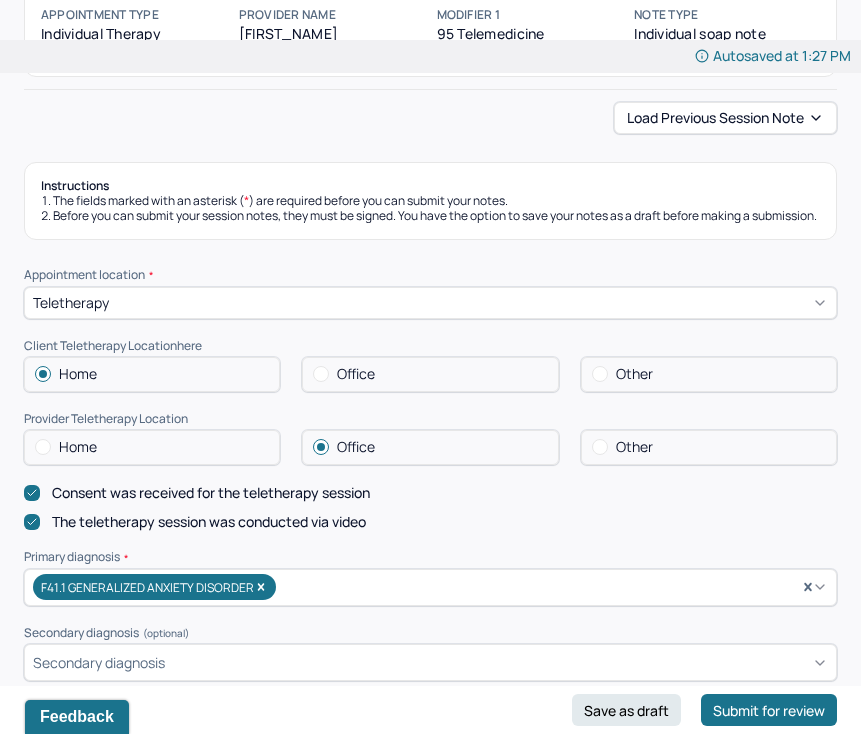 scroll, scrollTop: 0, scrollLeft: 0, axis: both 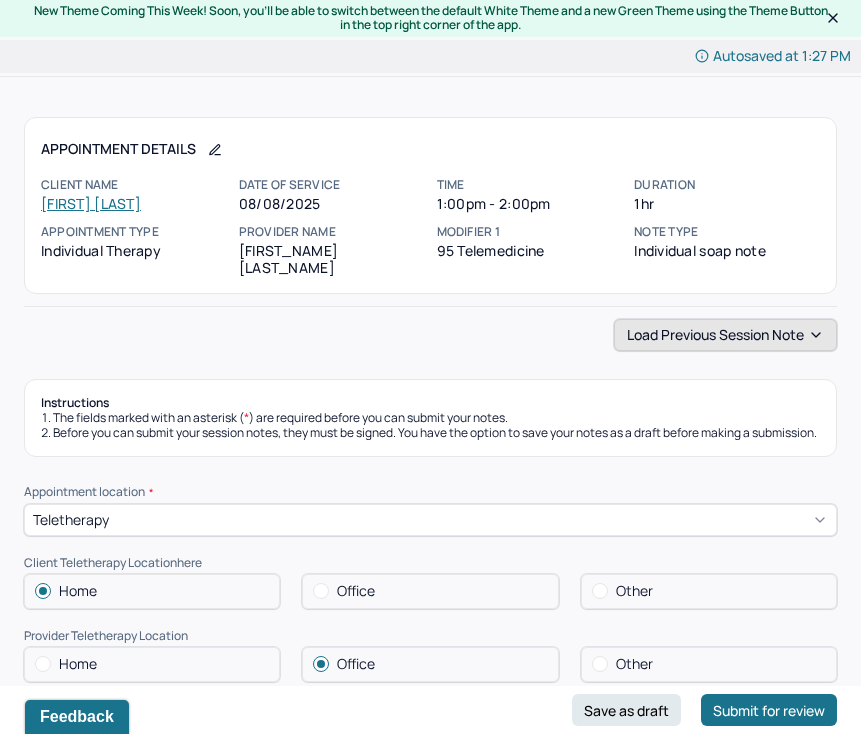 click on "Load previous session note" at bounding box center [725, 335] 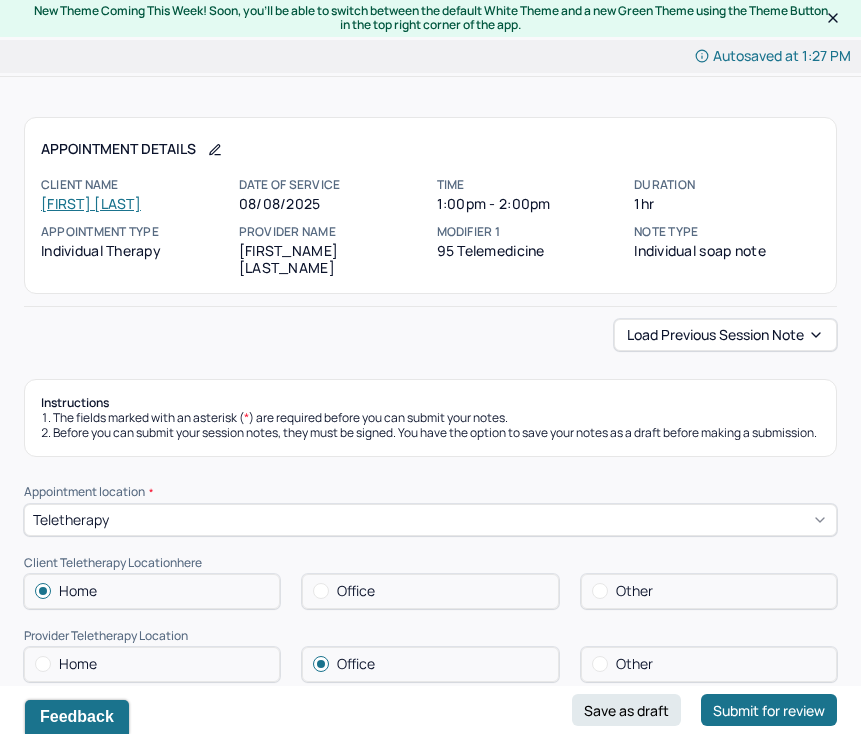 click on "Load previous session note" at bounding box center (430, 335) 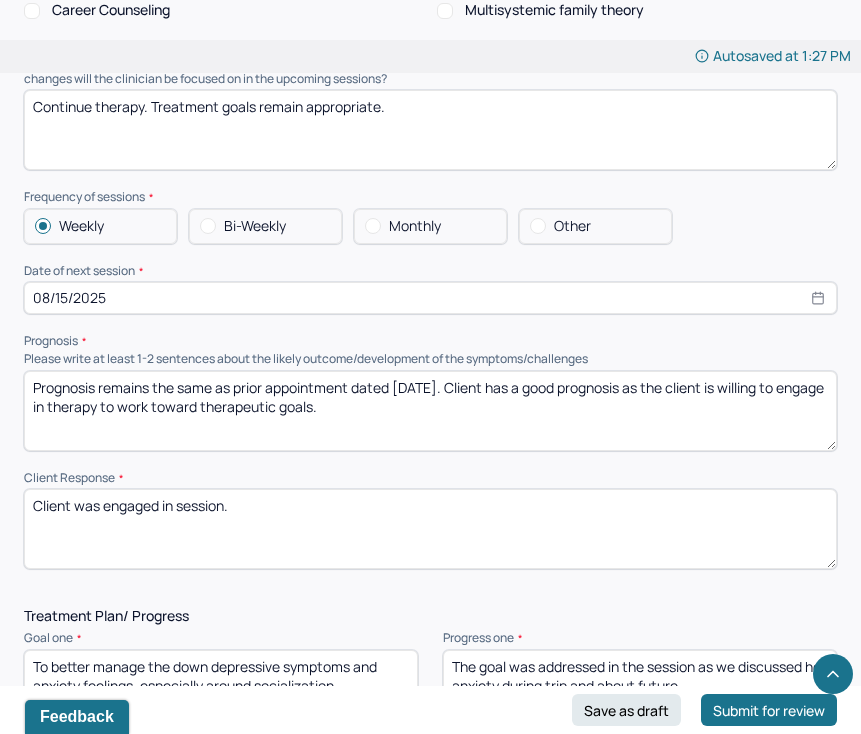 scroll, scrollTop: 2306, scrollLeft: 0, axis: vertical 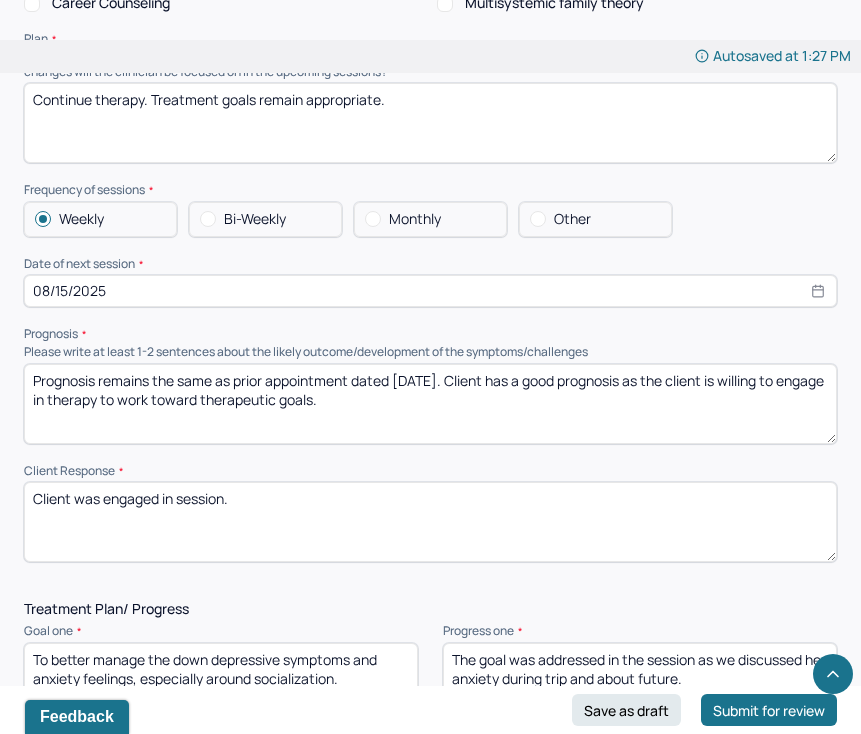 click on "Prognosis remains the same as prior appointment dated [DATE]. Client has a good prognosis as the client is willing to engage in therapy to work toward therapeutic goals." at bounding box center [430, 404] 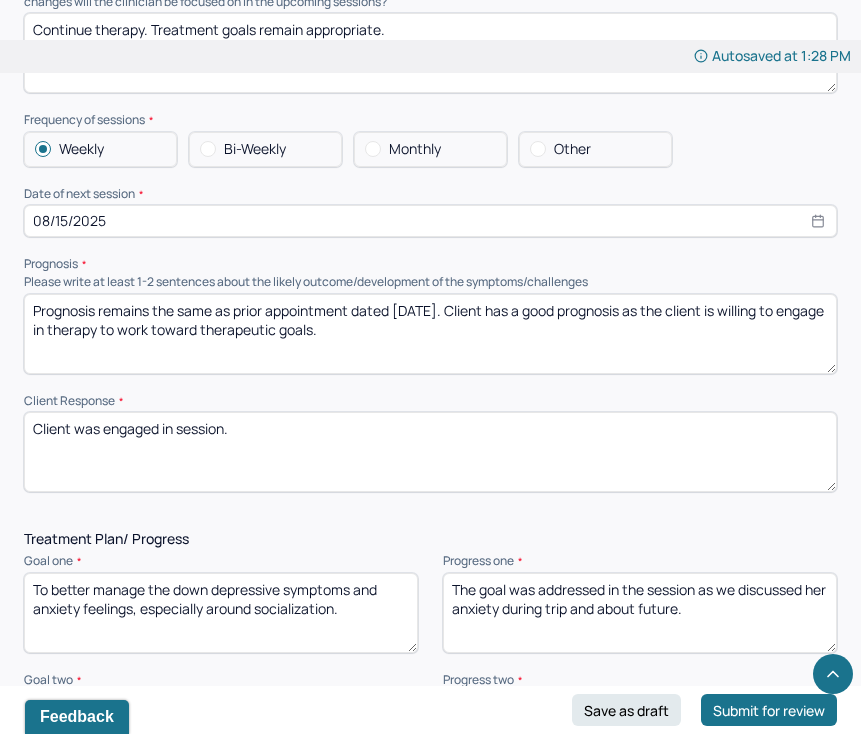scroll, scrollTop: 2381, scrollLeft: 0, axis: vertical 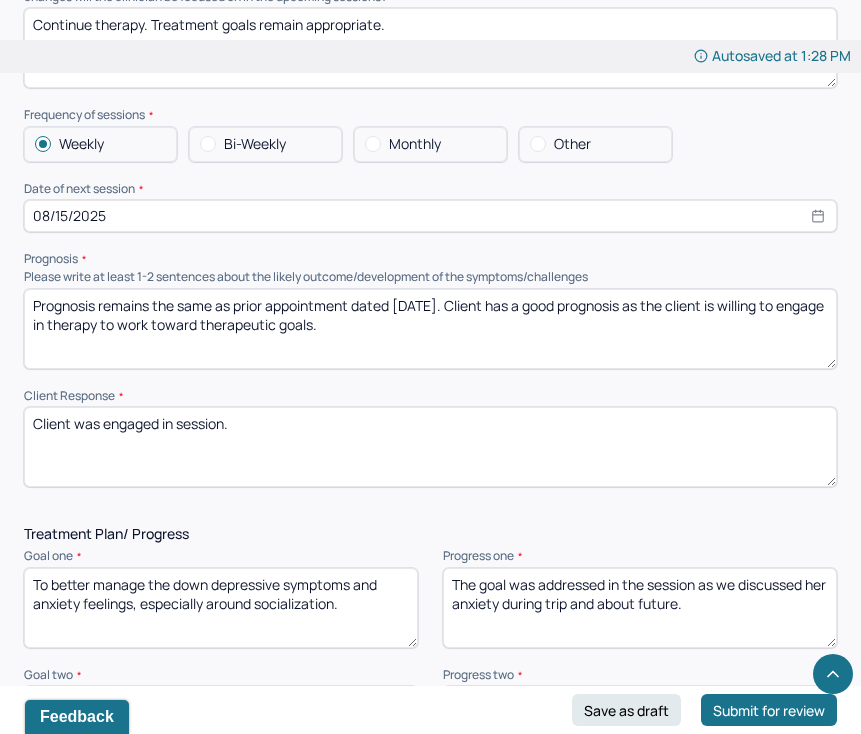 type on "Prognosis remains the same as prior appointment dated [DATE]. Client has a good prognosis as the client is willing to engage in therapy to work toward therapeutic goals." 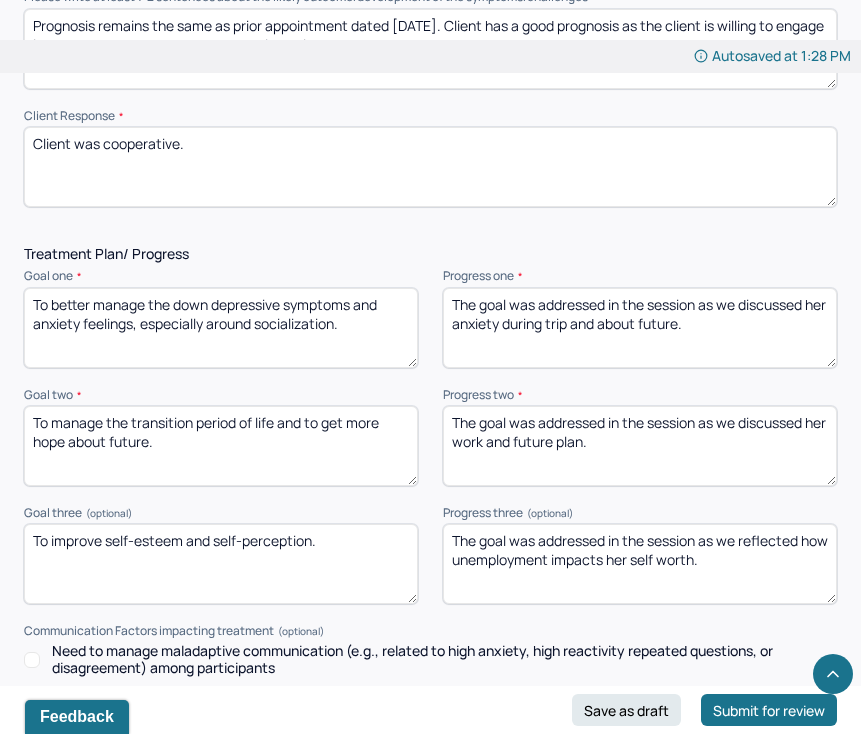 scroll, scrollTop: 2665, scrollLeft: 0, axis: vertical 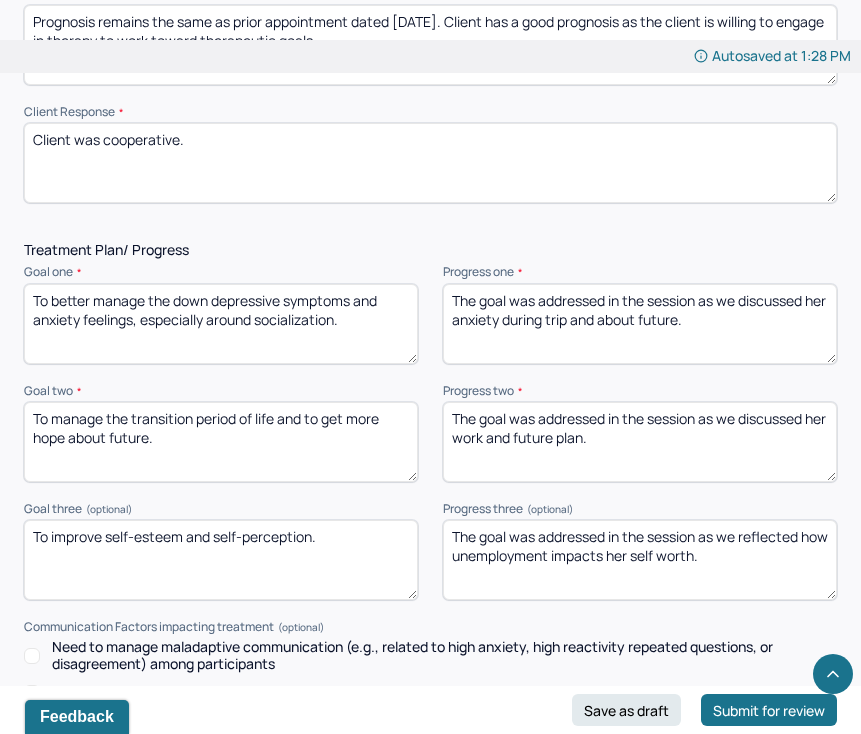 type on "Client was cooperative." 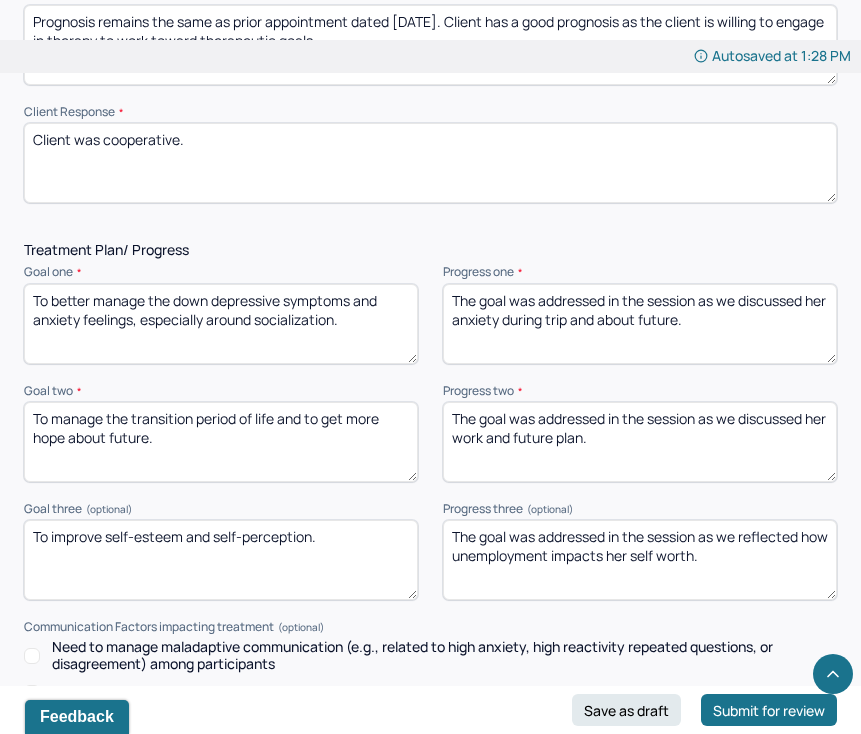 drag, startPoint x: 455, startPoint y: 545, endPoint x: 710, endPoint y: 549, distance: 255.03137 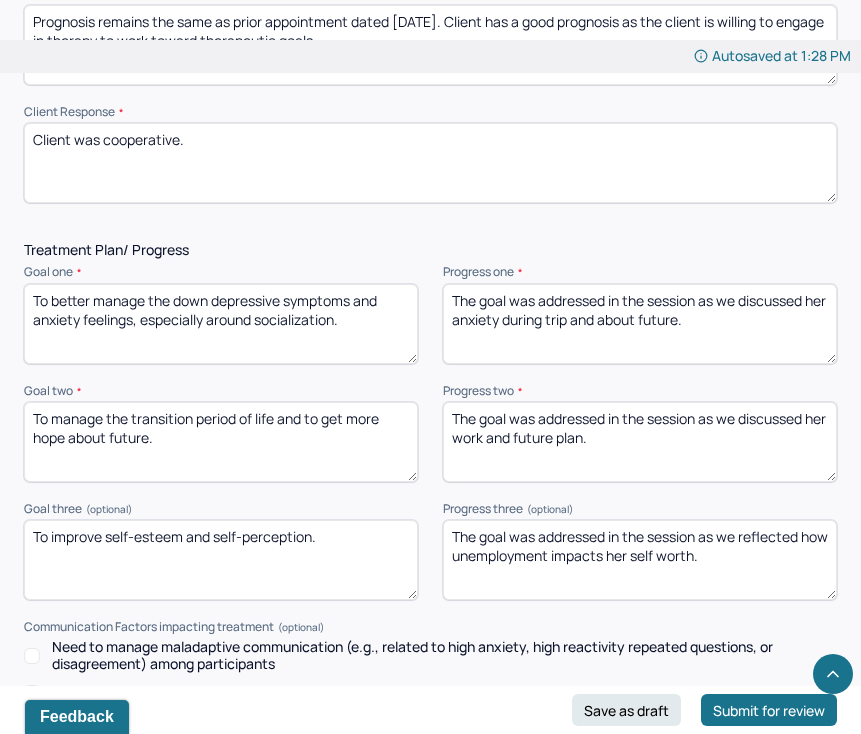 click on "The goal was addressed in the session as we reflected how unemployment impacts her self worth." at bounding box center [640, 560] 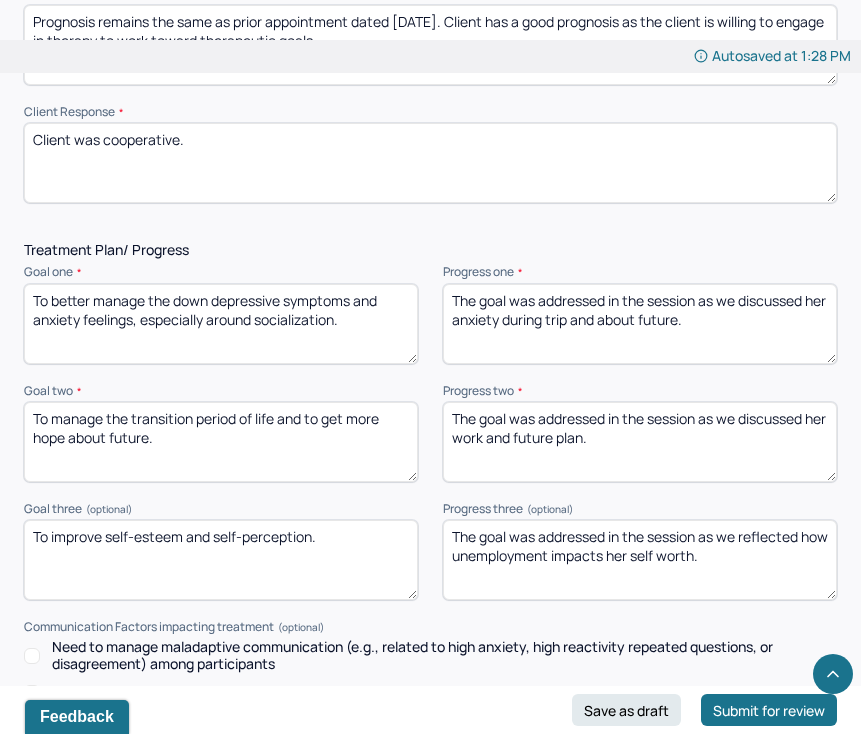 drag, startPoint x: 726, startPoint y: 549, endPoint x: 417, endPoint y: 537, distance: 309.2329 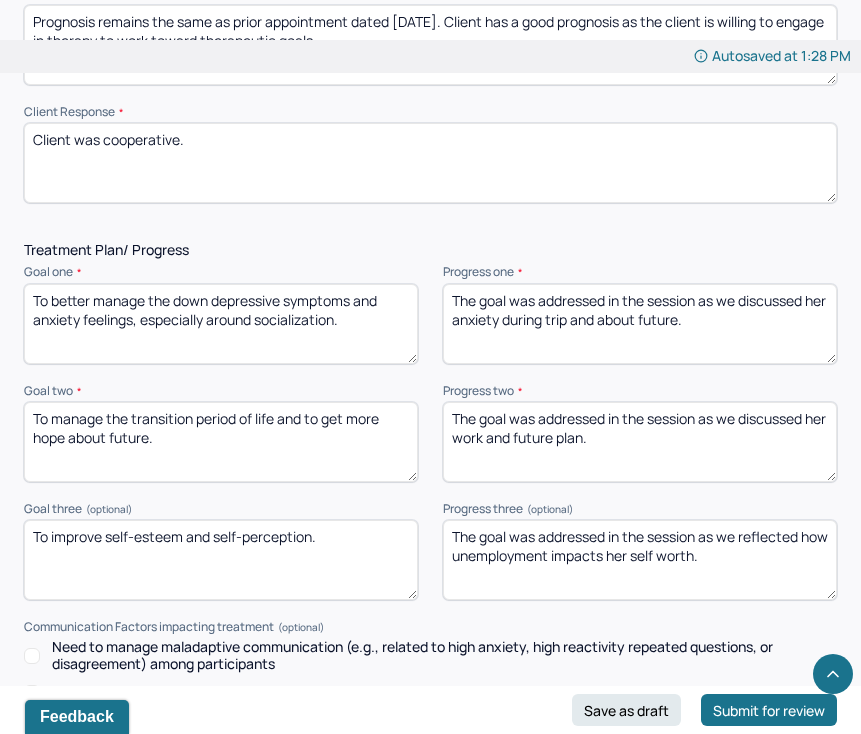click on "Goal three (optional) To improve self-esteem and self-perception. Progress three (optional) The goal was addressed in the session as we reflected how unemployment impacts her self worth." at bounding box center [430, 551] 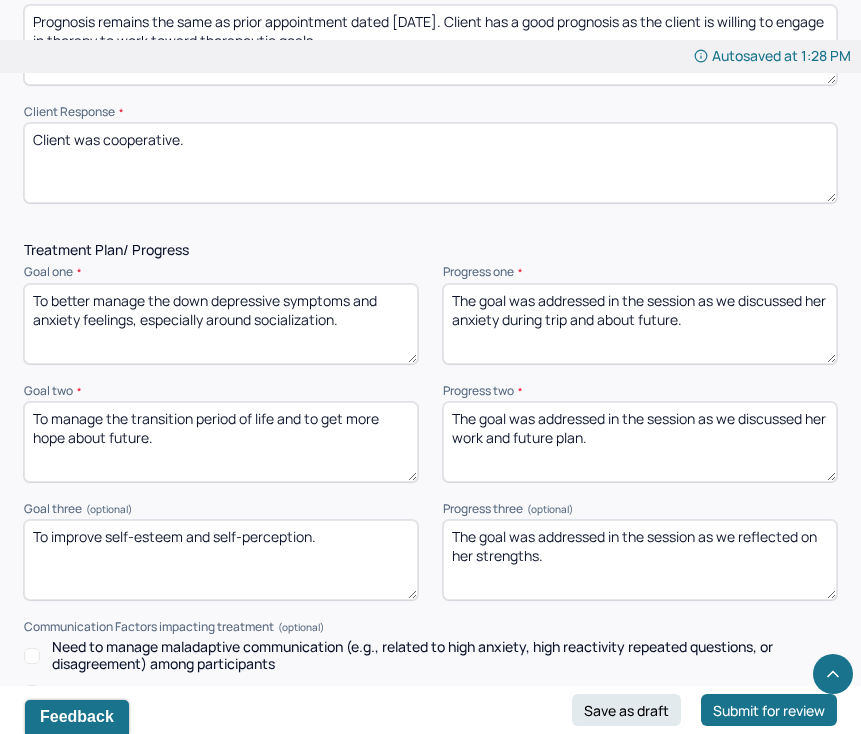 type on "The goal was addressed in the session as we reflected on her strengths." 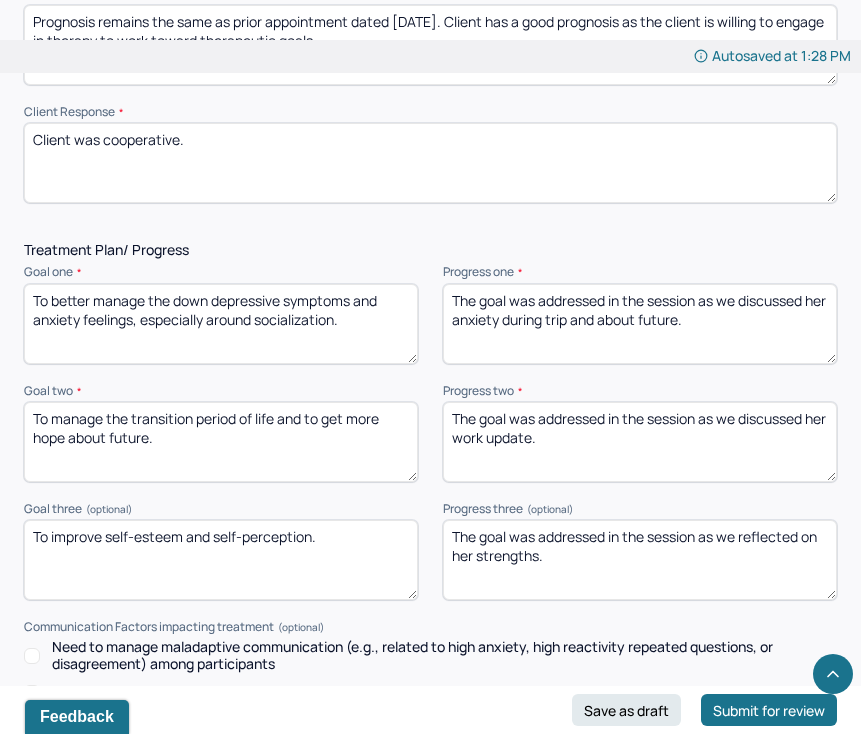 type on "The goal was addressed in the session as we discussed her work update." 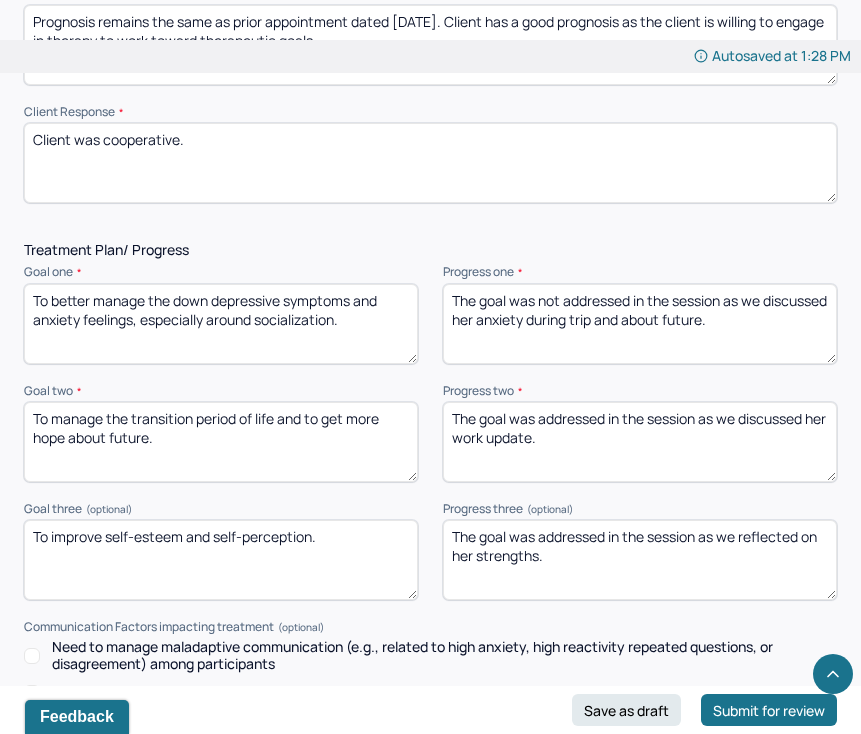 drag, startPoint x: 723, startPoint y: 292, endPoint x: 763, endPoint y: 308, distance: 43.081318 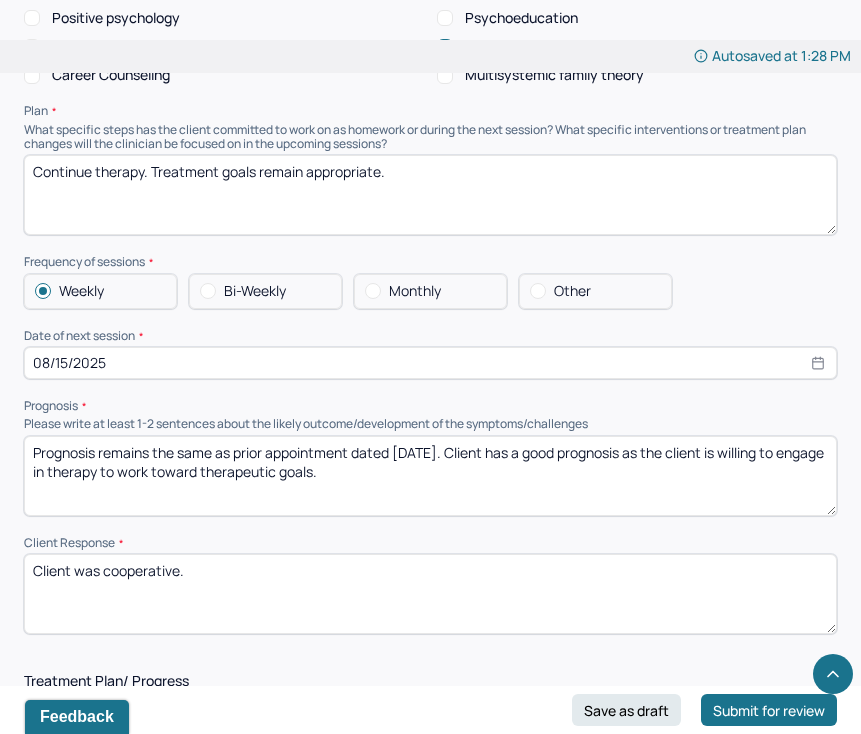 scroll, scrollTop: 2230, scrollLeft: 0, axis: vertical 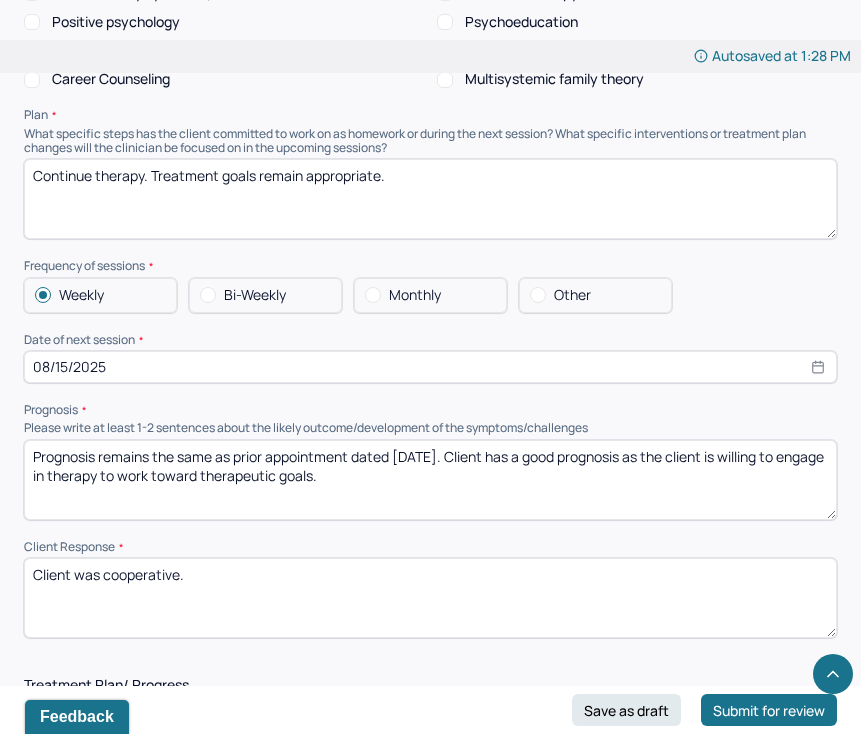 type on "The goal was not addressed in the session." 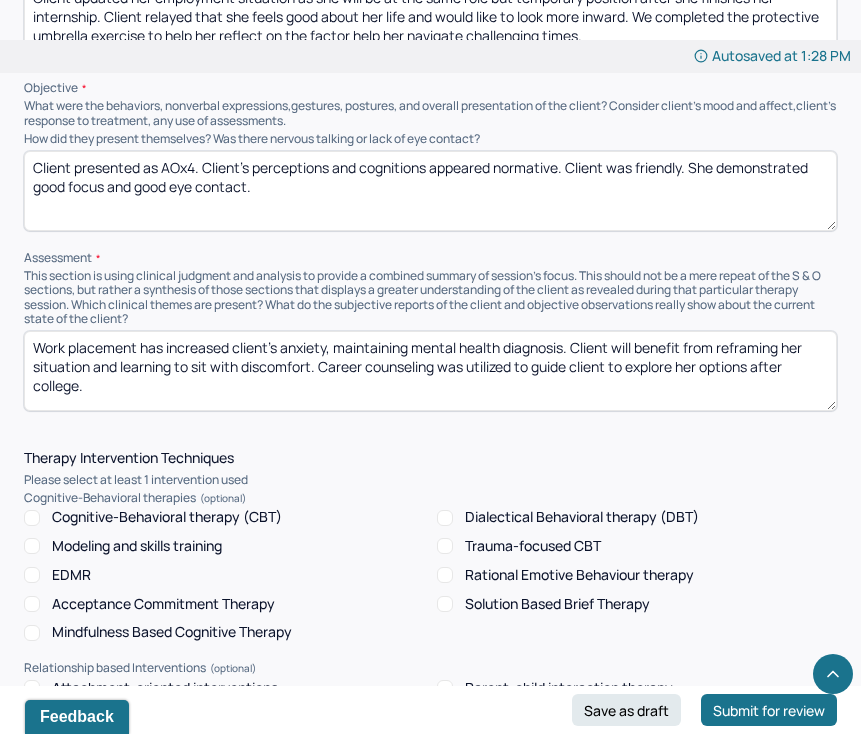 scroll, scrollTop: 1381, scrollLeft: 0, axis: vertical 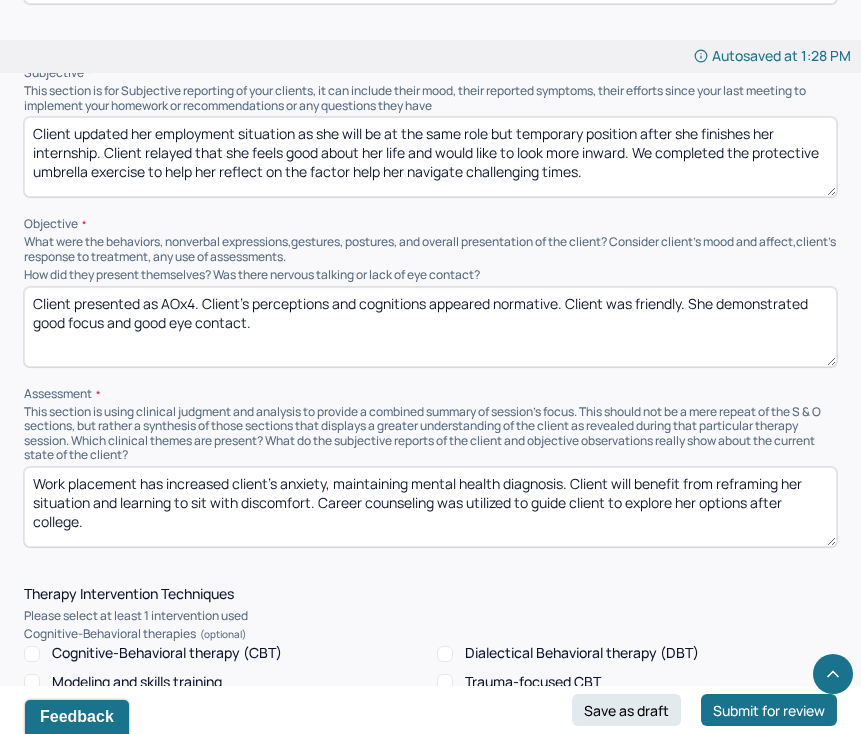 click on "Work placement has increased client's anxiety, maintaining mental health diagnosis. Client will benefit from reframing her situation and learning to sit with discomfort. Career counseling was utilized to guide client to explore her options after college." at bounding box center (430, 507) 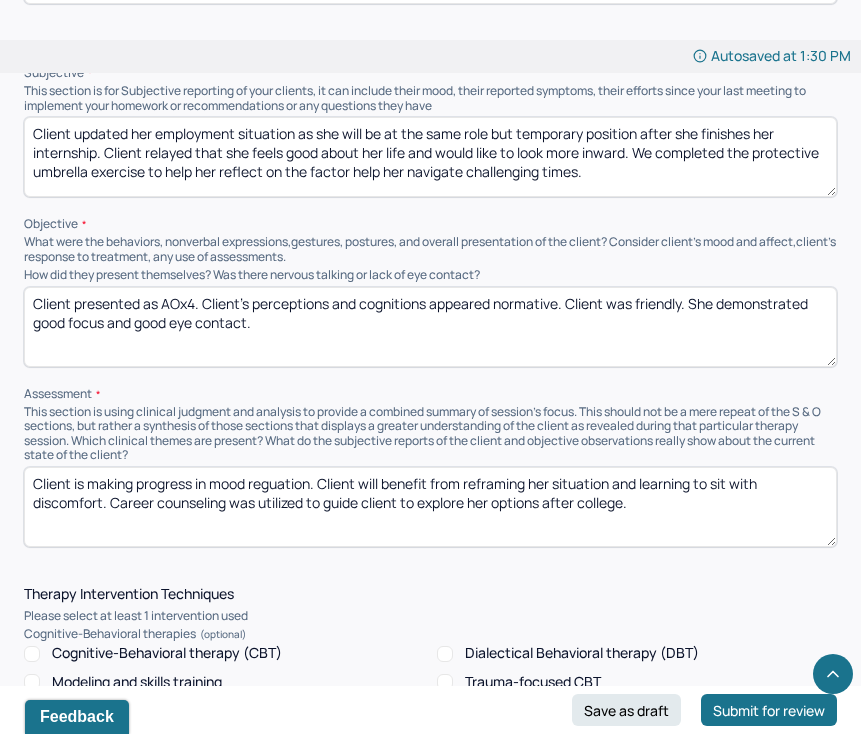 click on "Client is making progress in mood reguation. Client will benefit from reframing her situation and learning to sit with discomfort. Career counseling was utilized to guide client to explore her options after college." at bounding box center [430, 507] 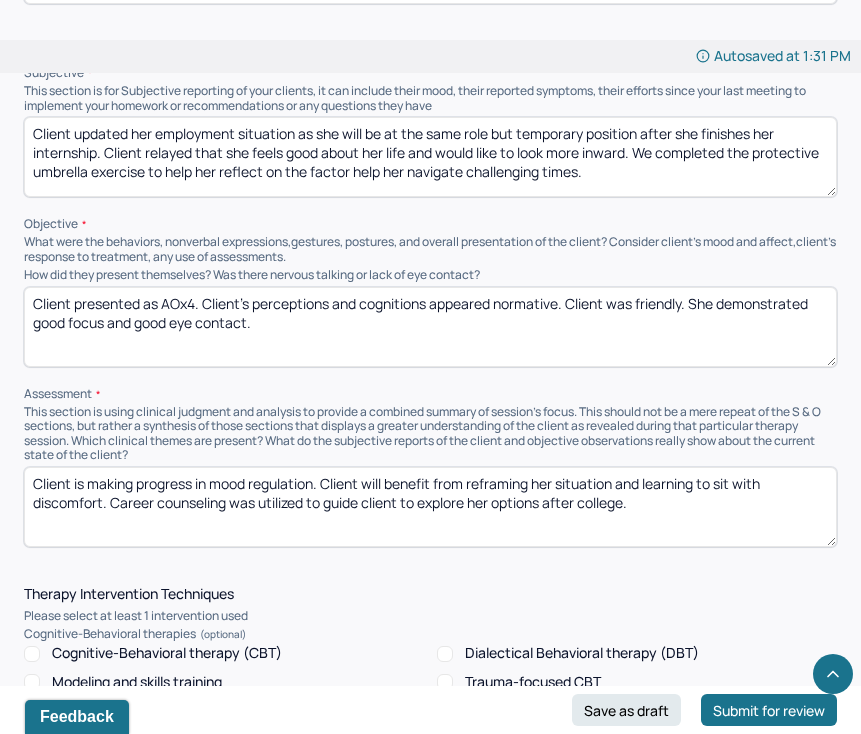 drag, startPoint x: 468, startPoint y: 472, endPoint x: 101, endPoint y: 494, distance: 367.6588 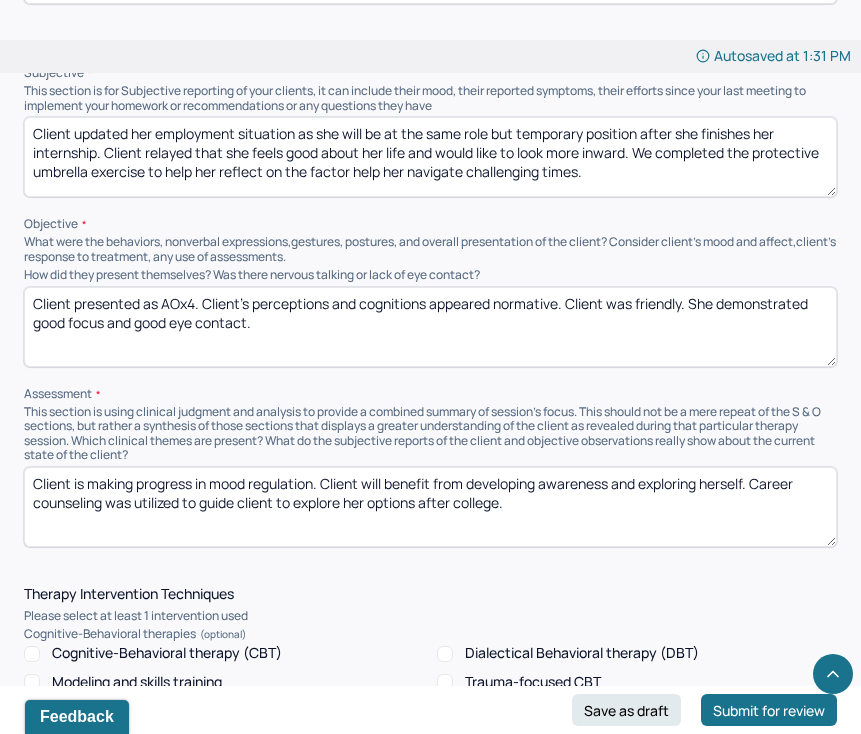 drag, startPoint x: 759, startPoint y: 475, endPoint x: 503, endPoint y: 492, distance: 256.56384 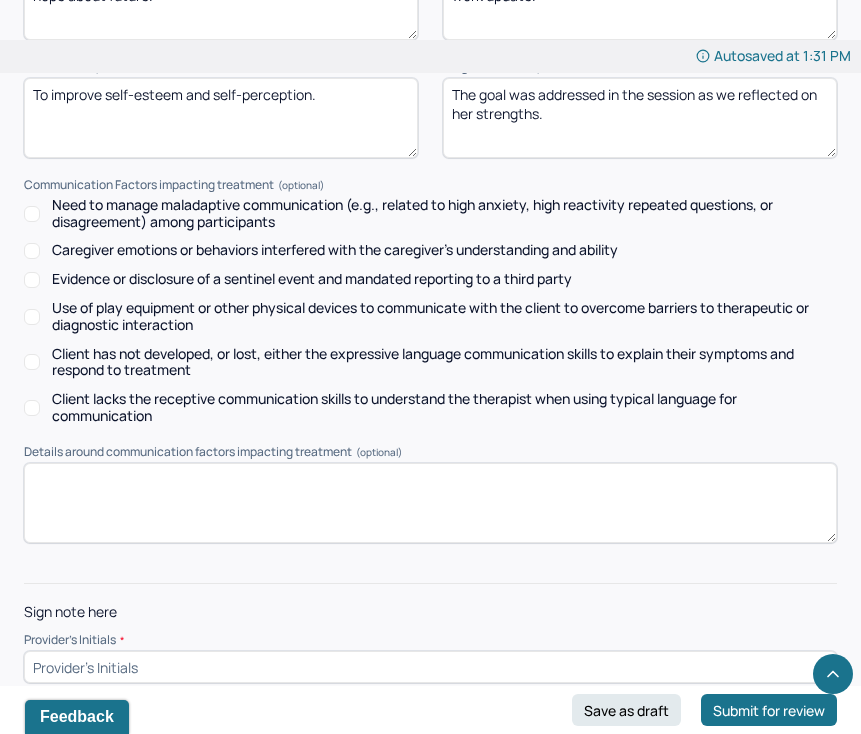 scroll, scrollTop: 3114, scrollLeft: 0, axis: vertical 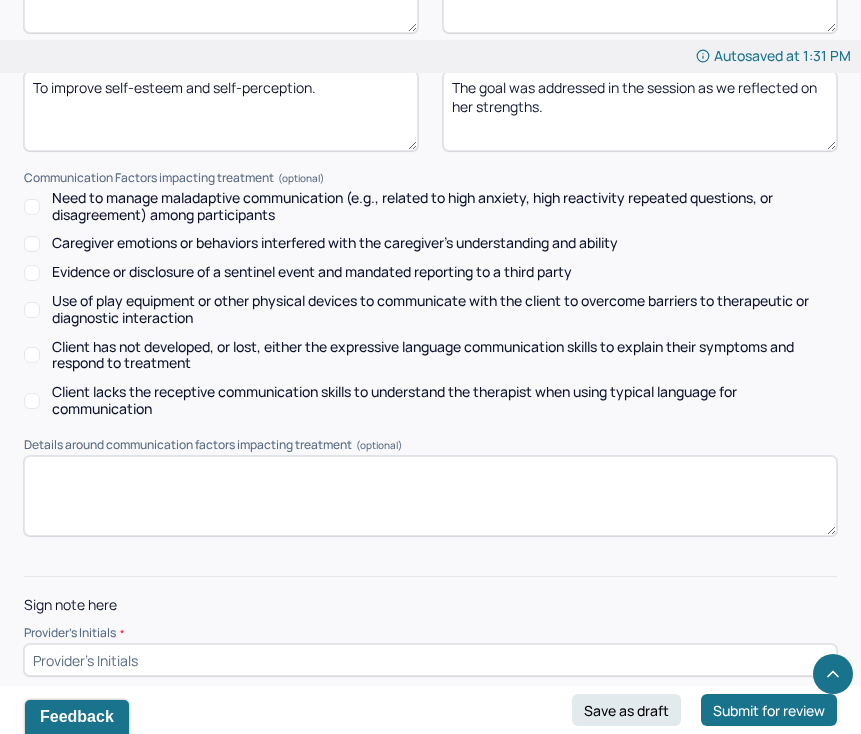 type on "Client is making progress in mood regulation. Client will benefit from developing awareness and exploring herself. Strength based approach and art therapy was utilized to guide client to explore her strengths that help her navigate challenges." 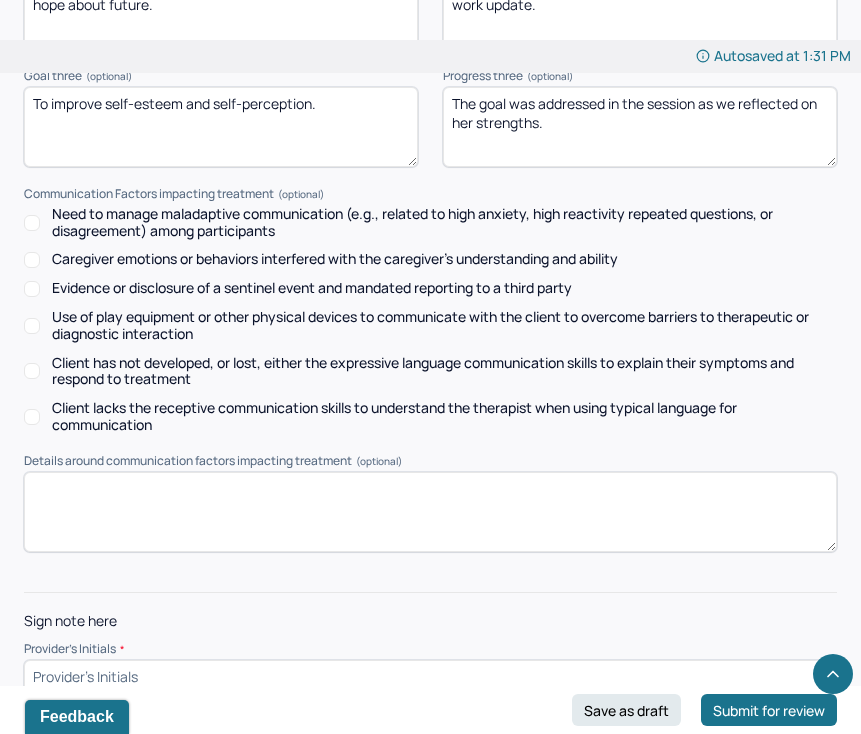 scroll, scrollTop: 3097, scrollLeft: 0, axis: vertical 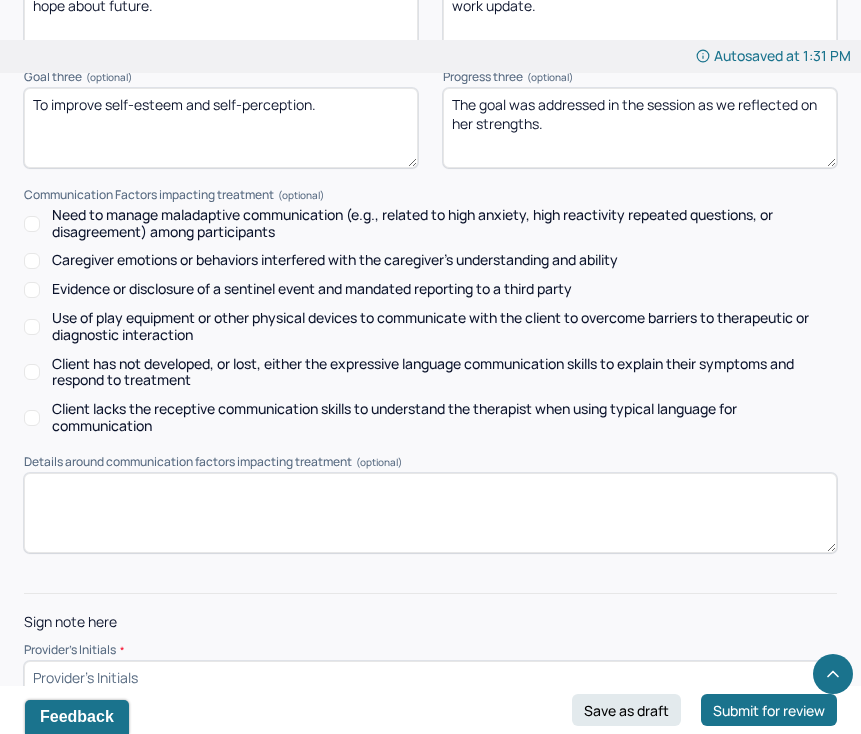 click at bounding box center (430, 677) 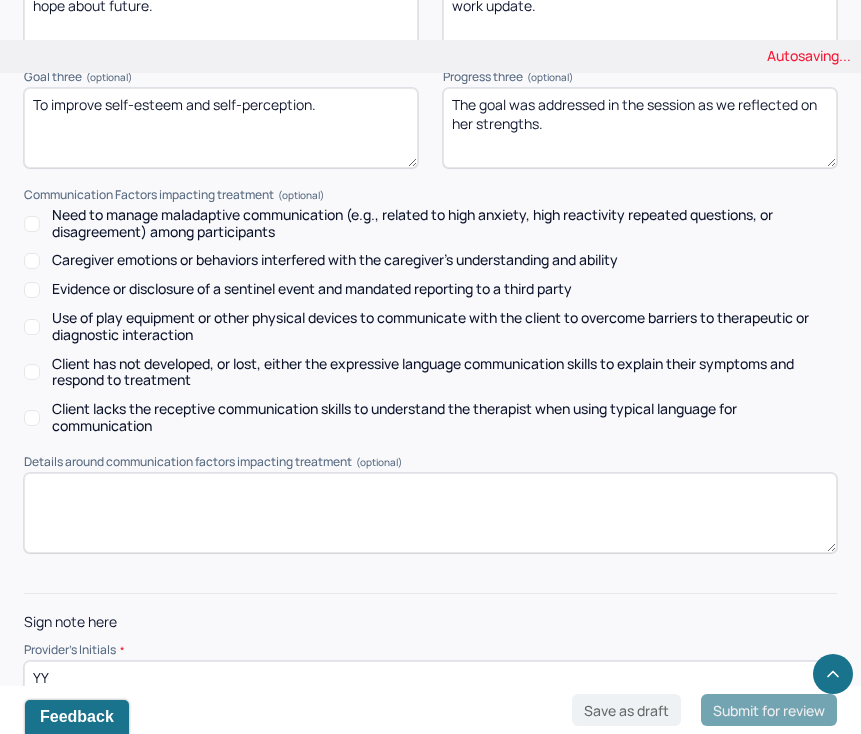 type on "YY" 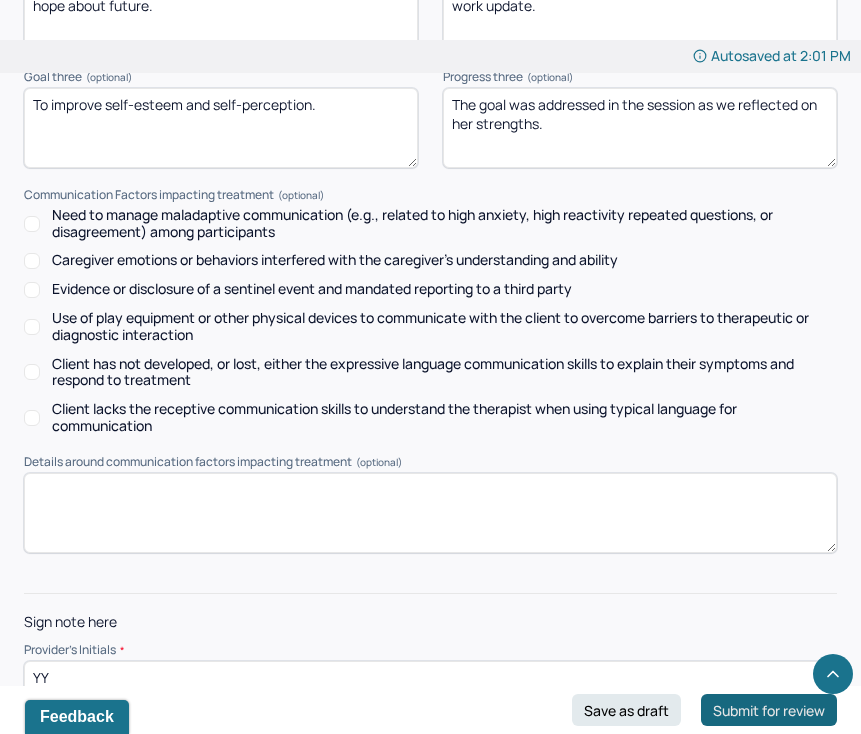 click on "Submit for review" at bounding box center [769, 710] 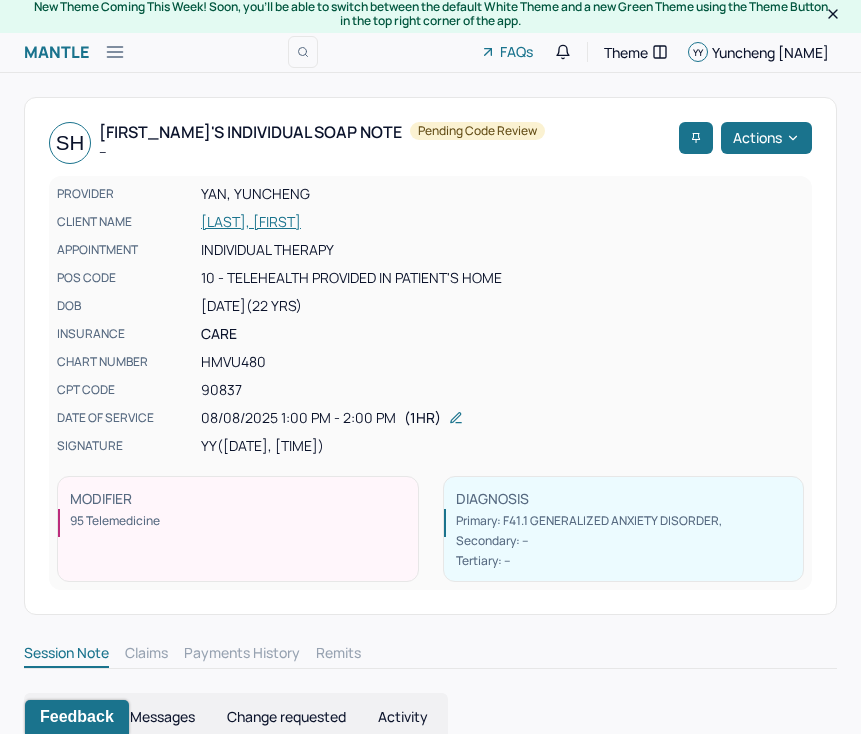 scroll, scrollTop: 0, scrollLeft: 0, axis: both 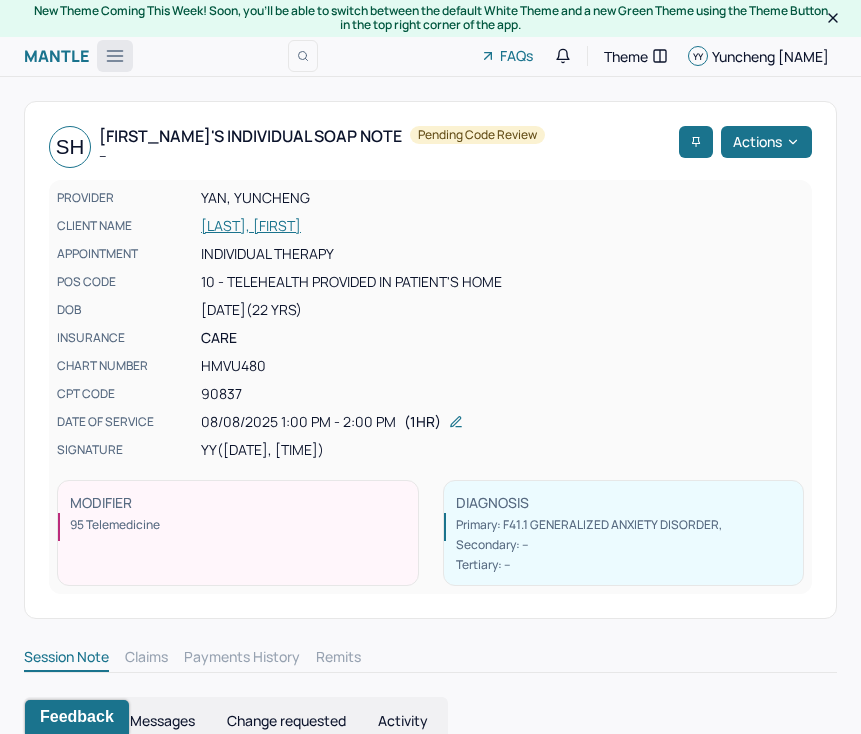 click 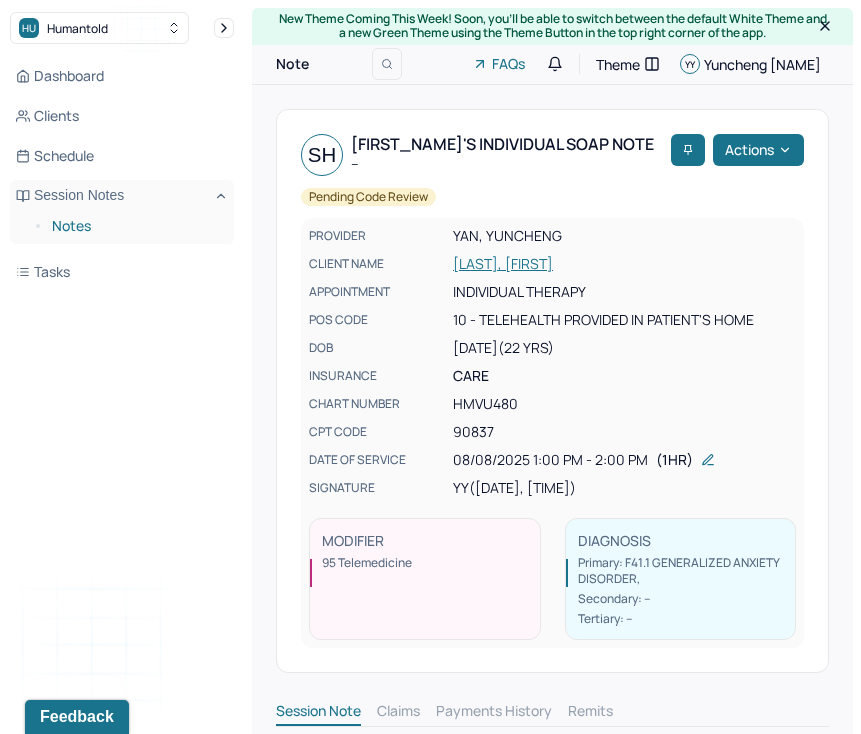 click on "Notes" at bounding box center [135, 226] 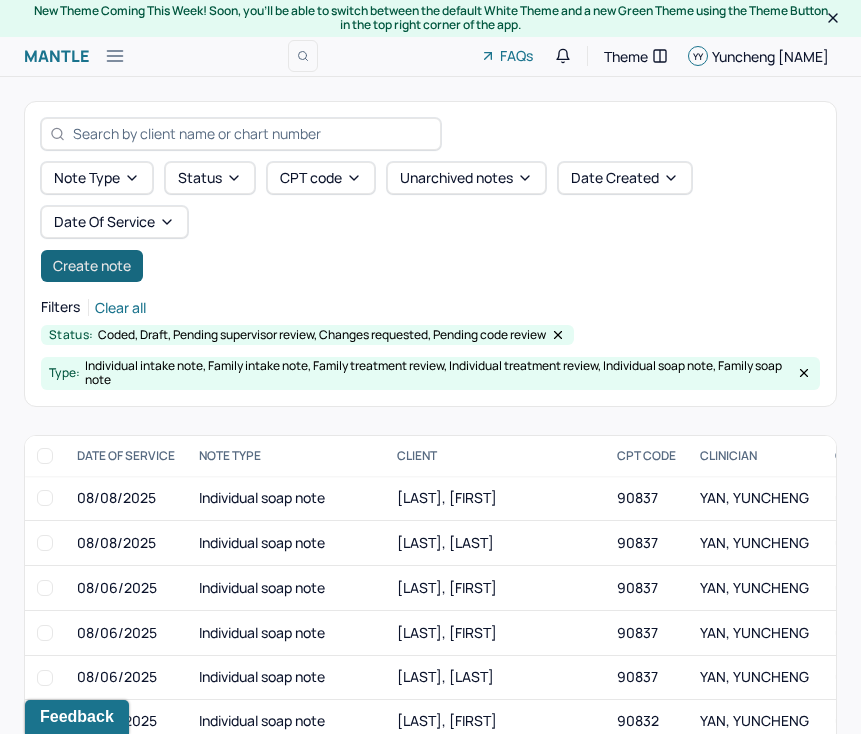 click on "Create note" at bounding box center [92, 266] 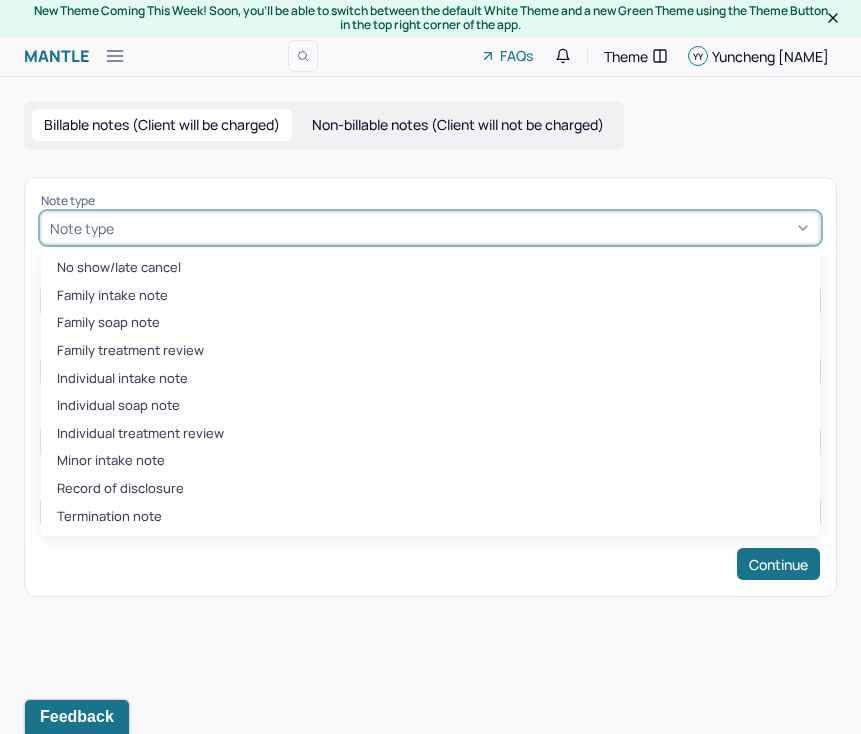 click at bounding box center (464, 228) 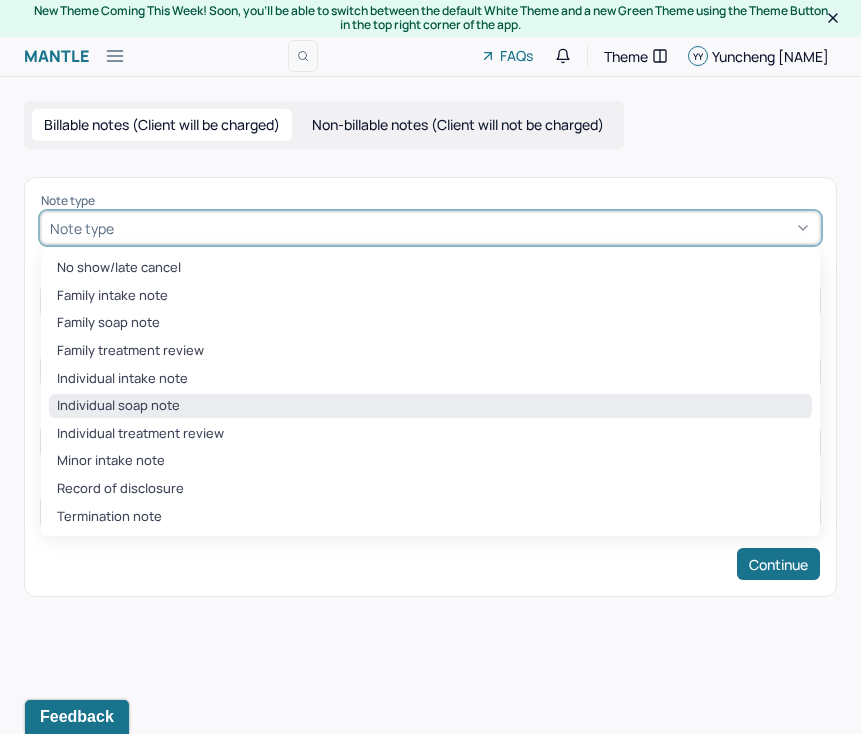 click on "Individual soap note" at bounding box center [430, 406] 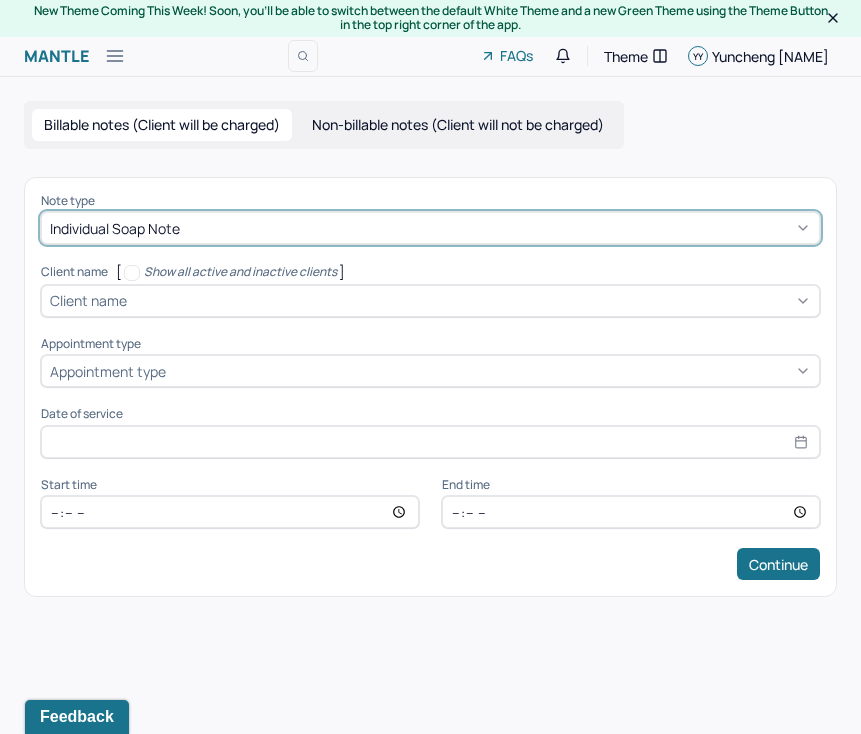 click at bounding box center [471, 300] 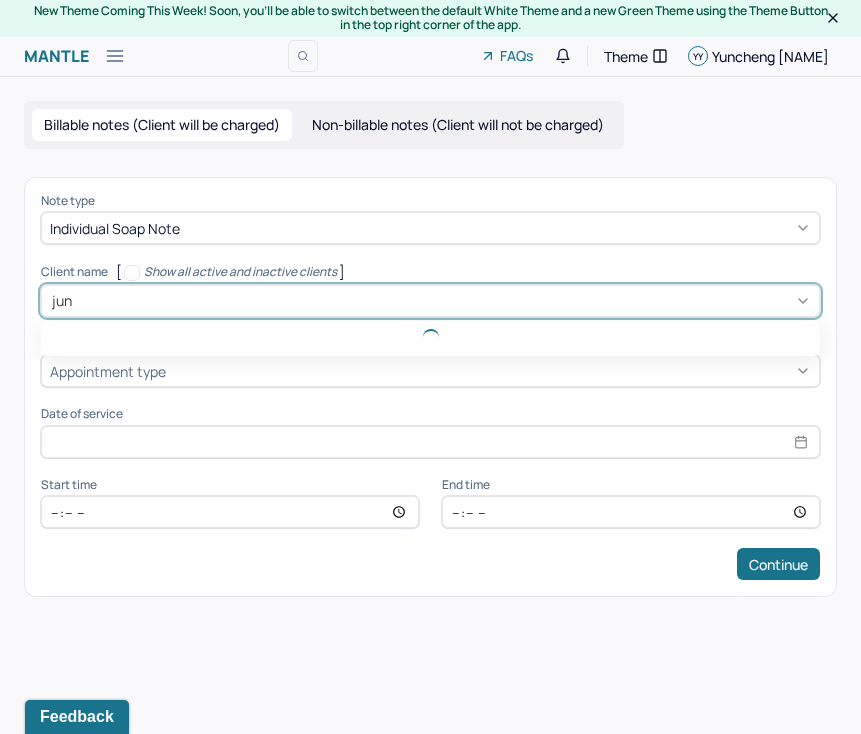 type on "junq" 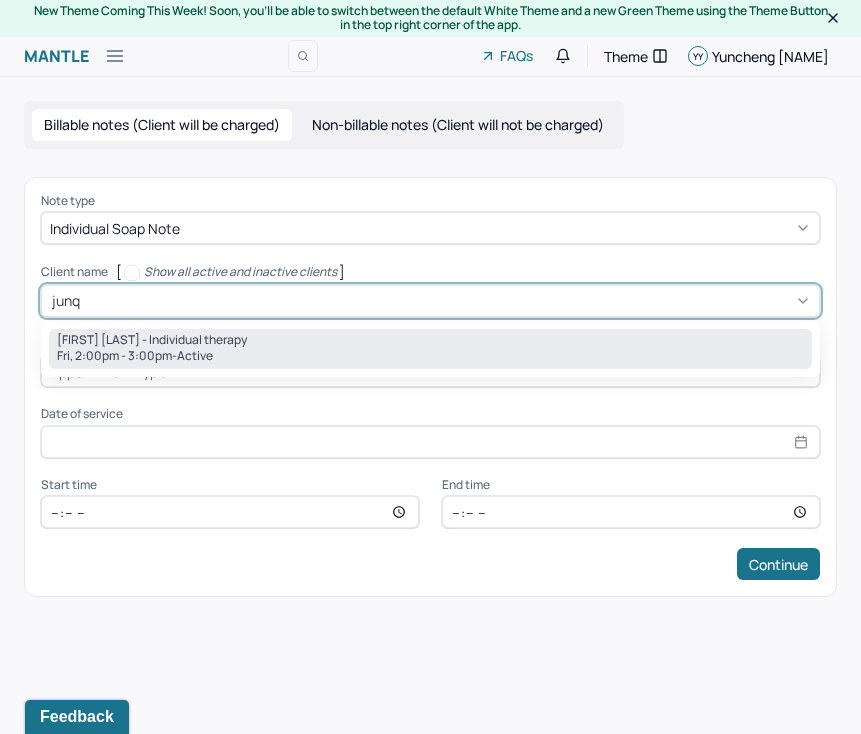 click on "[DAY], [TIME]  -  active" at bounding box center (430, 356) 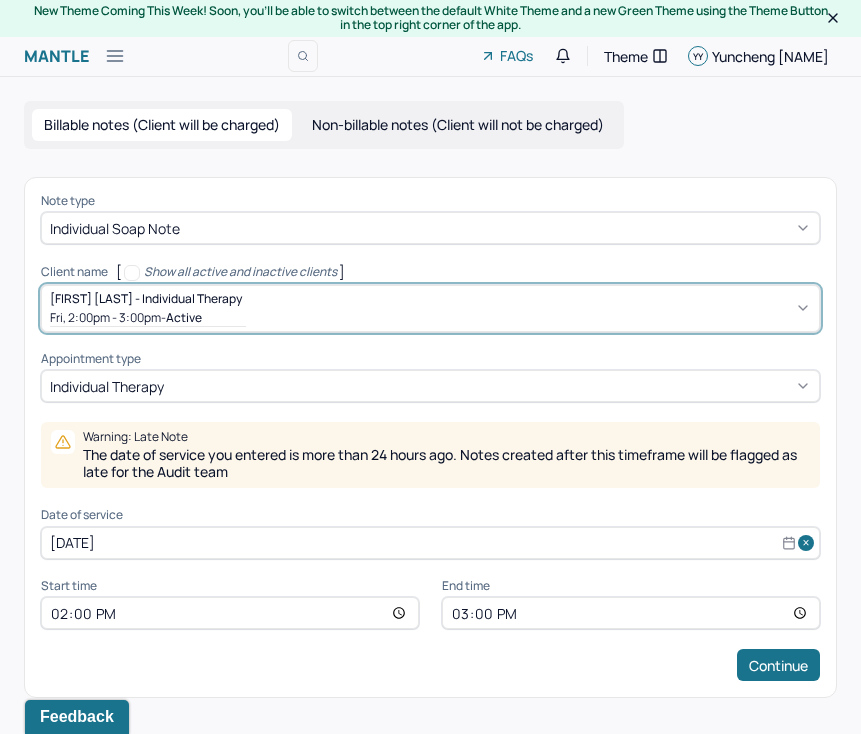 select on "7" 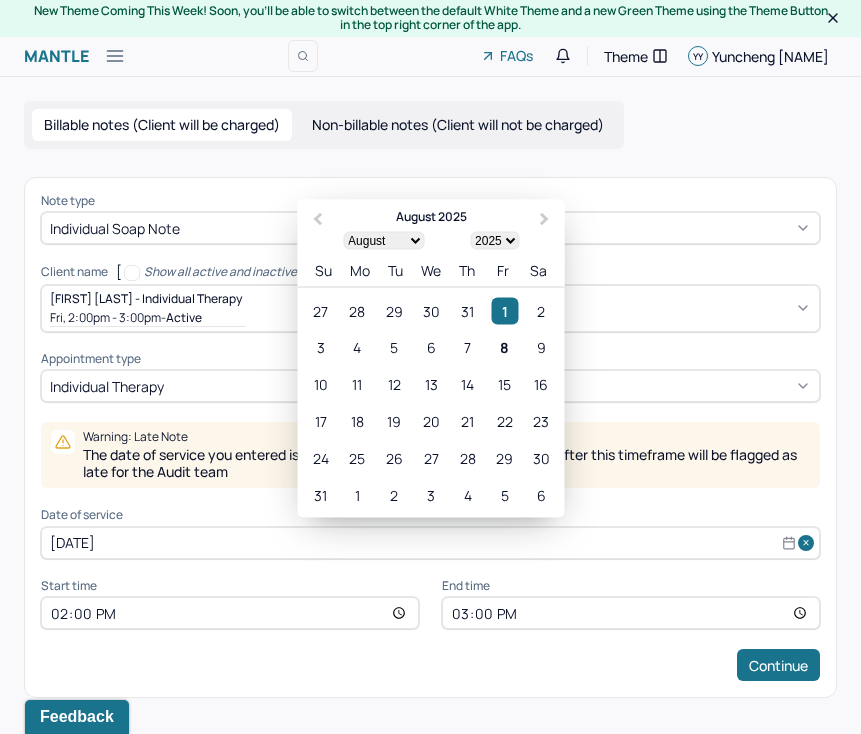click on "[DATE]" at bounding box center (430, 543) 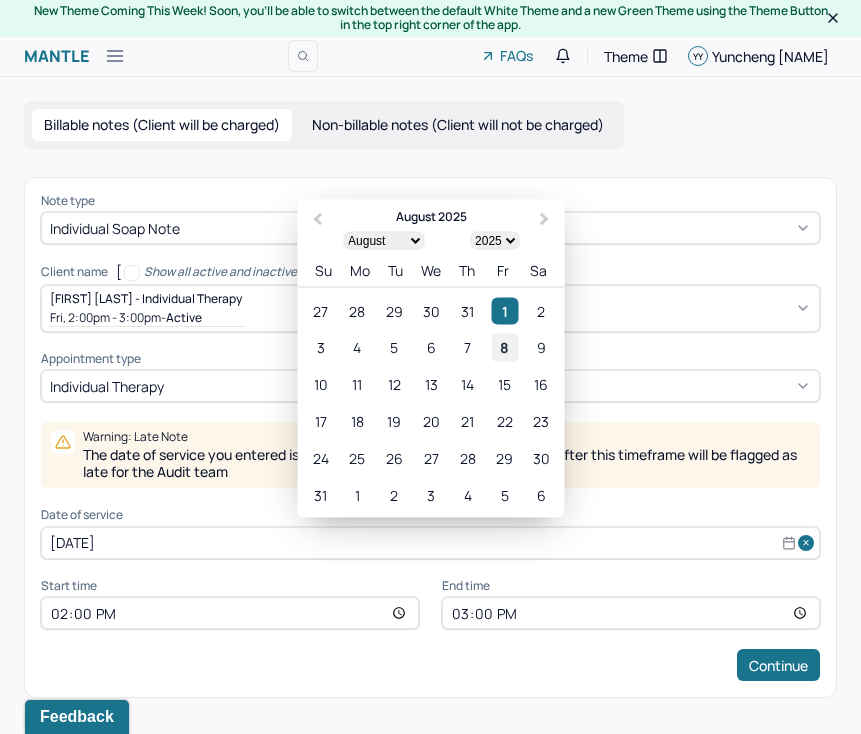 click on "8" at bounding box center [504, 347] 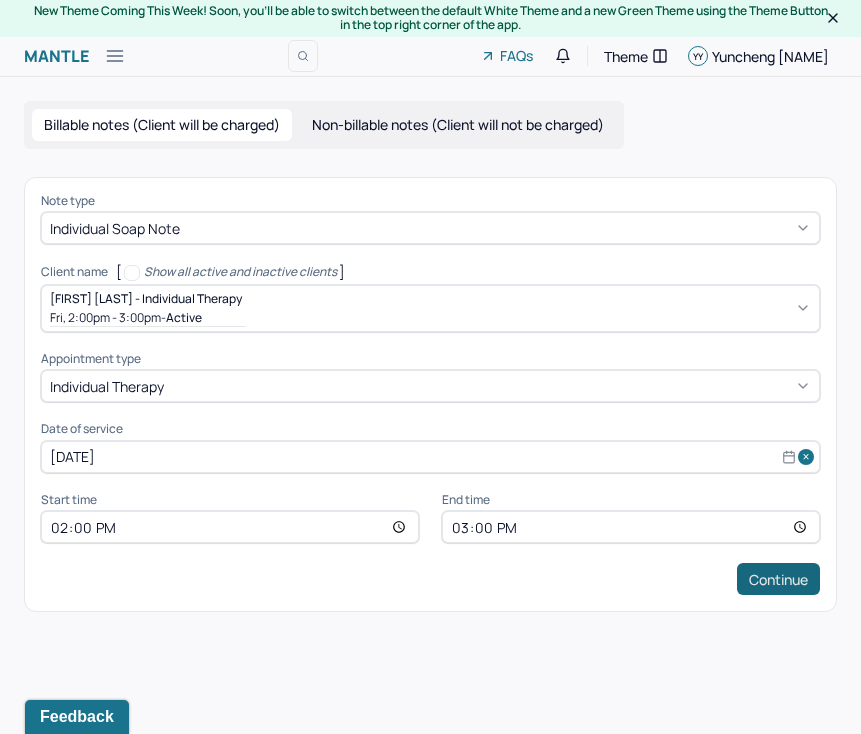 click on "Continue" at bounding box center (778, 579) 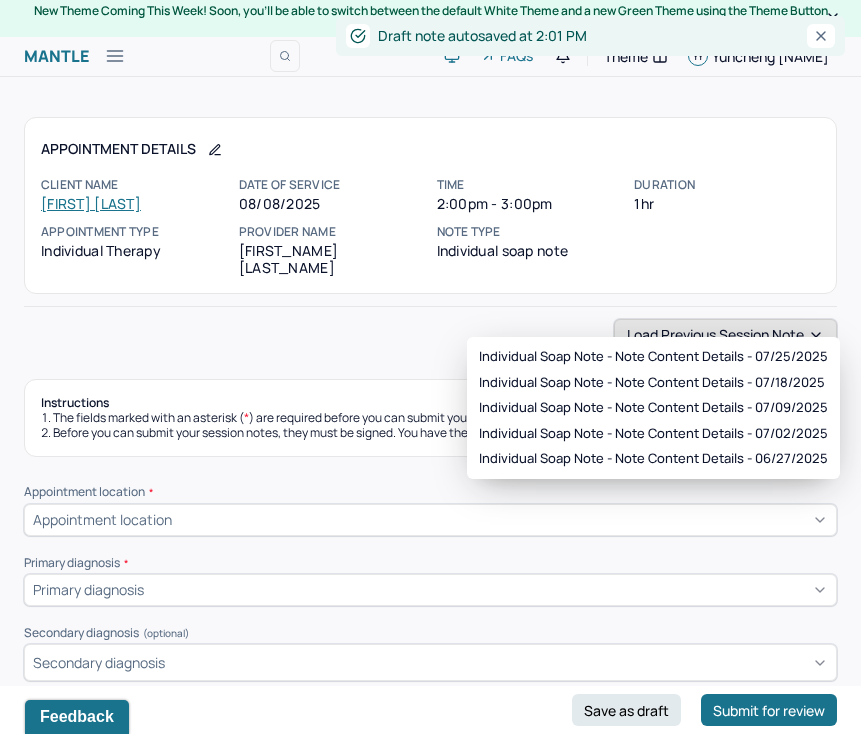 click on "Load previous session note" at bounding box center (725, 335) 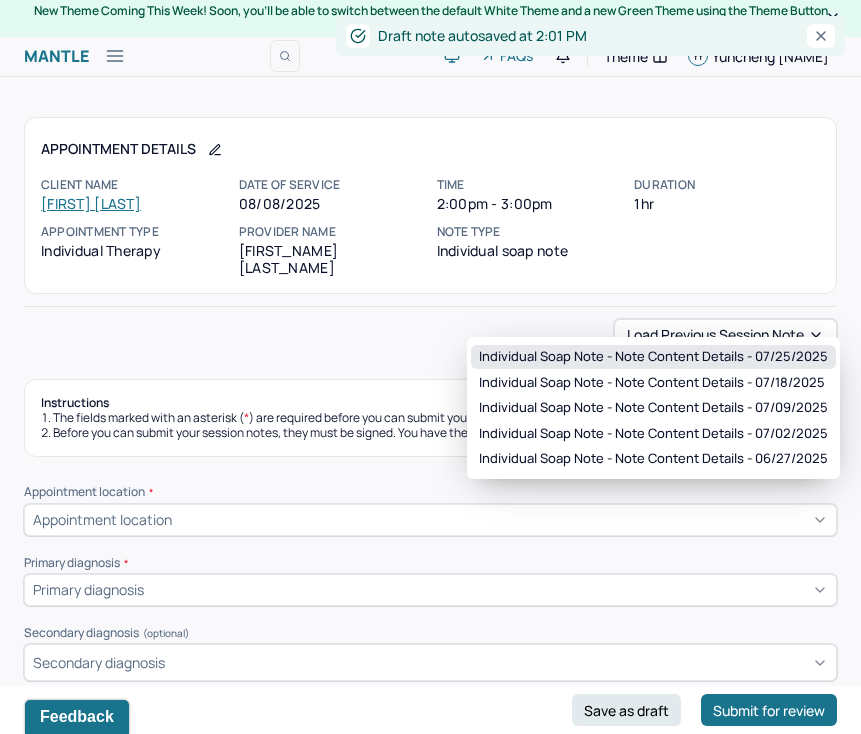 click on "Individual soap note   - Note content Details -   [DATE]" at bounding box center [653, 357] 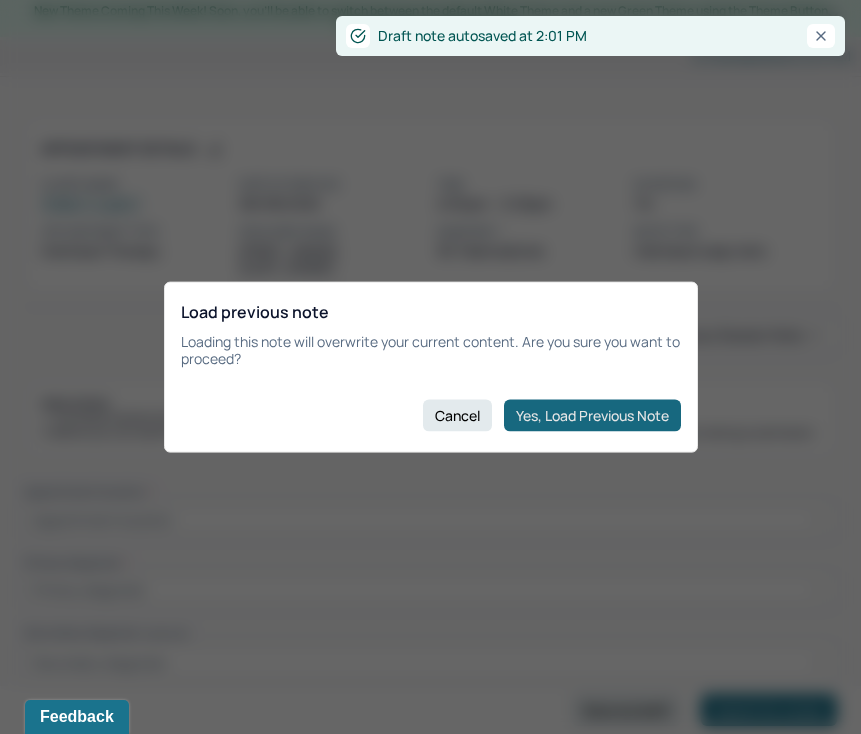 click on "Yes, Load Previous Note" at bounding box center (592, 415) 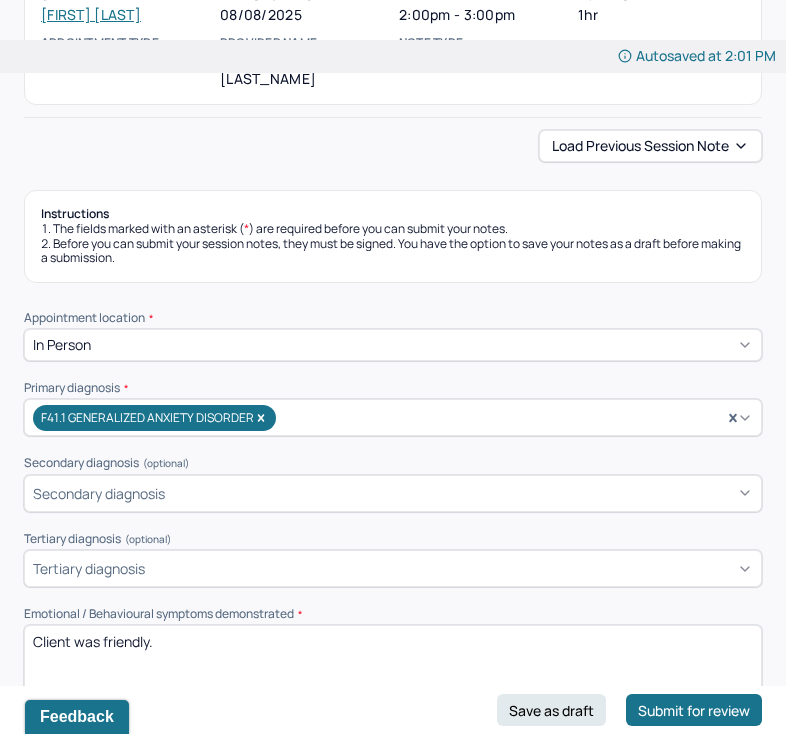 scroll, scrollTop: 0, scrollLeft: 0, axis: both 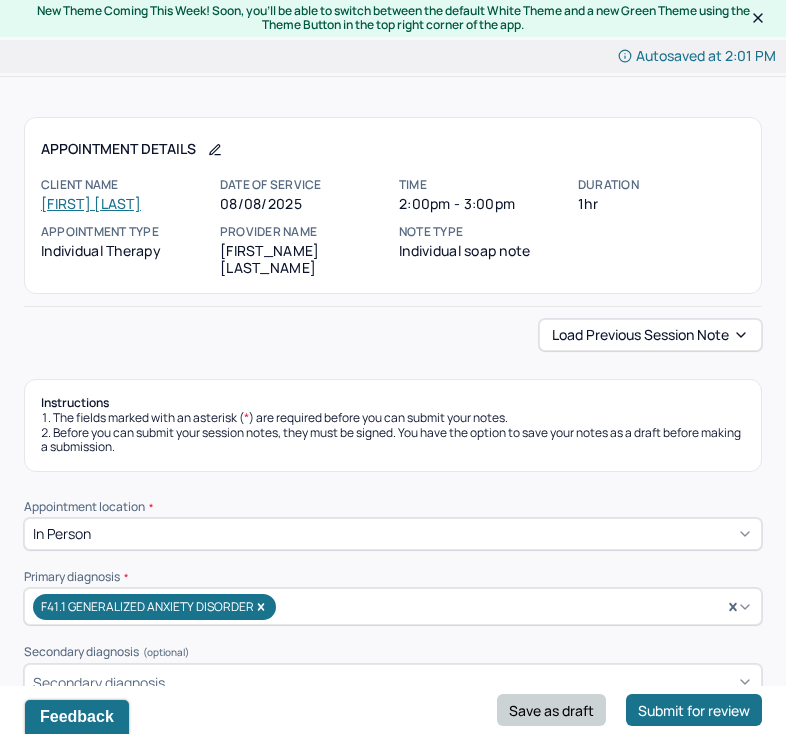 click on "Save as draft" at bounding box center (551, 710) 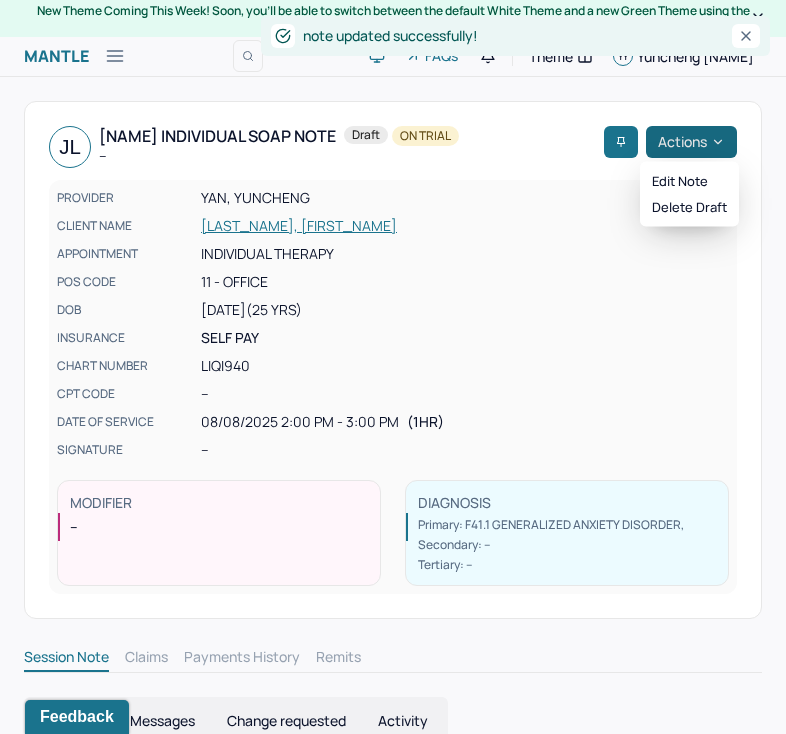 click on "Actions" at bounding box center (691, 142) 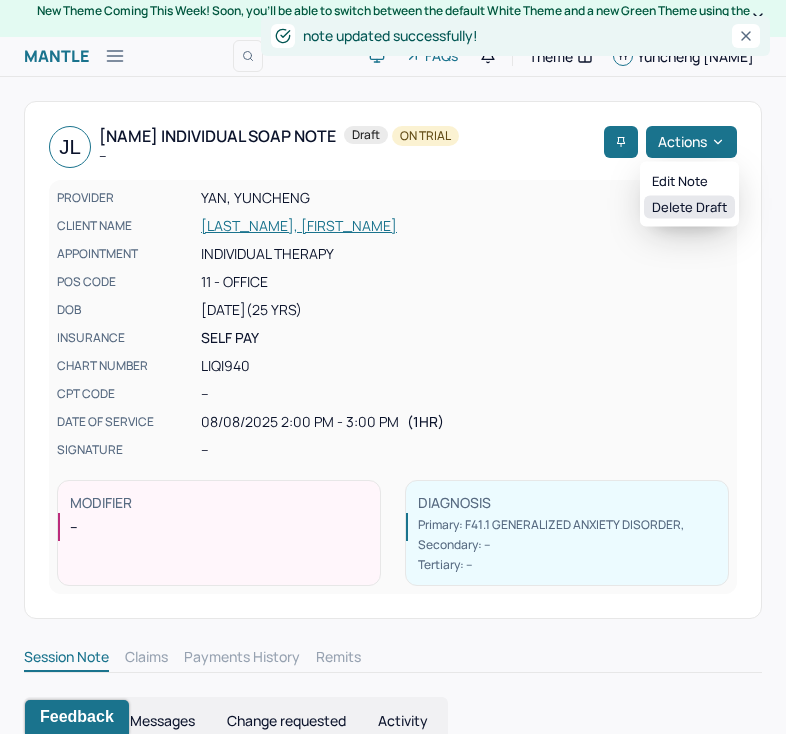 click on "Delete draft" at bounding box center [689, 207] 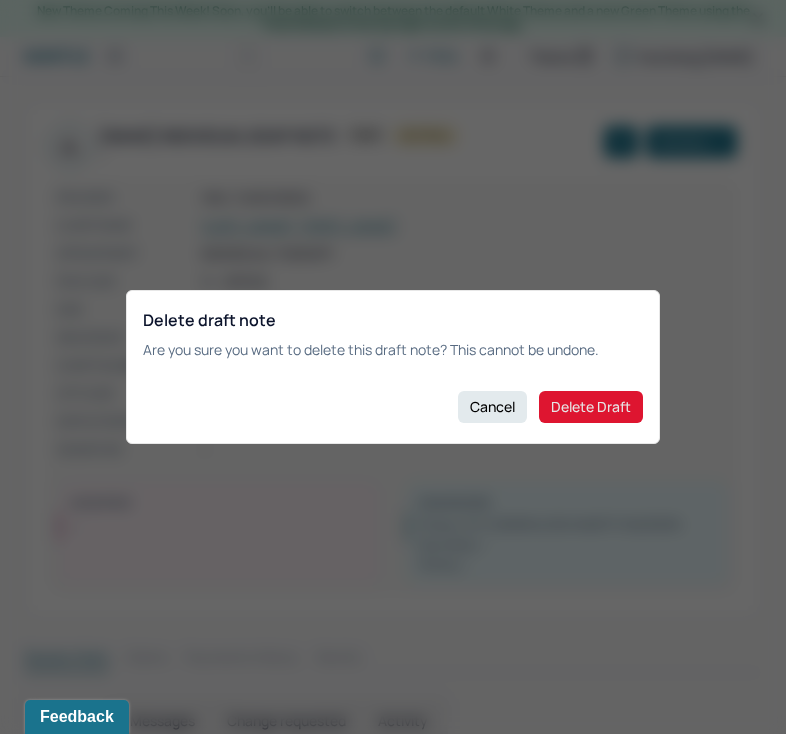 click on "Delete Draft" at bounding box center (591, 407) 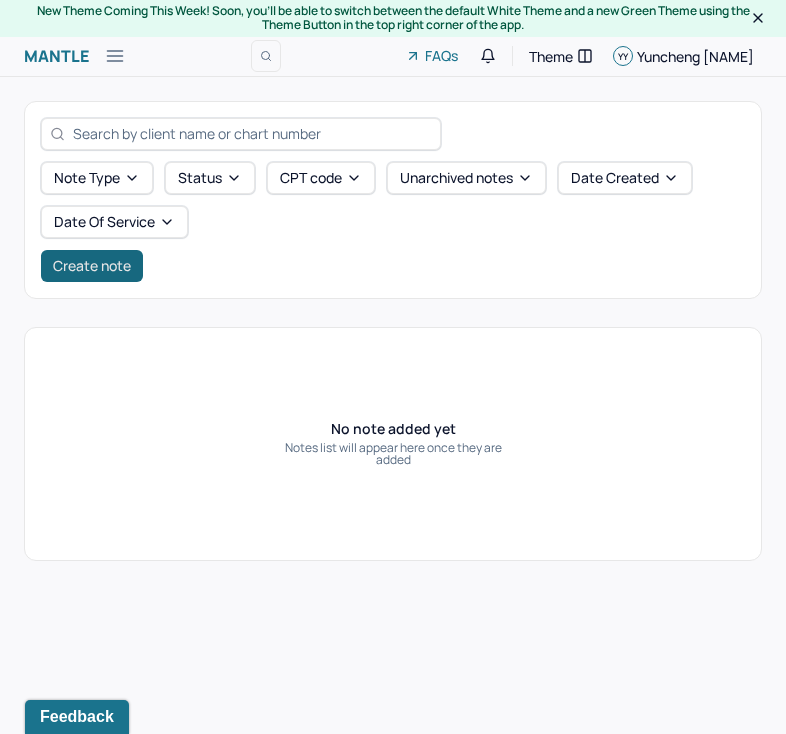 click on "Create note" at bounding box center (92, 266) 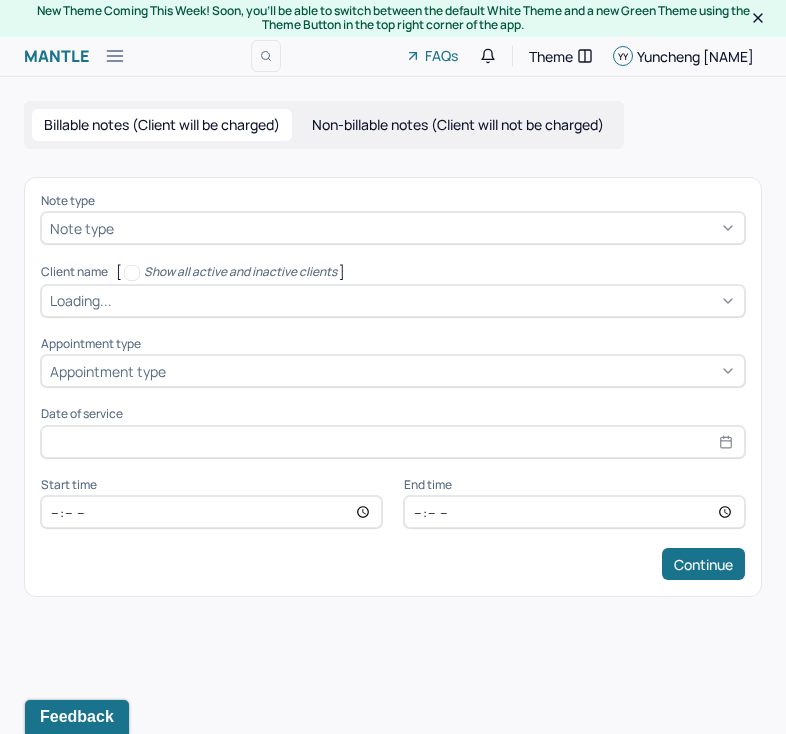 click at bounding box center (427, 228) 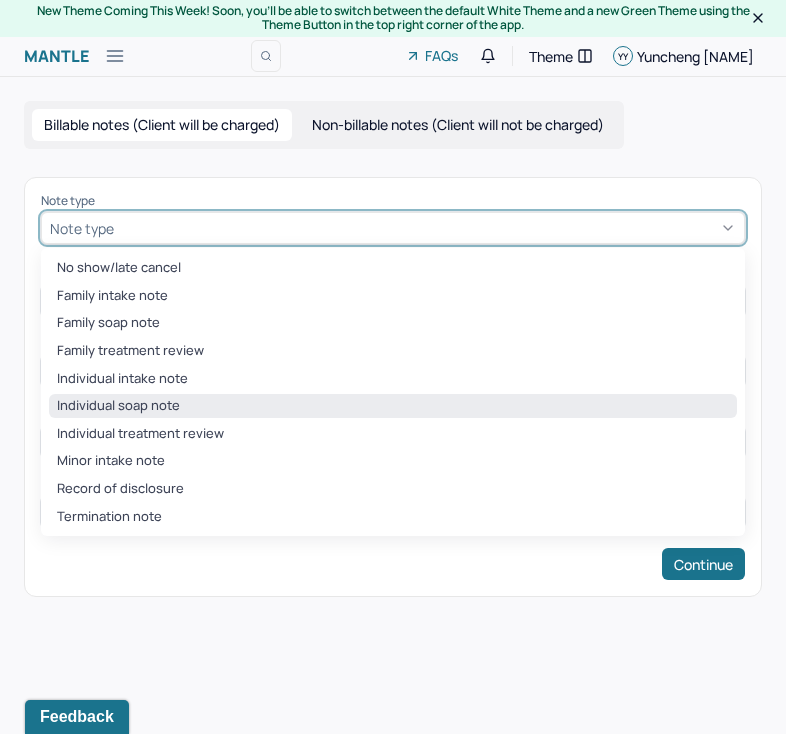 click on "Individual soap note" at bounding box center (393, 406) 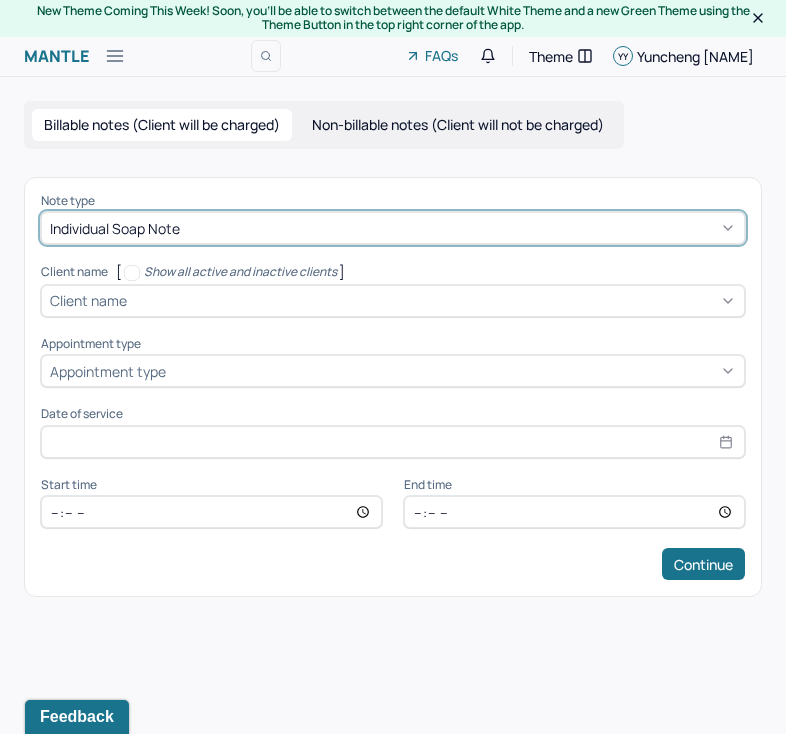 click at bounding box center [433, 300] 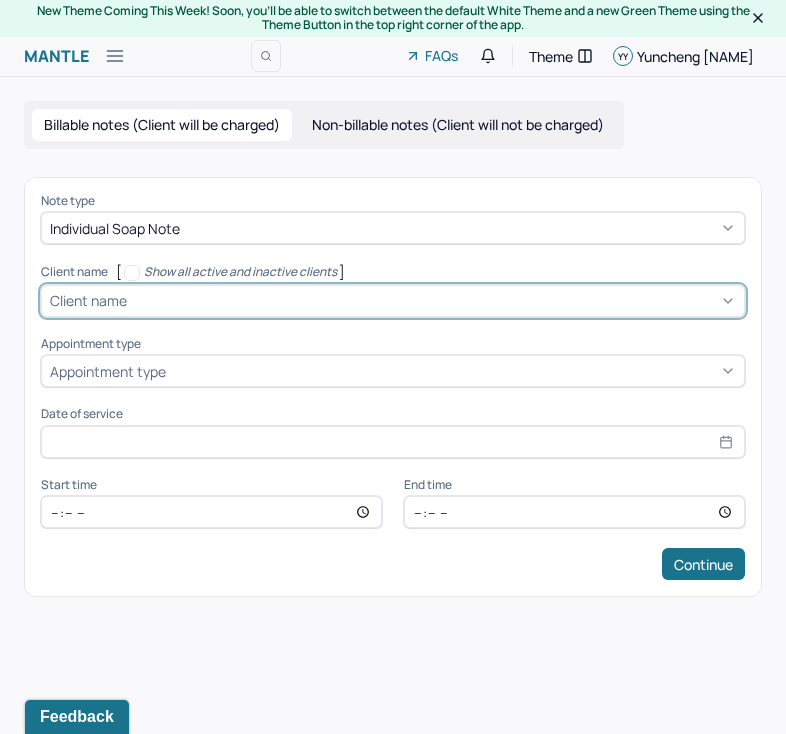 click on "Client name" at bounding box center (88, 300) 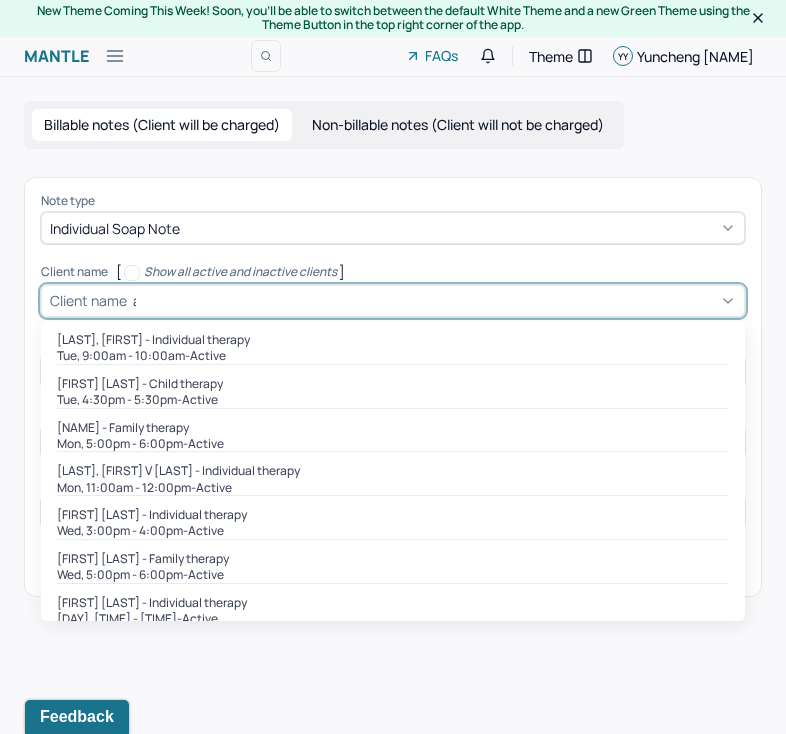 type on "aa" 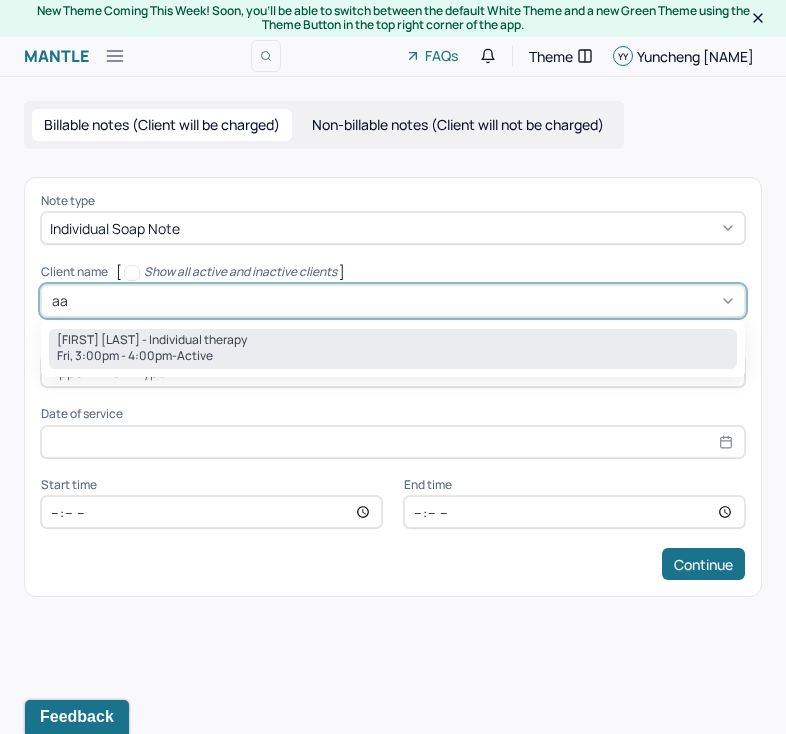 click on "[FIRST] [LAST] - Individual therapy" at bounding box center [152, 340] 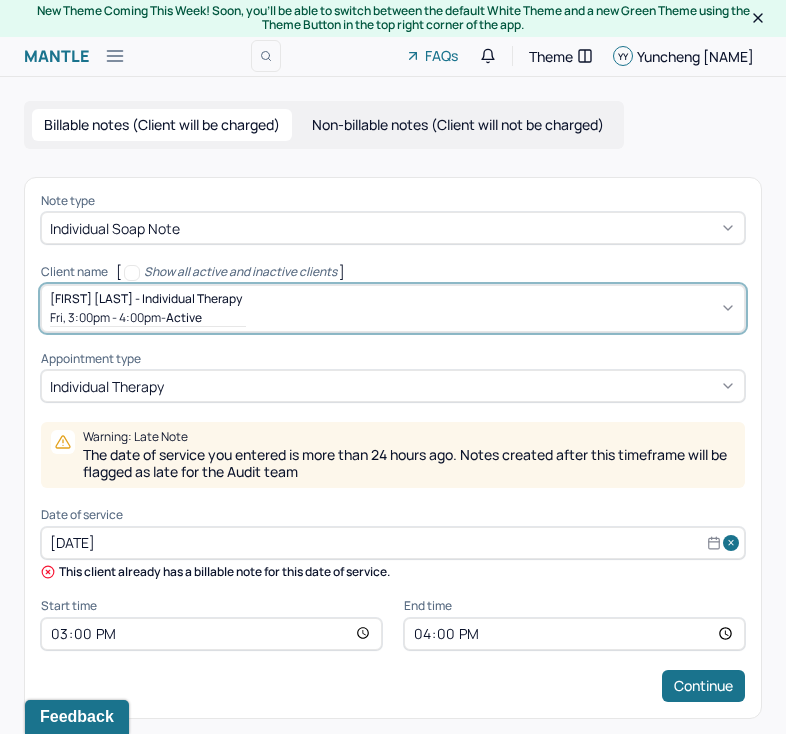 click on "[DATE]" at bounding box center (393, 543) 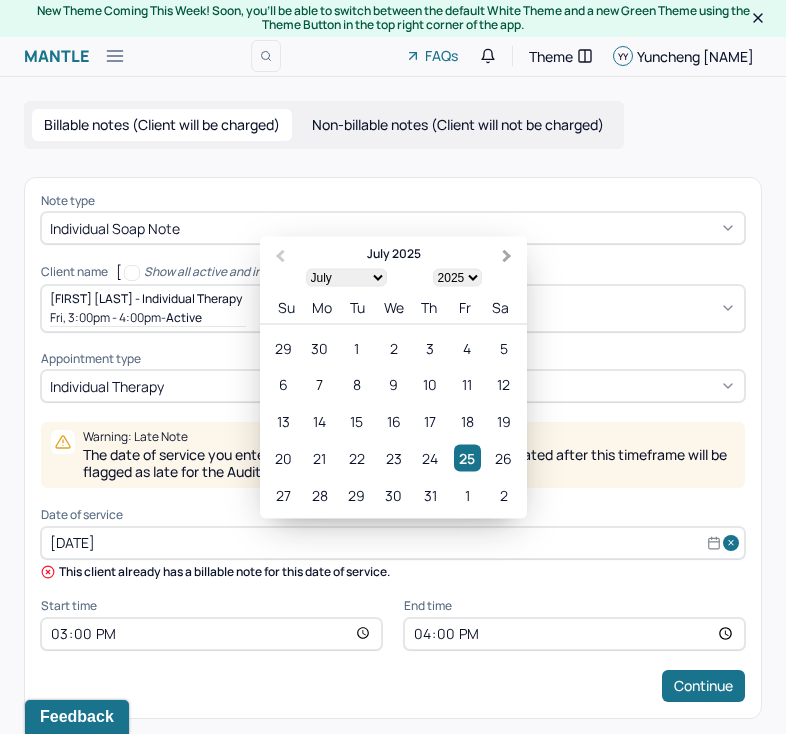 click on "Next Month" at bounding box center [509, 257] 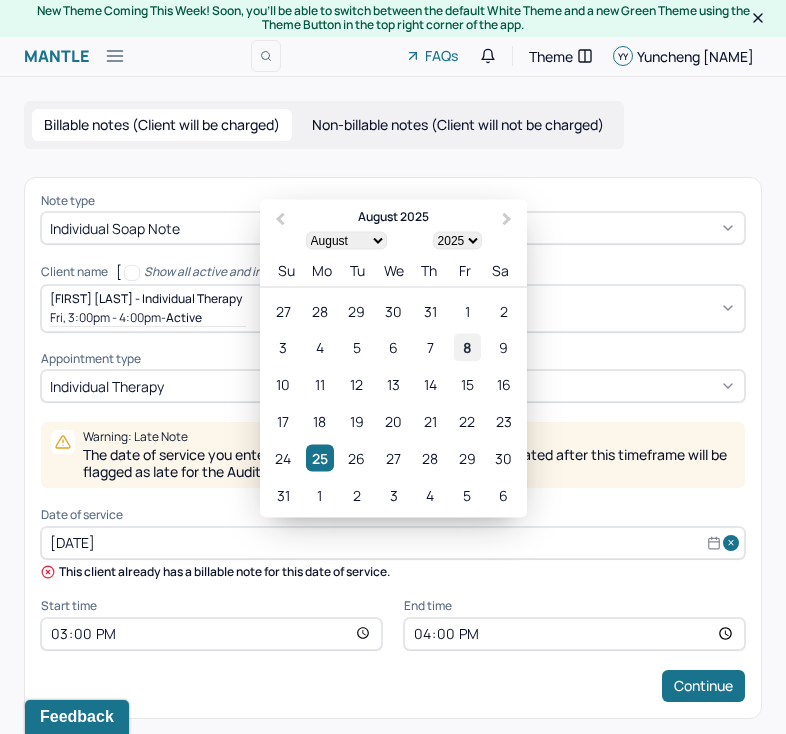 click on "8" at bounding box center (467, 347) 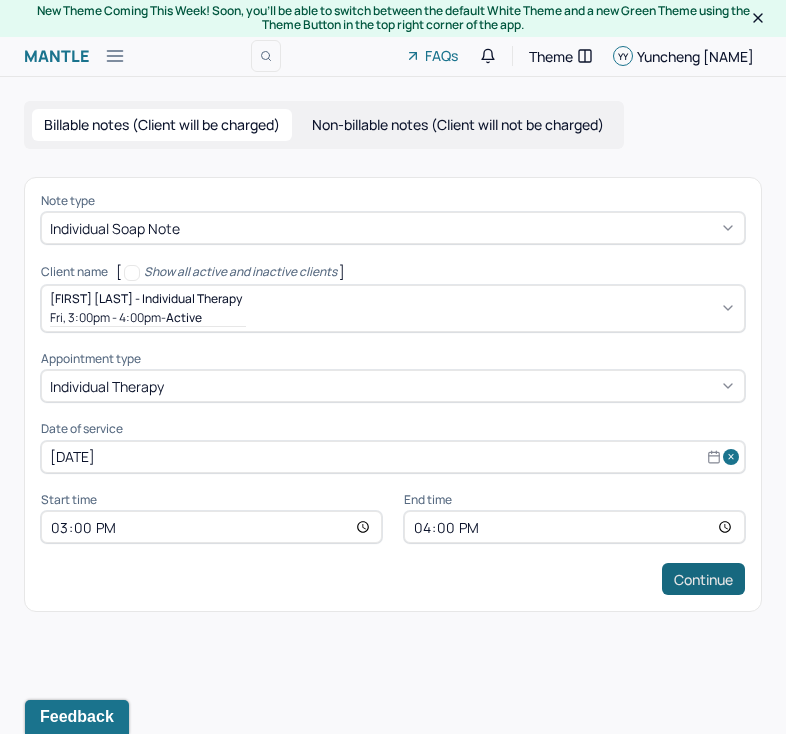 click on "Continue" at bounding box center [703, 579] 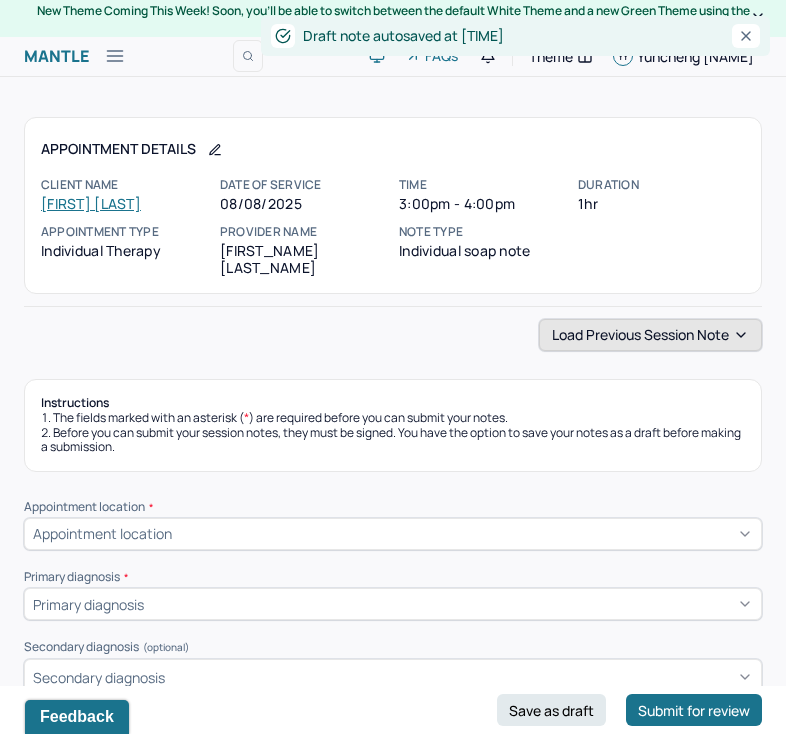 click on "Load previous session note" at bounding box center [650, 335] 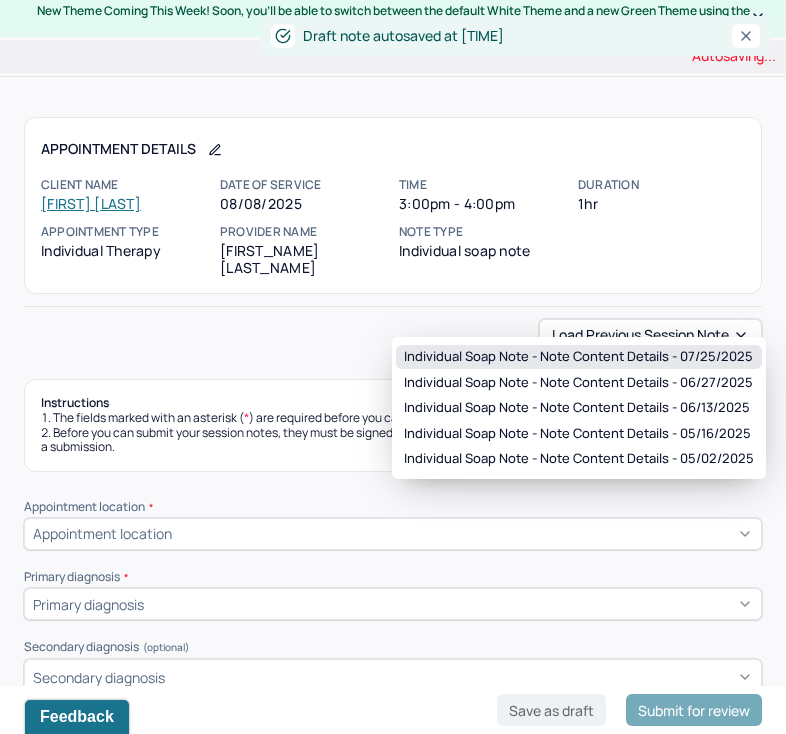 click on "Individual soap note   - Note content Details -   [DATE]" at bounding box center [579, 357] 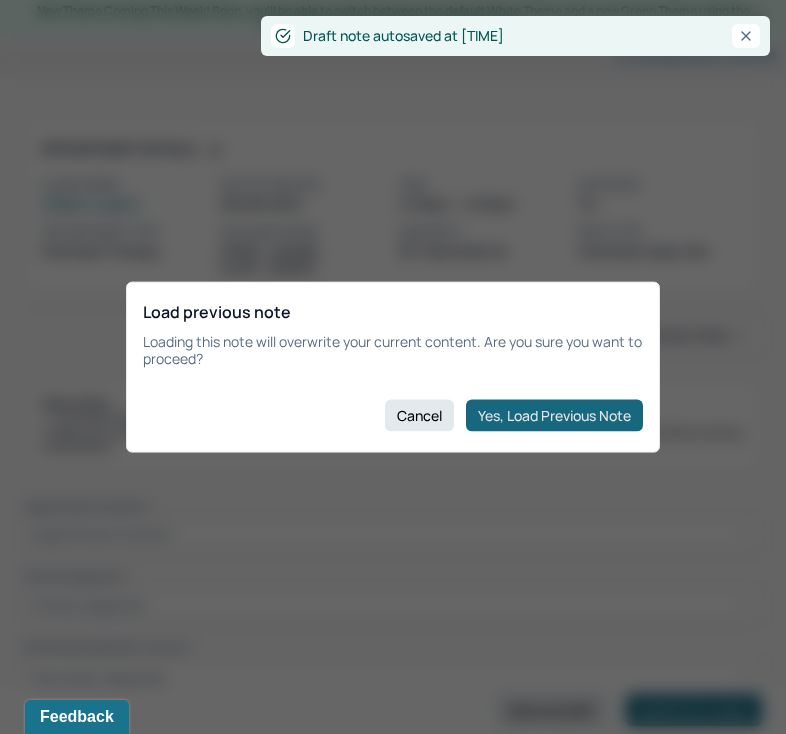 click on "Yes, Load Previous Note" at bounding box center (554, 415) 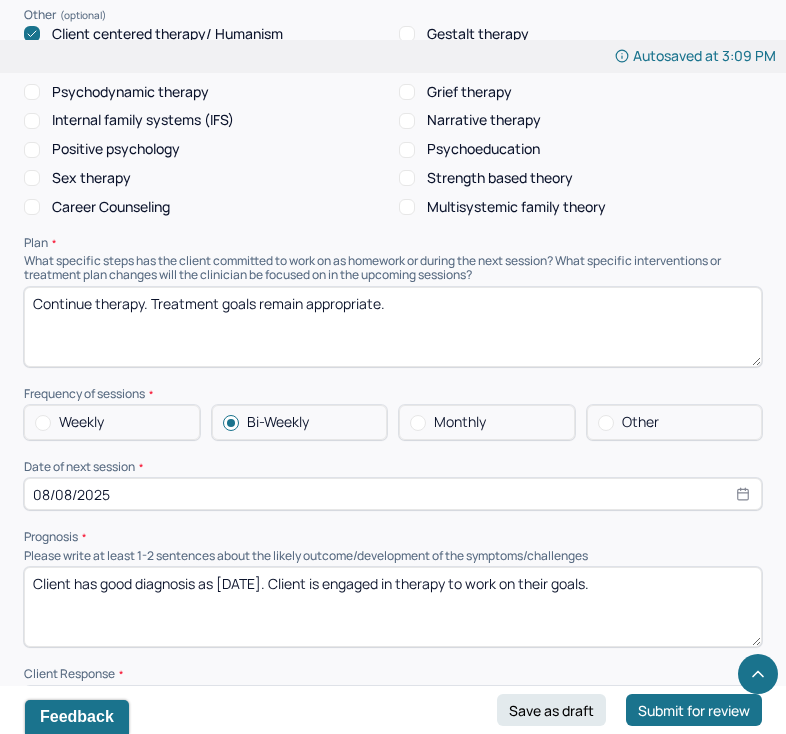 scroll, scrollTop: 2120, scrollLeft: 0, axis: vertical 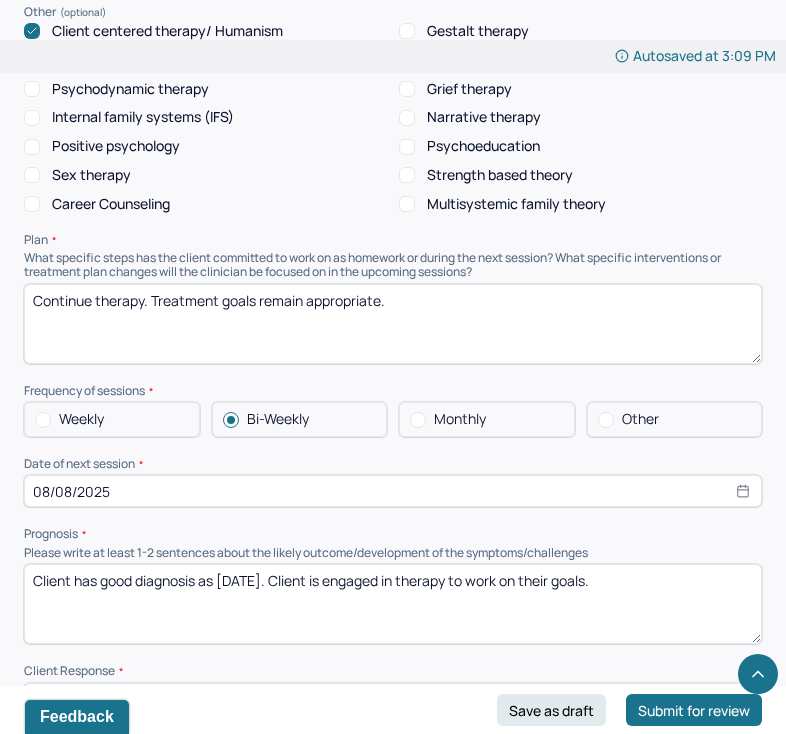 click on "08/08/2025" at bounding box center [393, 491] 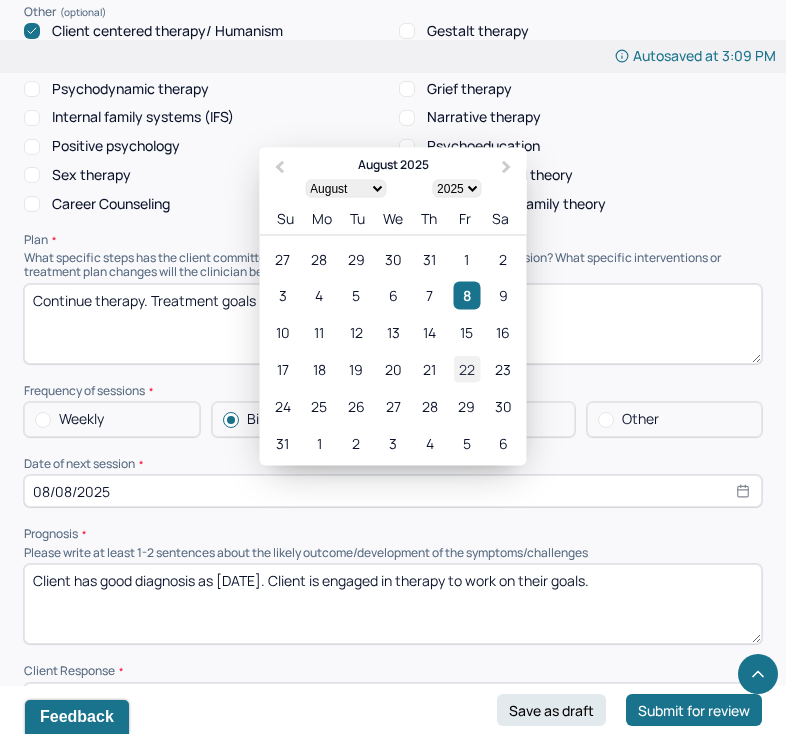 click on "22" at bounding box center [466, 369] 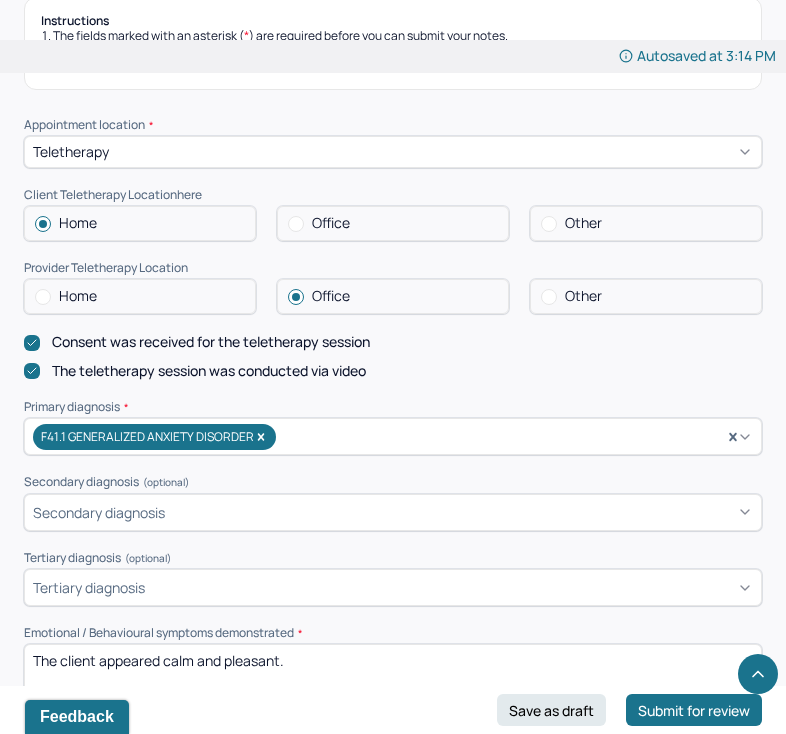 scroll, scrollTop: 0, scrollLeft: 0, axis: both 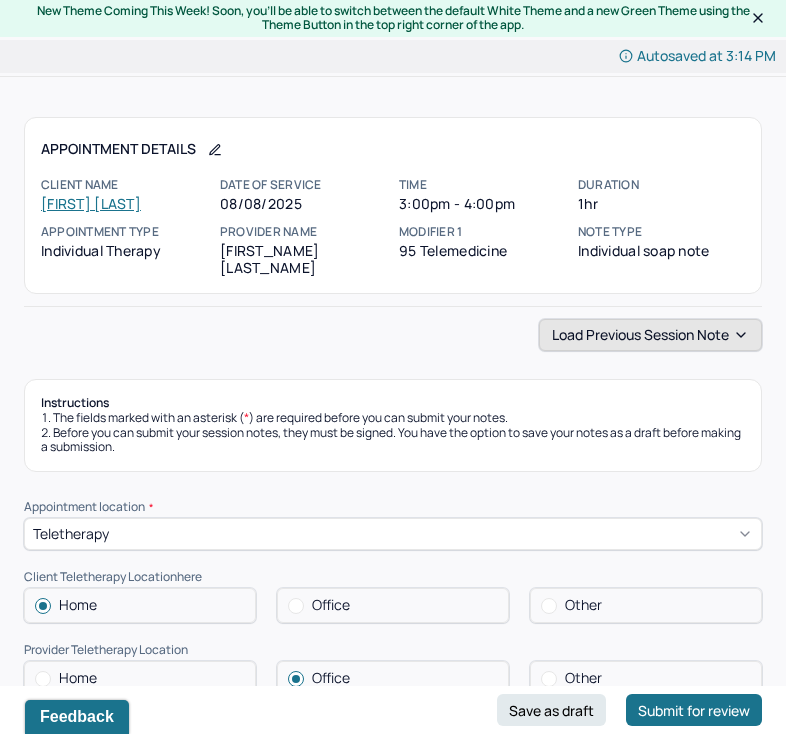 click on "Load previous session note" at bounding box center (650, 335) 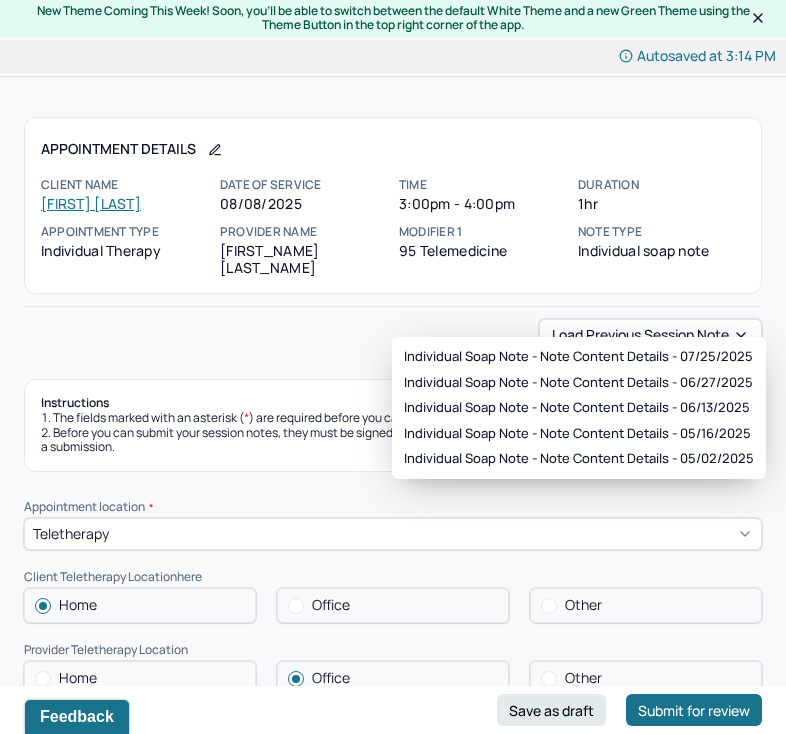 click on "Load previous session note" at bounding box center [393, 335] 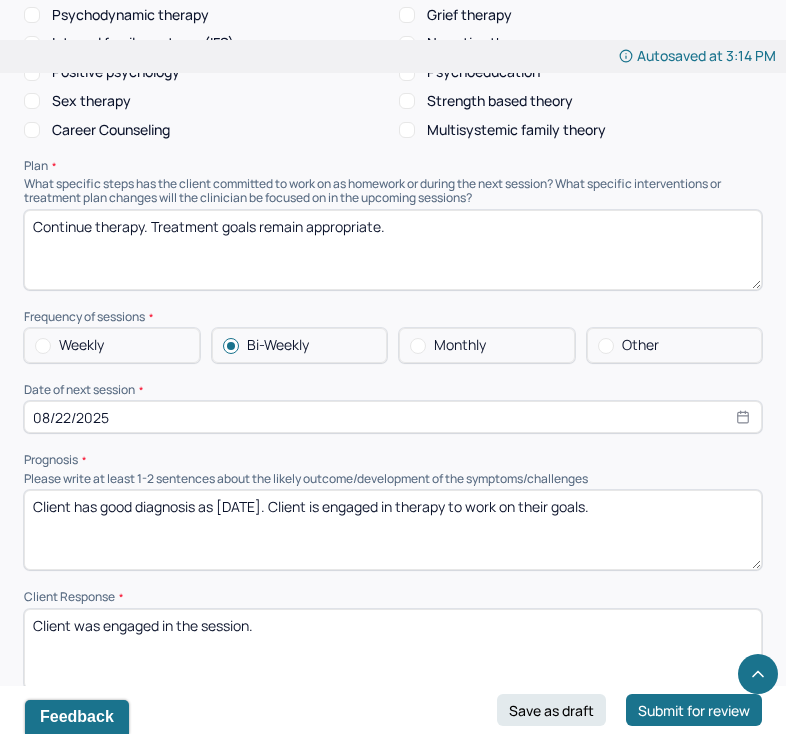 scroll, scrollTop: 2225, scrollLeft: 0, axis: vertical 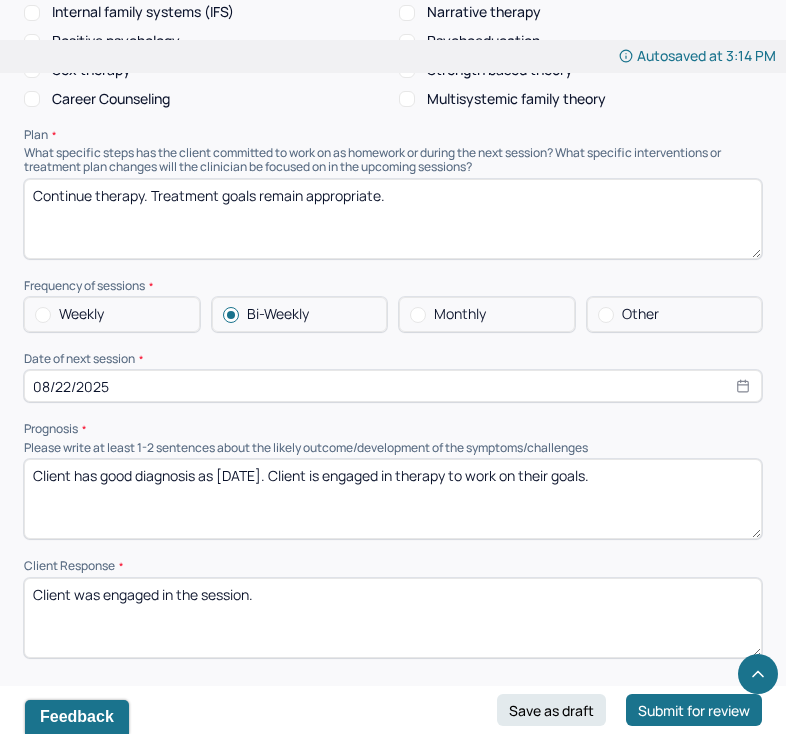click on "Client has good diagnosis as [DATE]. Client is engaged in therapy to work on their goals." at bounding box center (393, 499) 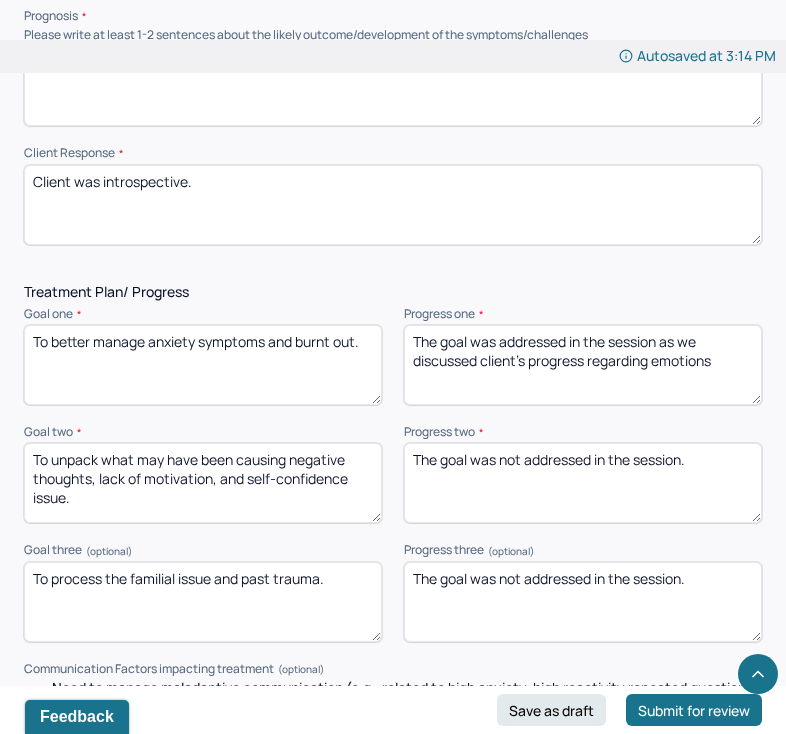 scroll, scrollTop: 2644, scrollLeft: 0, axis: vertical 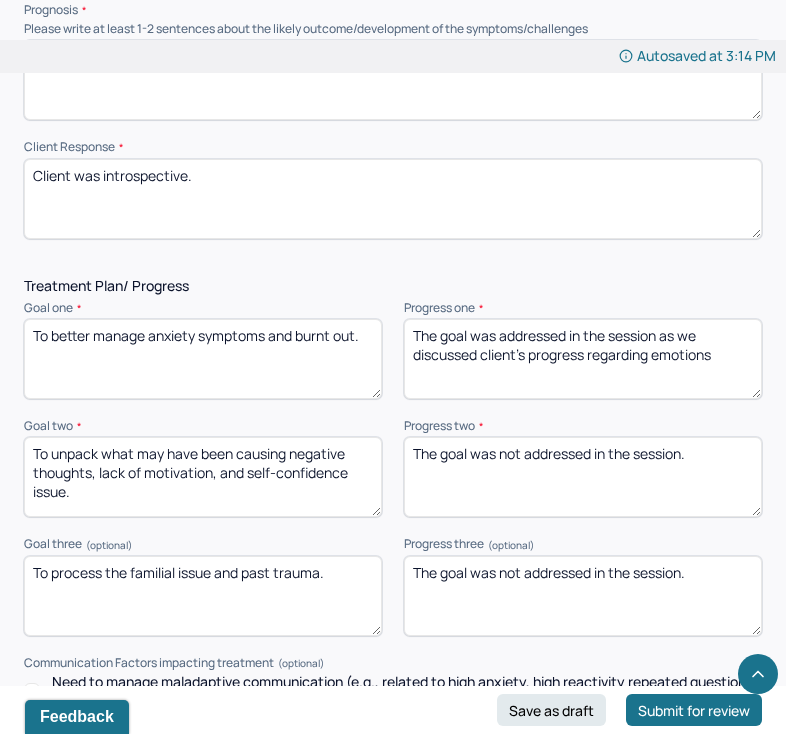type on "Client was introspective." 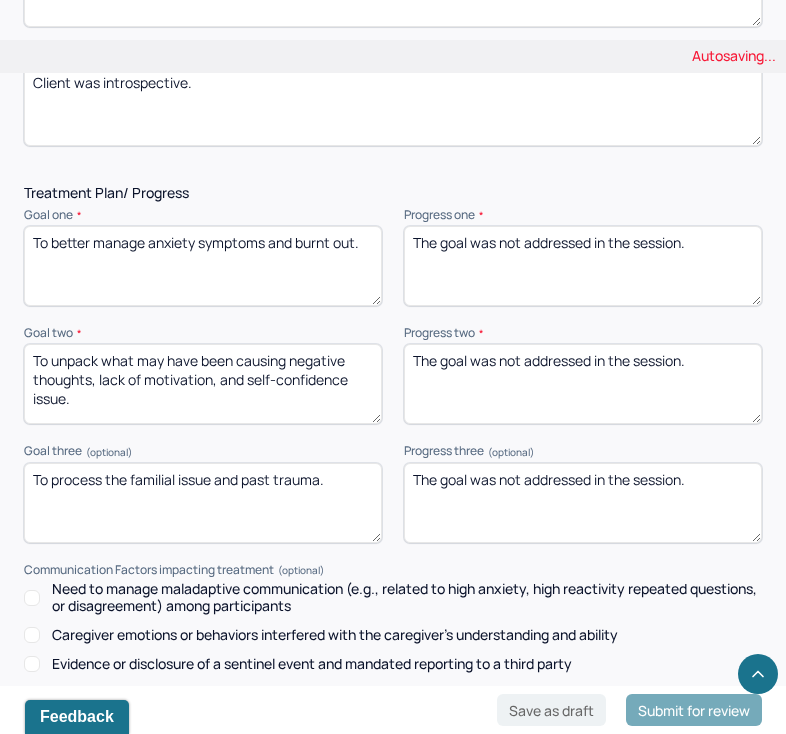 scroll, scrollTop: 2751, scrollLeft: 0, axis: vertical 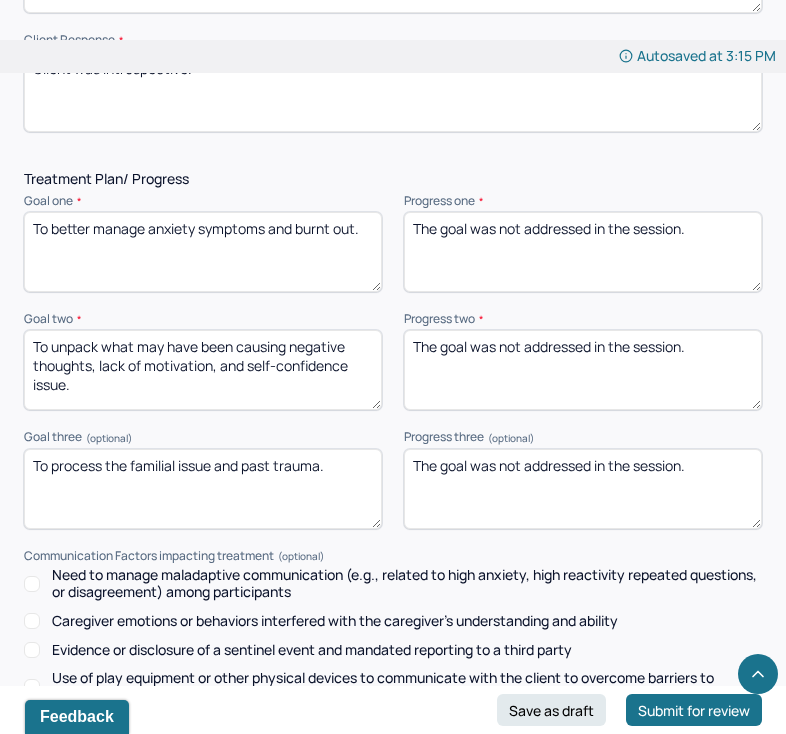 type on "The goal was not addressed in the session." 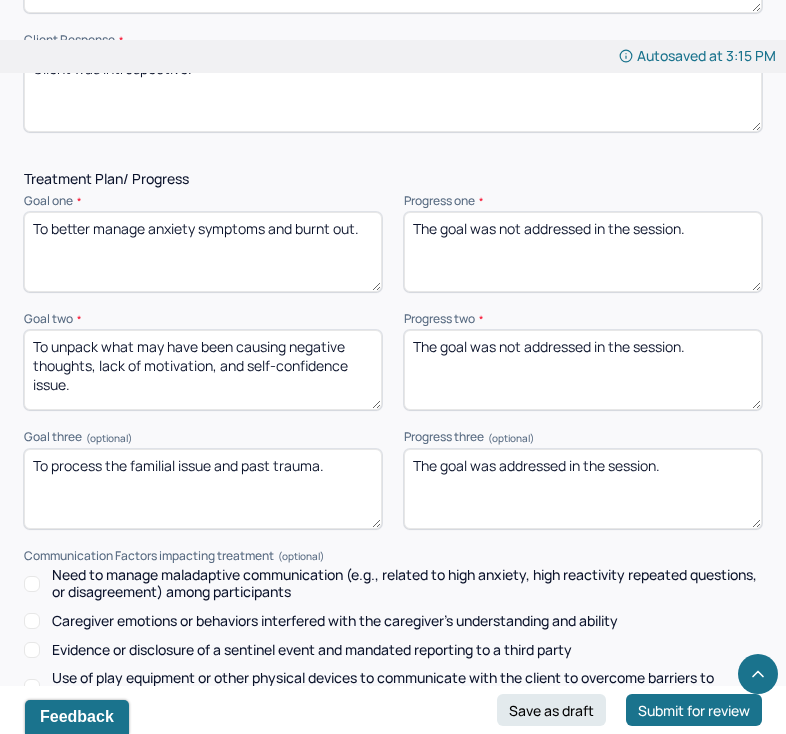 click on "The goal was addressed in the session." at bounding box center (583, 489) 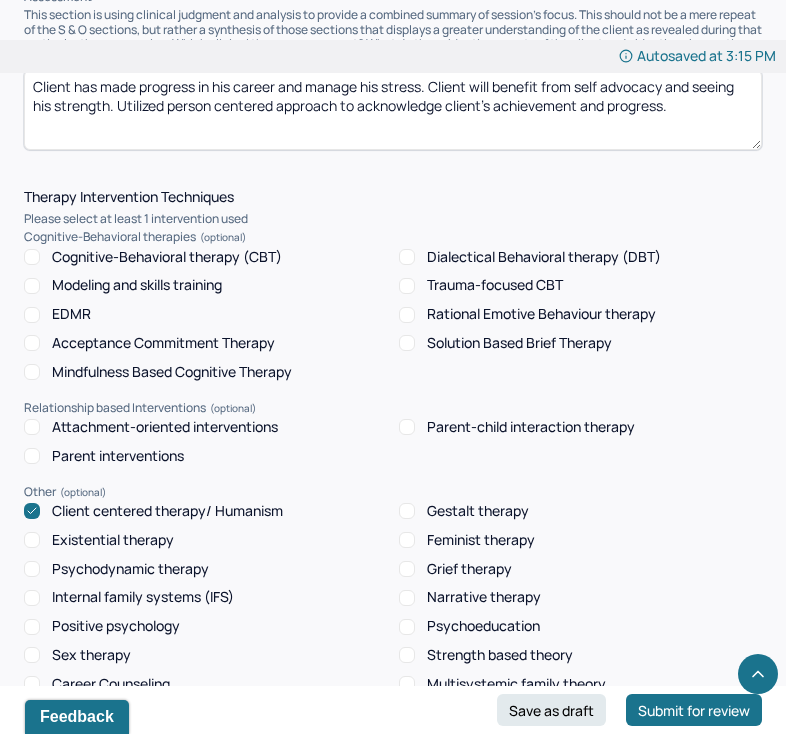 scroll, scrollTop: 1630, scrollLeft: 0, axis: vertical 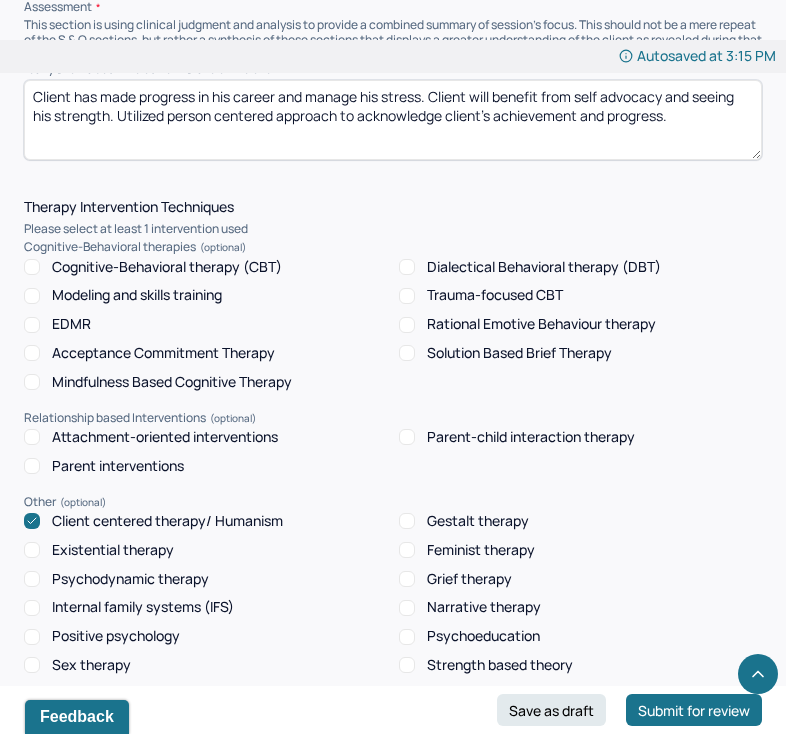 type on "The goal was addressed in the session as we discussed family and cultural issues." 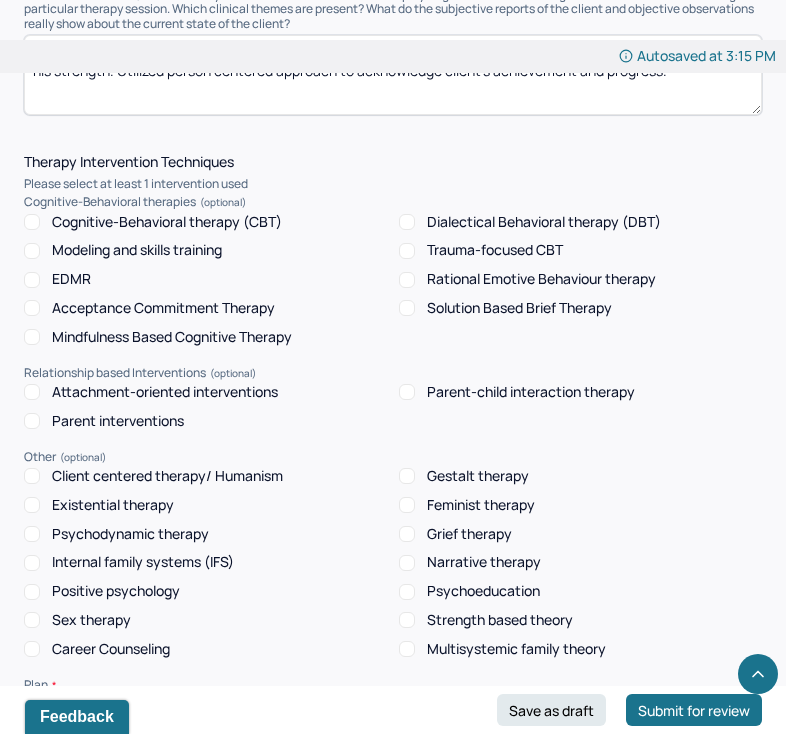 scroll, scrollTop: 1680, scrollLeft: 0, axis: vertical 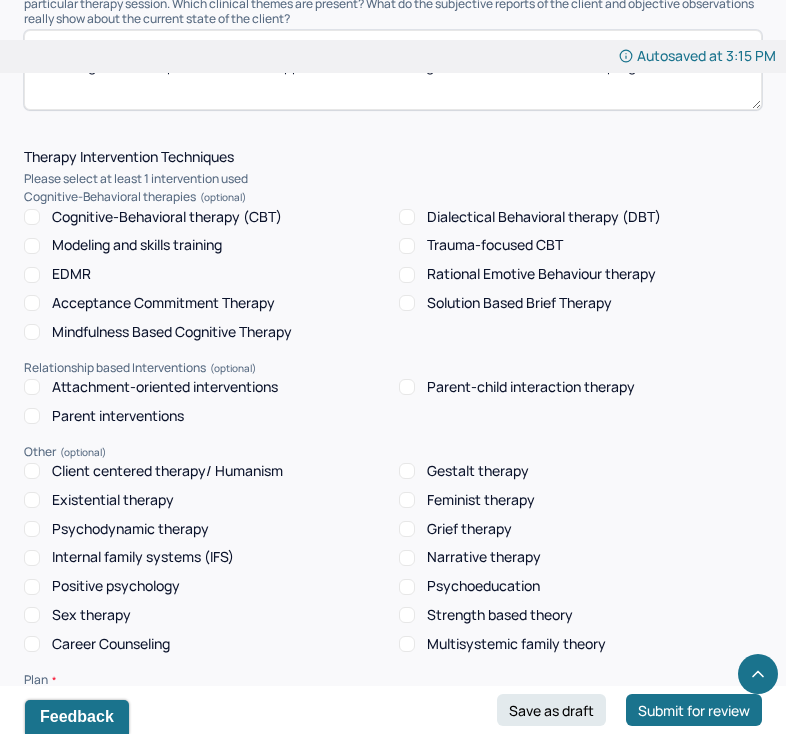 click on "Client centered therapy/ Humanism Gestalt therapy Existential therapy Feminist therapy Psychodynamic therapy Grief therapy Internal family systems (IFS) Narrative therapy Positive psychology Psychoeducation Sex therapy Strength based theory Career Counseling Multisystemic family theory" at bounding box center (393, 558) 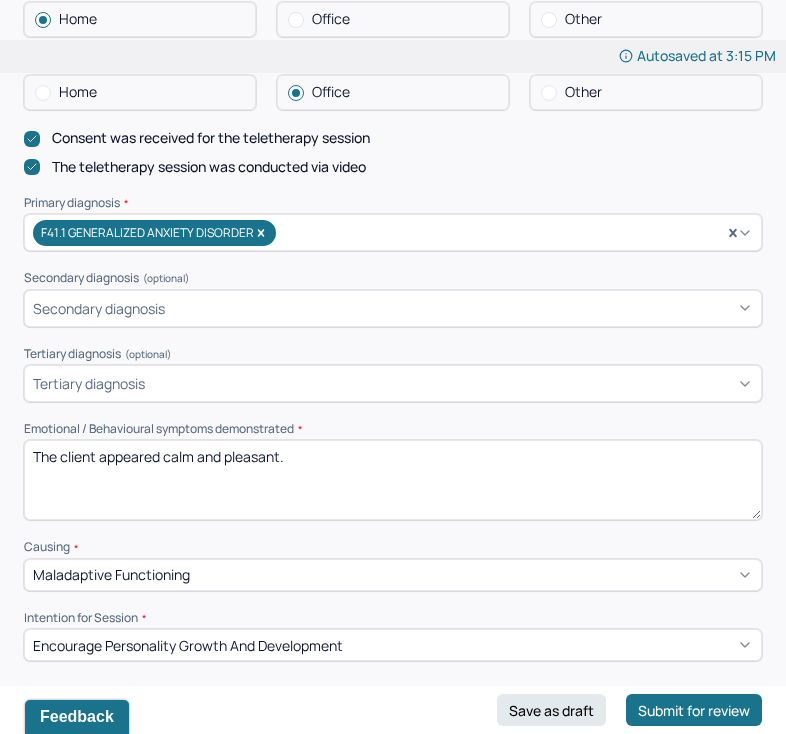 scroll, scrollTop: 581, scrollLeft: 0, axis: vertical 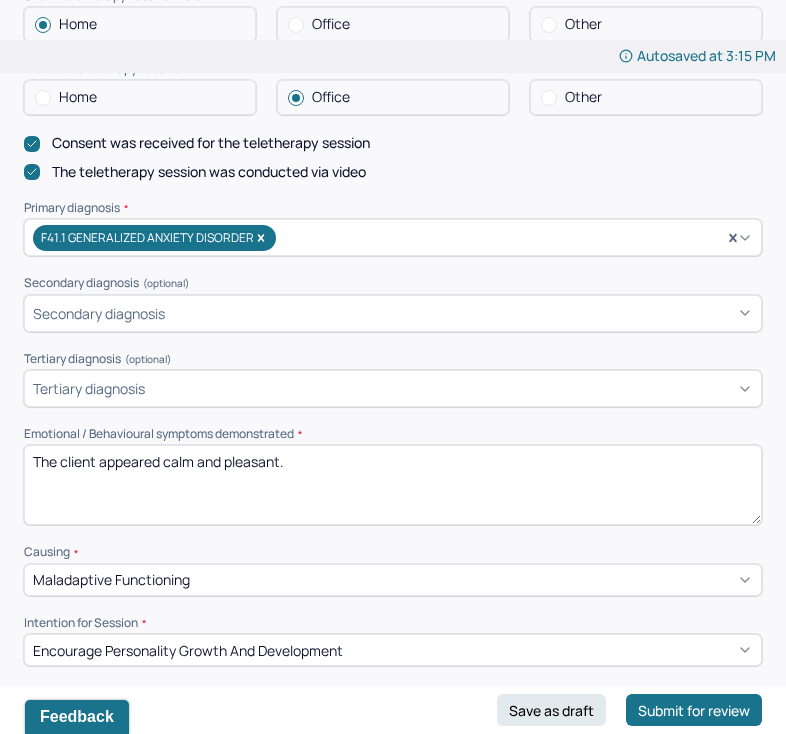 drag, startPoint x: 166, startPoint y: 439, endPoint x: 280, endPoint y: 441, distance: 114.01754 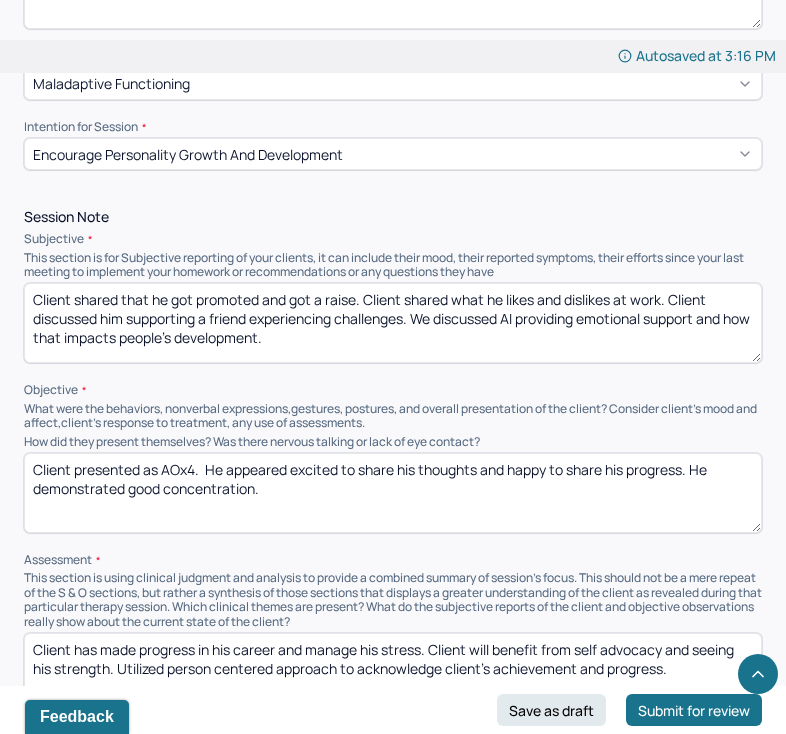 scroll, scrollTop: 1079, scrollLeft: 0, axis: vertical 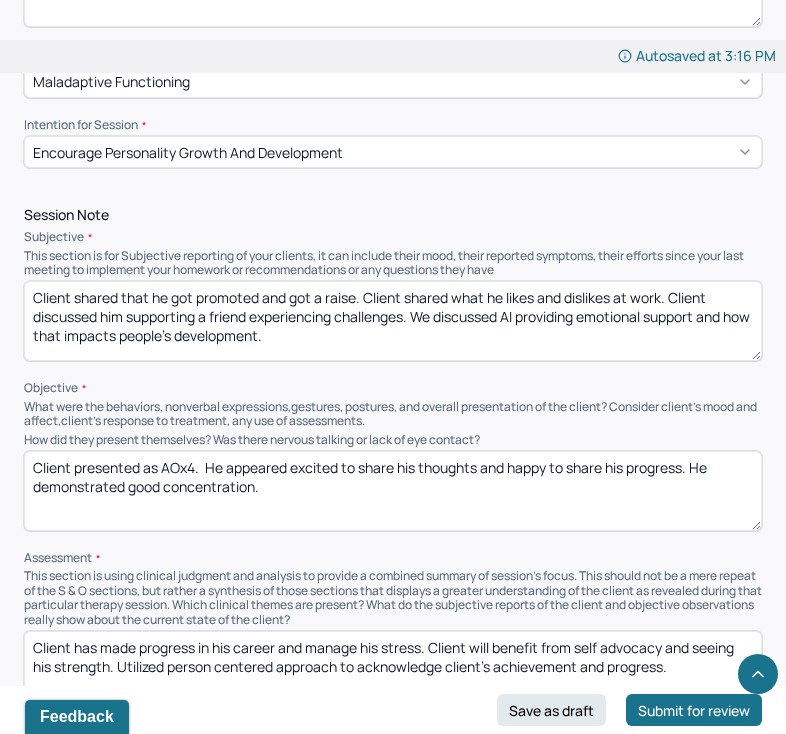 type on "The client was engaged." 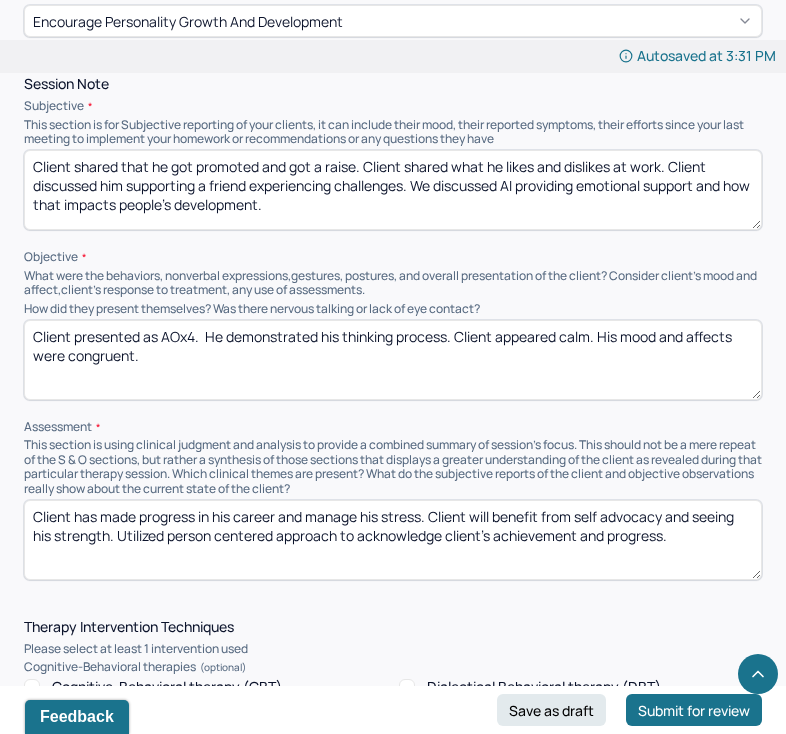 scroll, scrollTop: 1211, scrollLeft: 0, axis: vertical 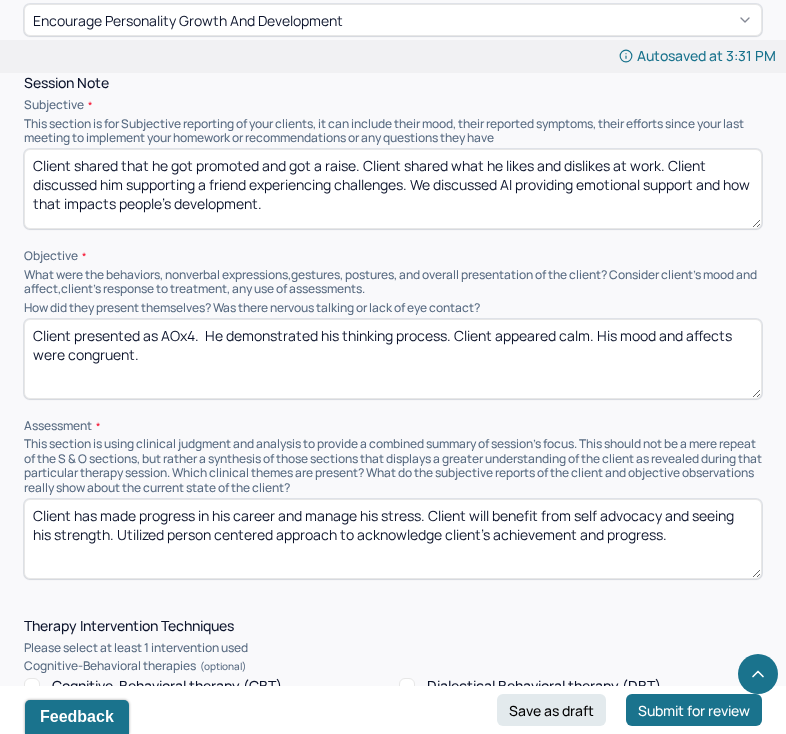 type on "Client presented as AOx4.  He demonstrated his thinking process. Client appeared calm. His mood and affects were congruent." 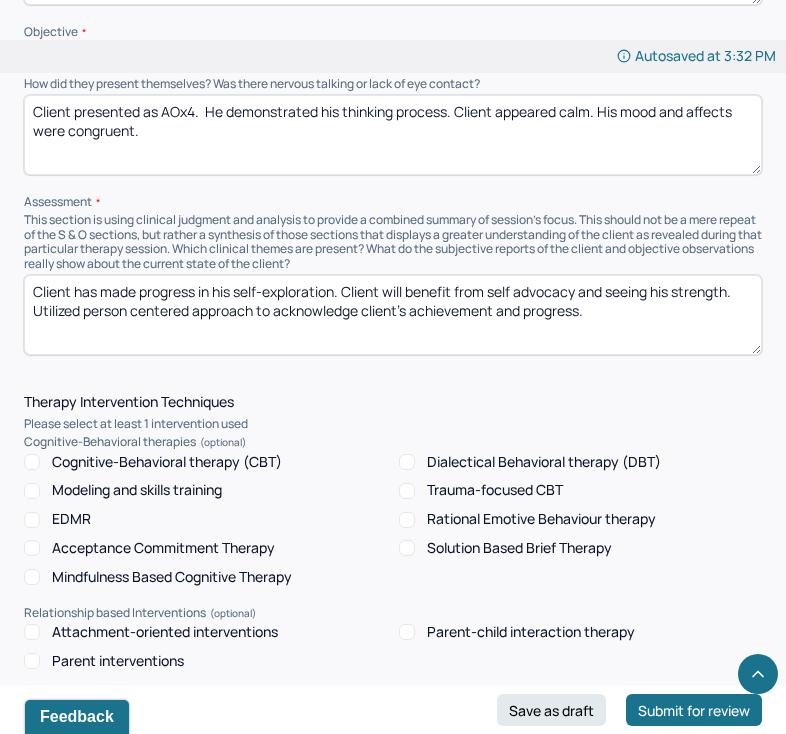scroll, scrollTop: 1402, scrollLeft: 0, axis: vertical 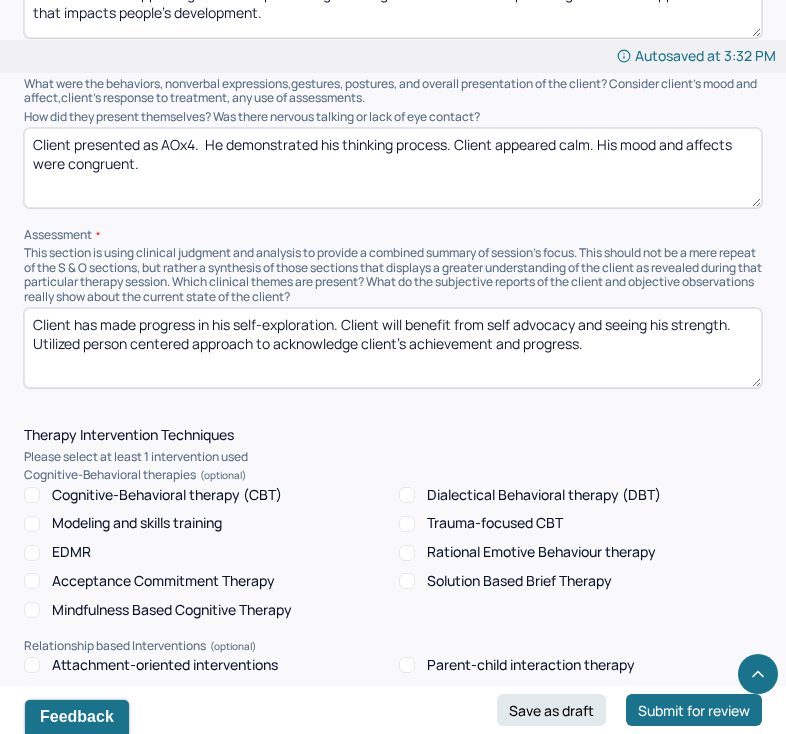 click on "Client has made progress in his self-exploration. Client will benefit from self advocacy and seeing his strength. Utilized person centered approach to acknowledge client's achievement and progress." at bounding box center [393, 348] 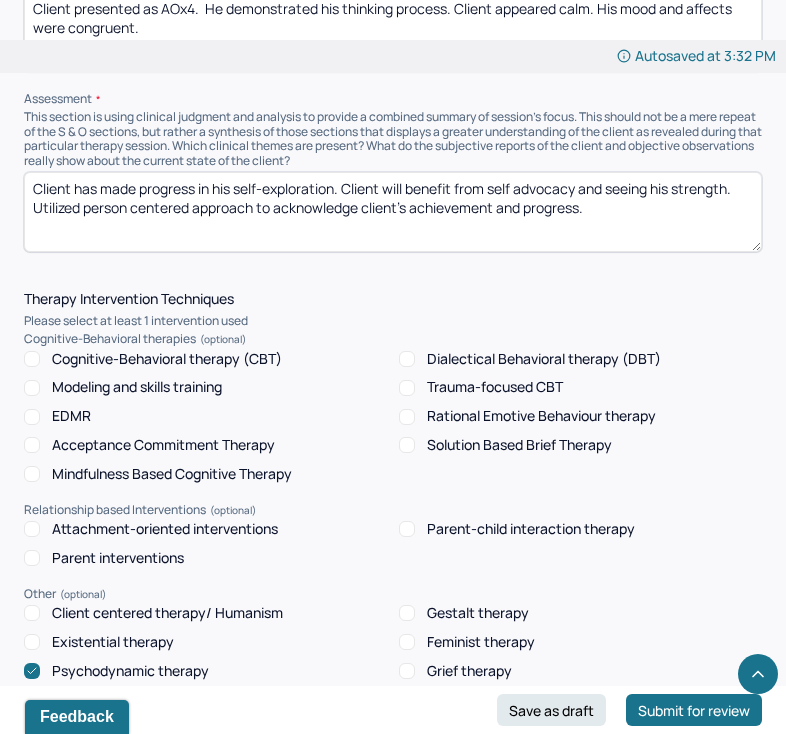 scroll, scrollTop: 1546, scrollLeft: 0, axis: vertical 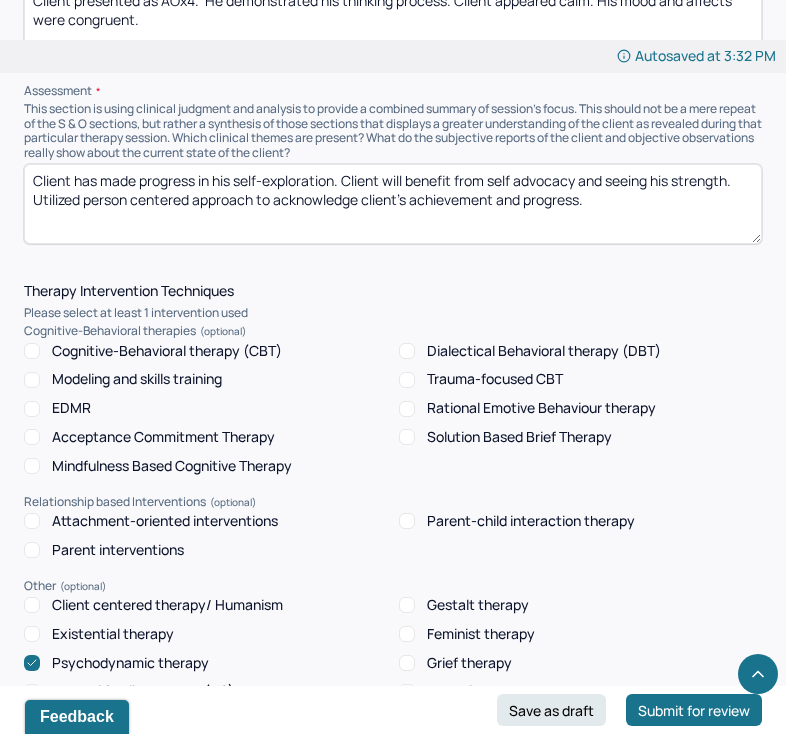 type on "Client has made progress in his self-exploration. Client will benefit from self advocacy and seeing his strength. Utilized person centered approach to acknowledge client's achievement and progress." 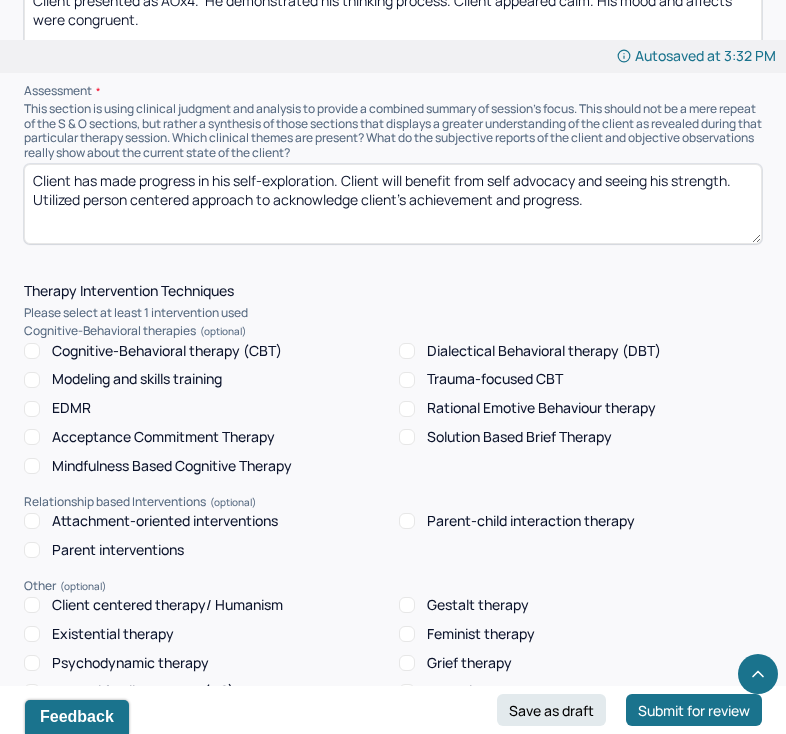 click on "Client centered therapy/ Humanism Gestalt therapy Existential therapy Feminist therapy Psychodynamic therapy Grief therapy Internal family systems (IFS) Narrative therapy Positive psychology Psychoeducation Sex therapy Strength based theory Career Counseling Multisystemic family theory" at bounding box center (393, 692) 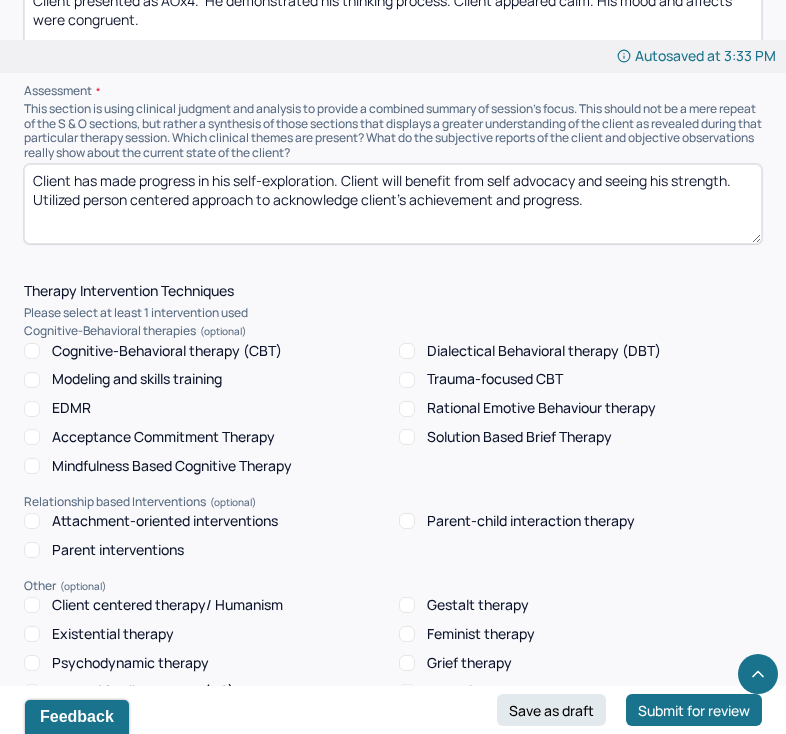 click on "Existential therapy" at bounding box center (113, 634) 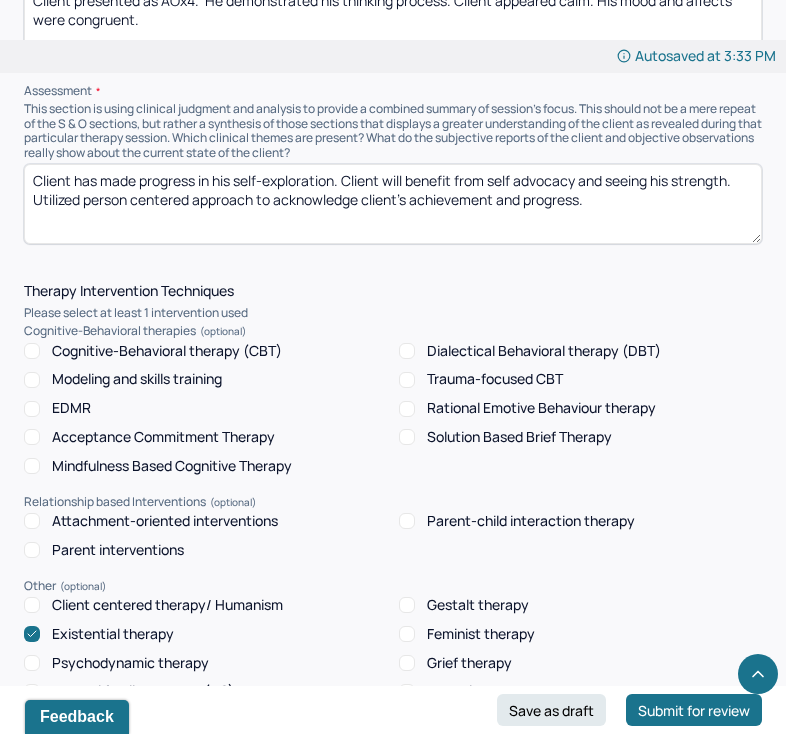 drag, startPoint x: 87, startPoint y: 173, endPoint x: 190, endPoint y: 173, distance: 103 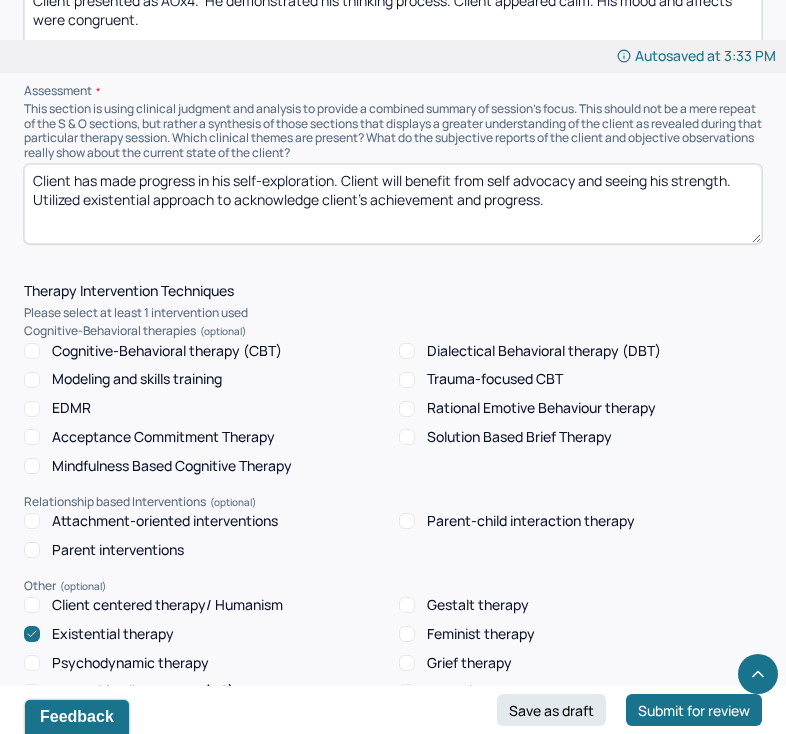 drag, startPoint x: 238, startPoint y: 177, endPoint x: 539, endPoint y: 173, distance: 301.02658 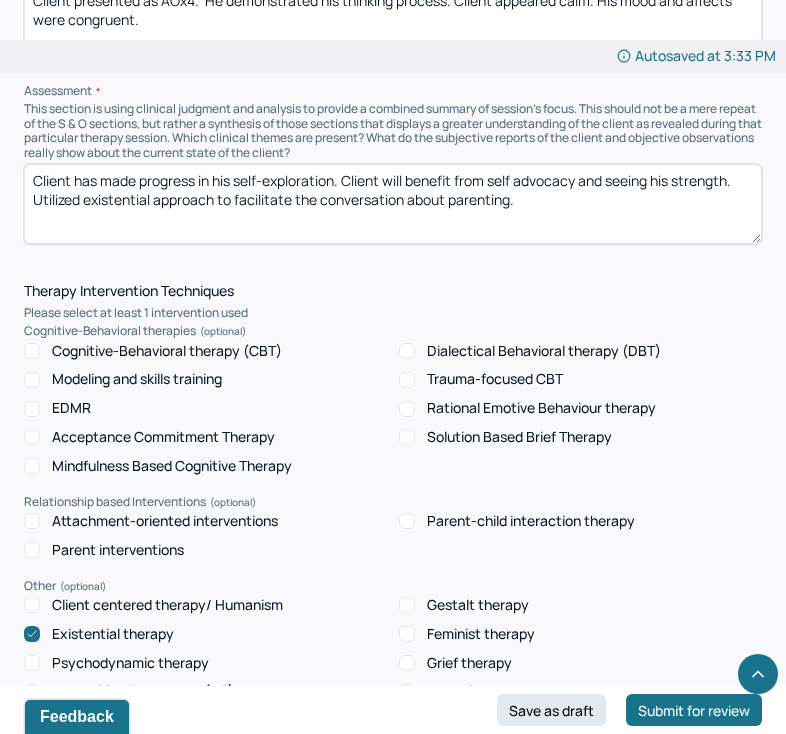 drag, startPoint x: 492, startPoint y: 162, endPoint x: 734, endPoint y: 154, distance: 242.1322 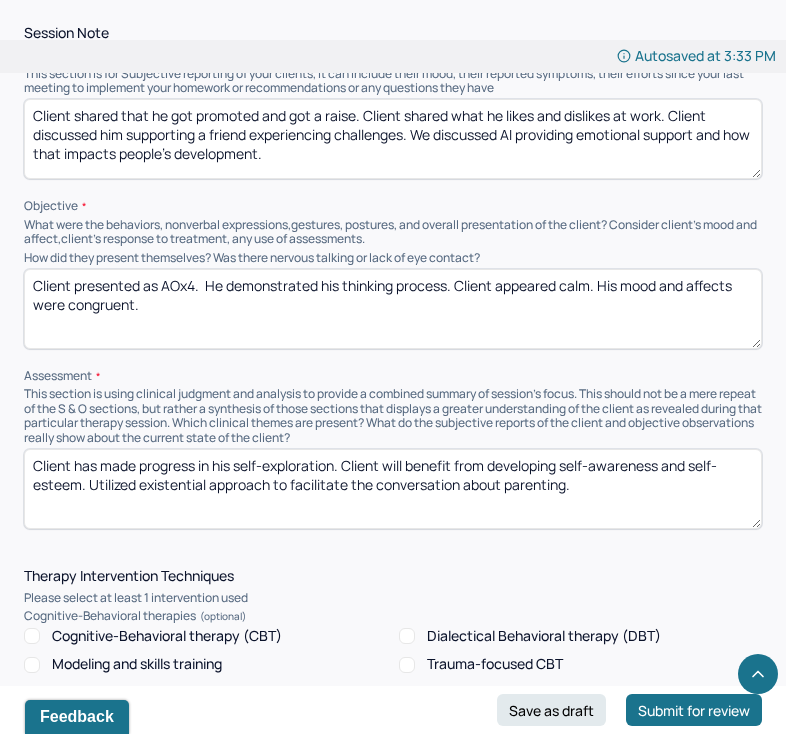 scroll, scrollTop: 1241, scrollLeft: 0, axis: vertical 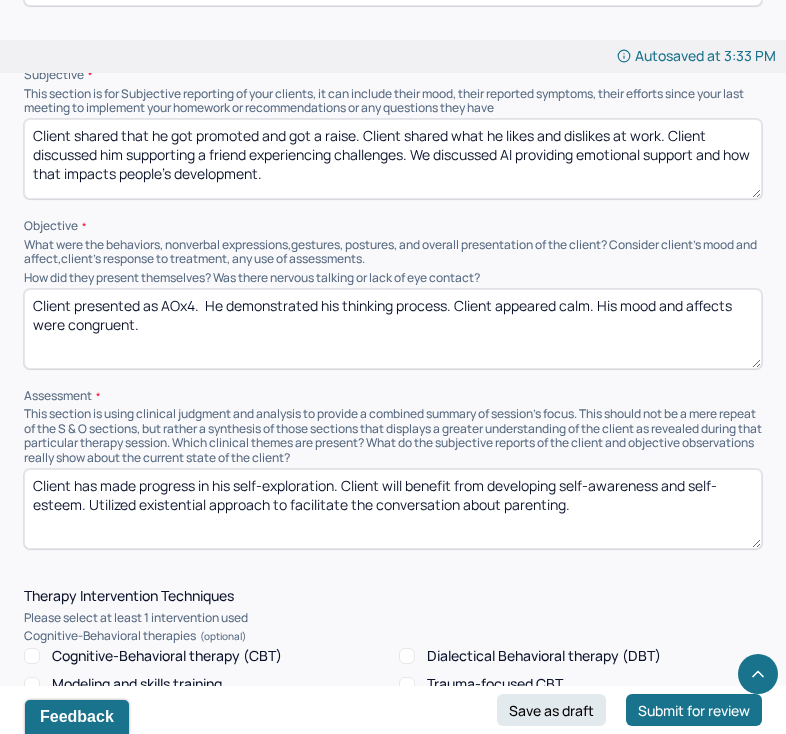 type on "Client has made progress in his self-exploration. Client will benefit from developing self-awareness and self-esteem. Utilized existential approach to facilitate the conversation about parenting." 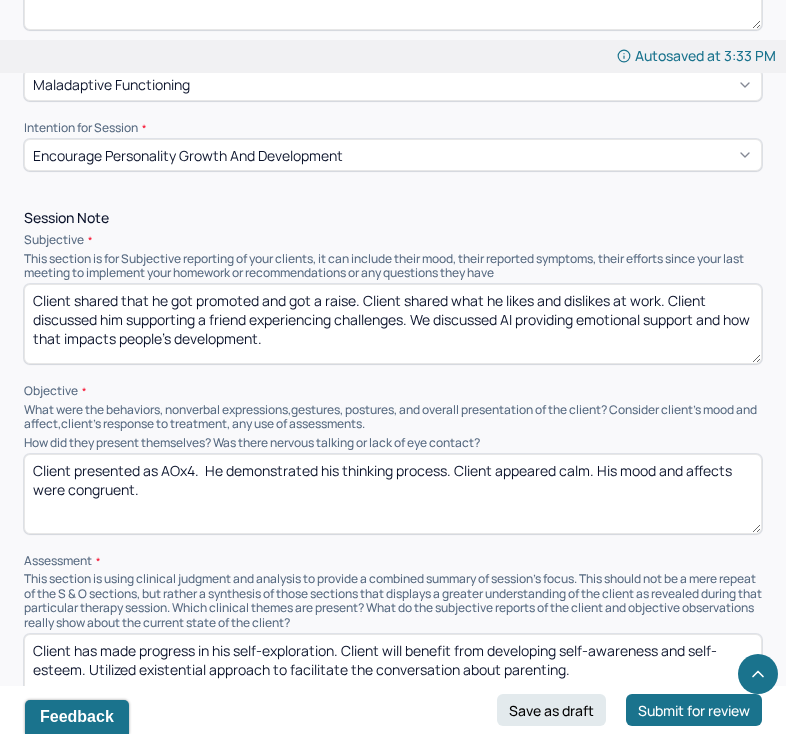 scroll, scrollTop: 1082, scrollLeft: 0, axis: vertical 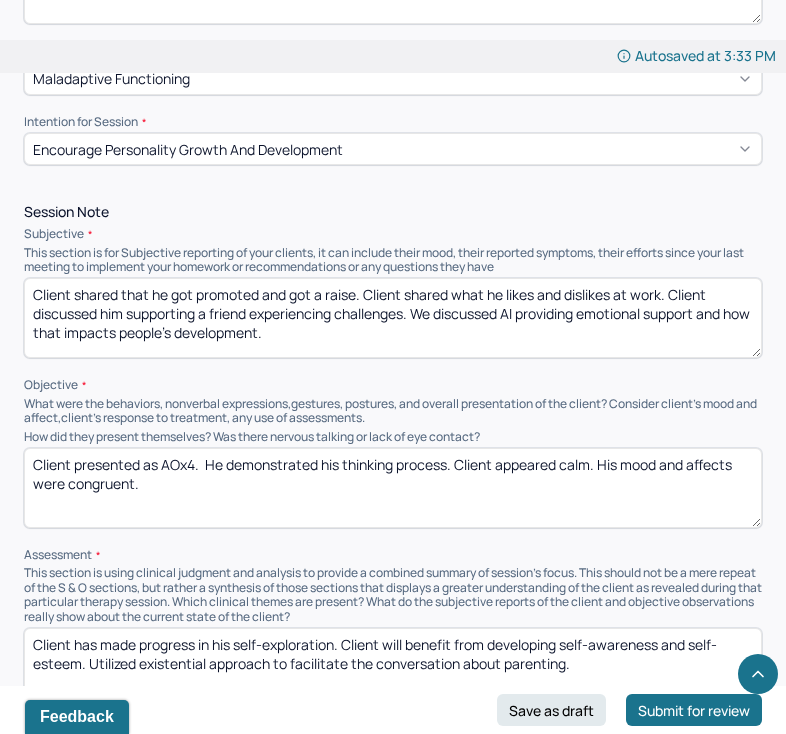 click on "Client shared that he got promoted and got a raise. Client shared what he likes and dislikes at work. Client discussed him supporting a friend experiencing challenges. We discussed AI providing emotional support and how that impacts people's development." at bounding box center [393, 318] 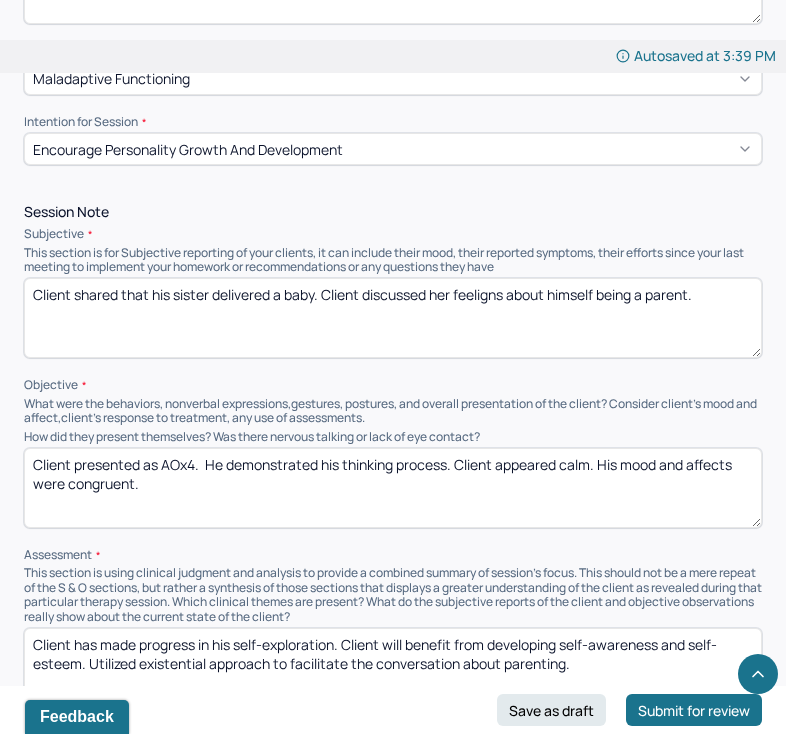 click on "Client shared that his sister delivered a baby. Client discussed her feeligns about himself being a parent." at bounding box center (393, 318) 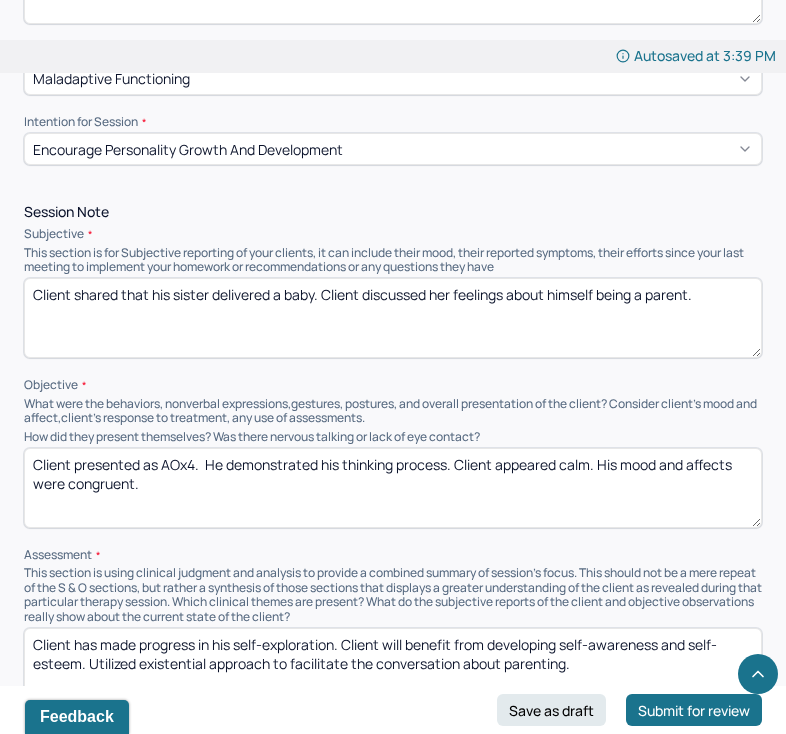click on "Client shared that his sister delivered a baby. Client discussed her feelins about himself being a parent." at bounding box center (393, 318) 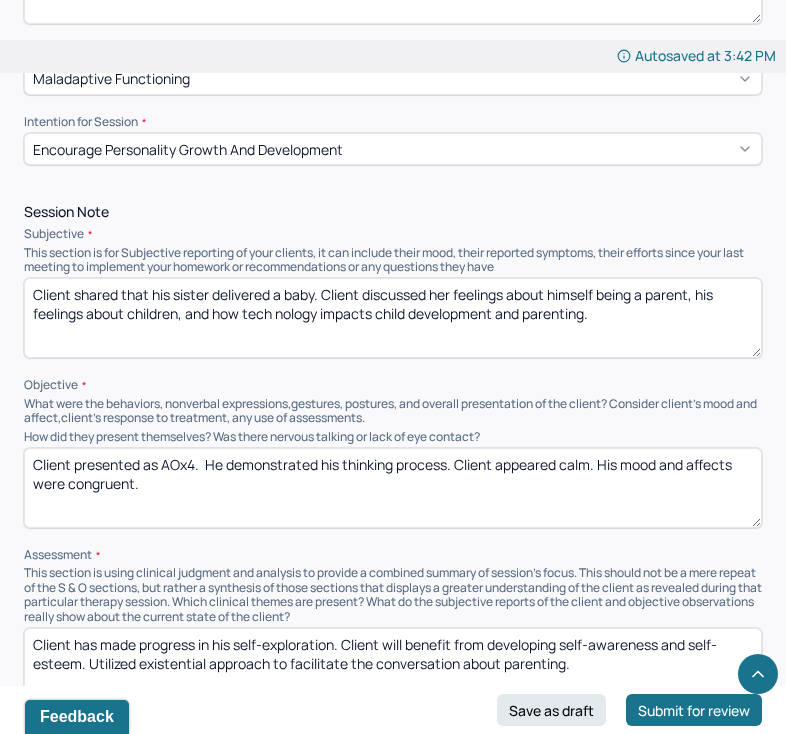 click on "Client shared that his sister delivered a baby. Client discussed her feelings about himself being a parent, his feelings about children, and how tech nology impacts child development and parenting." at bounding box center (393, 318) 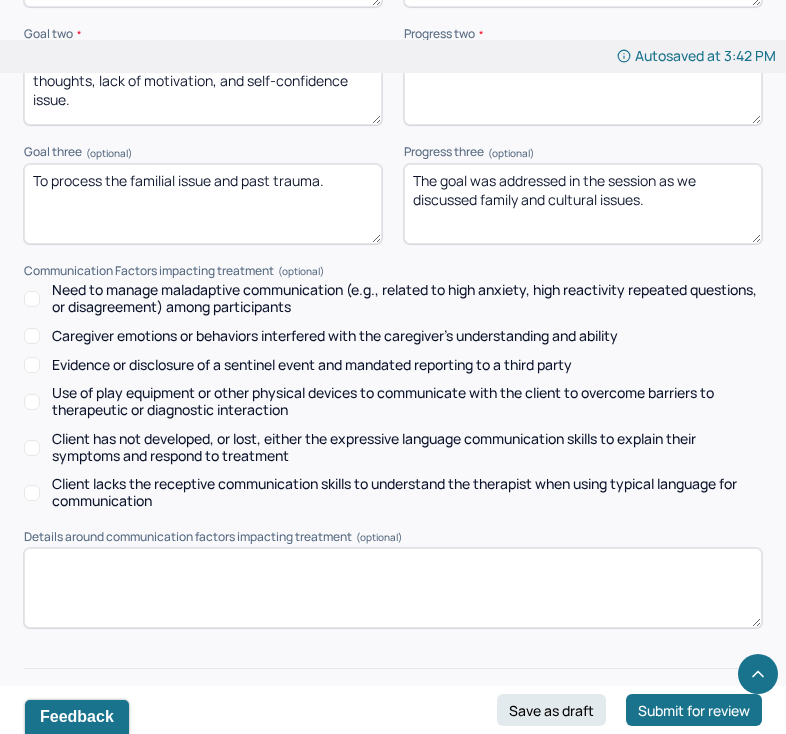 scroll, scrollTop: 3114, scrollLeft: 0, axis: vertical 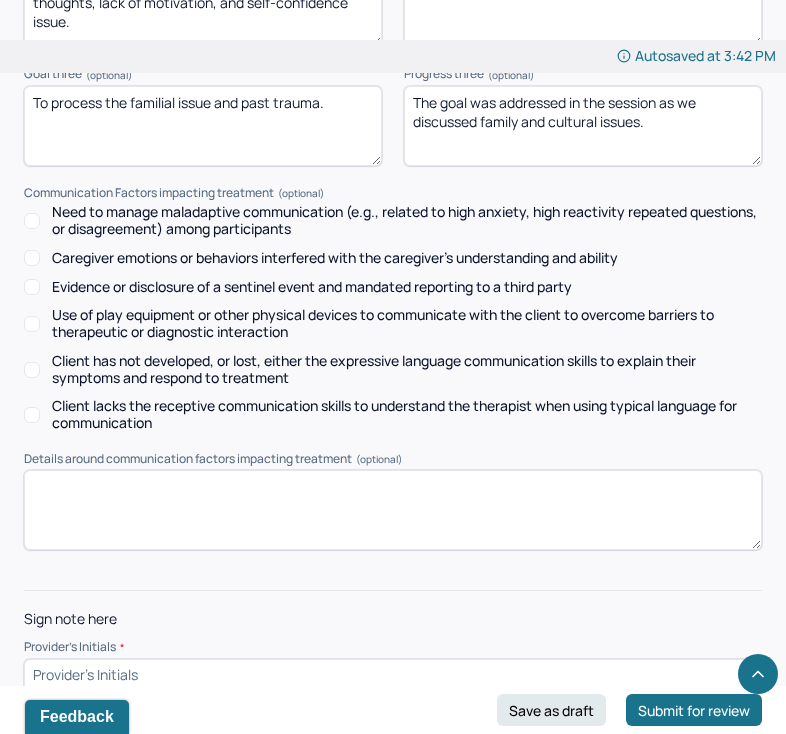 type on "Client shared that his sister delivered a baby. Client discussed her feelings about himself being a parent, his feelings about children, and how technology impacts child development and parenting." 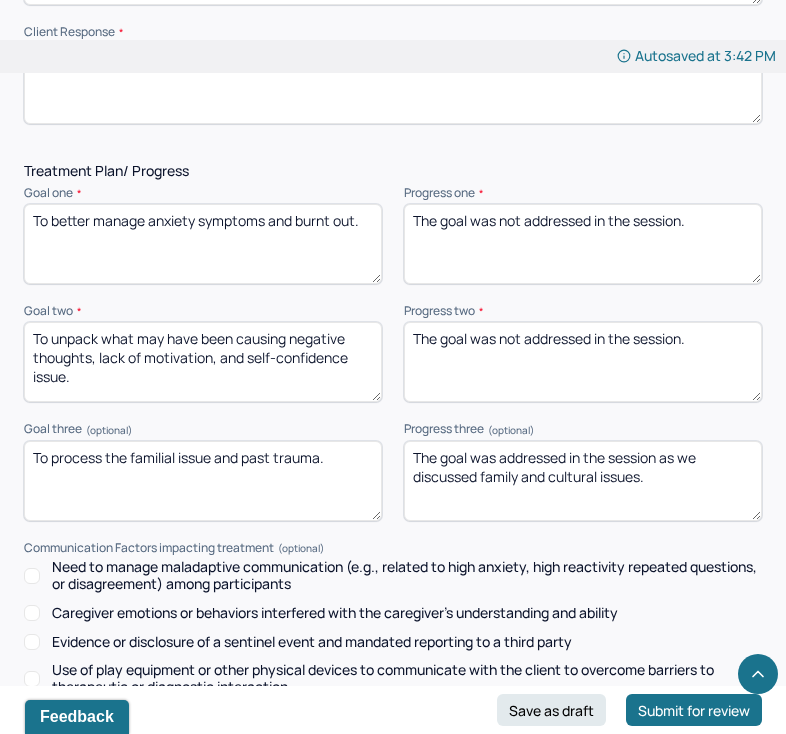 scroll, scrollTop: 3114, scrollLeft: 0, axis: vertical 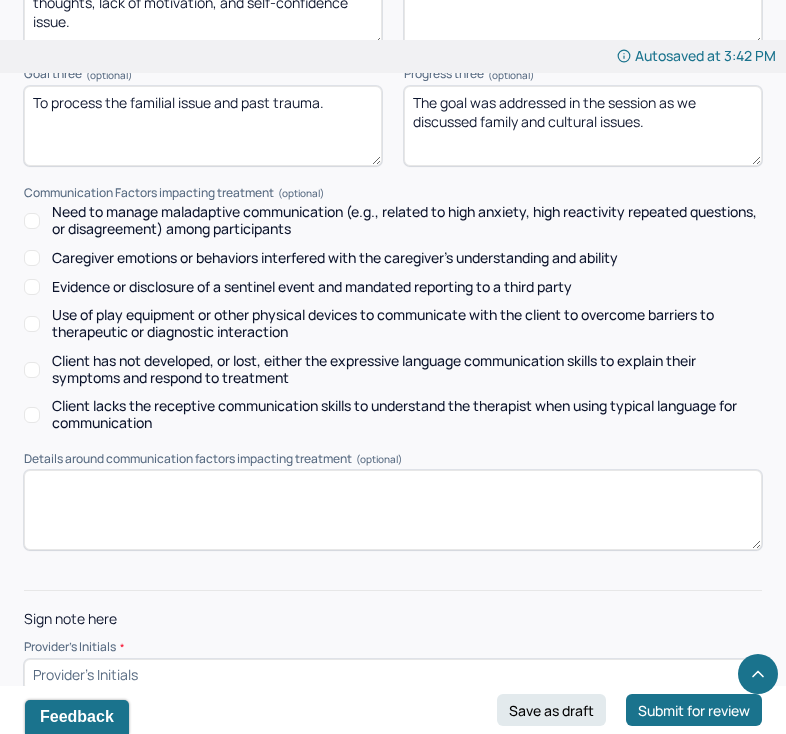 click at bounding box center (393, 675) 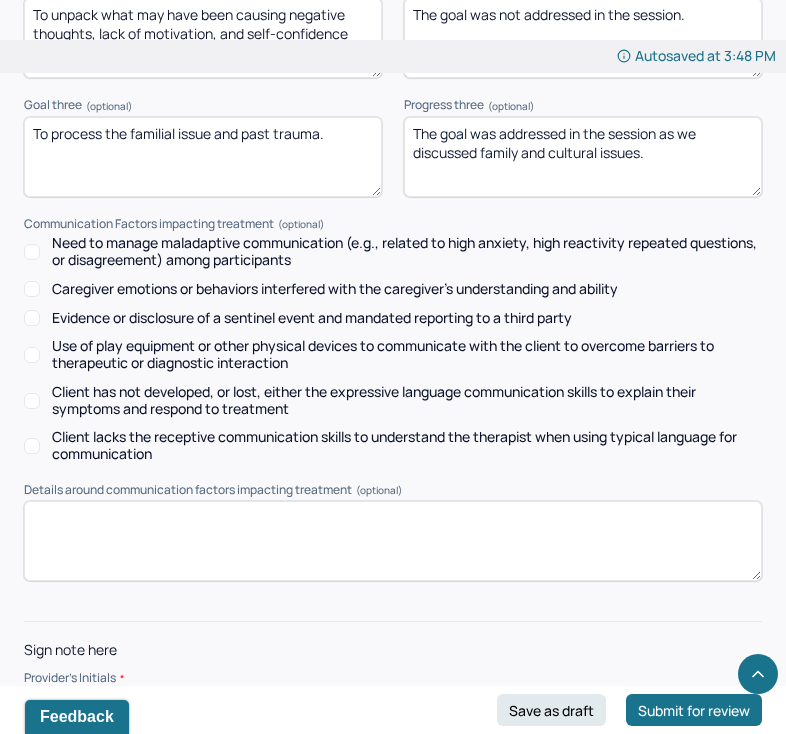 scroll, scrollTop: 3114, scrollLeft: 0, axis: vertical 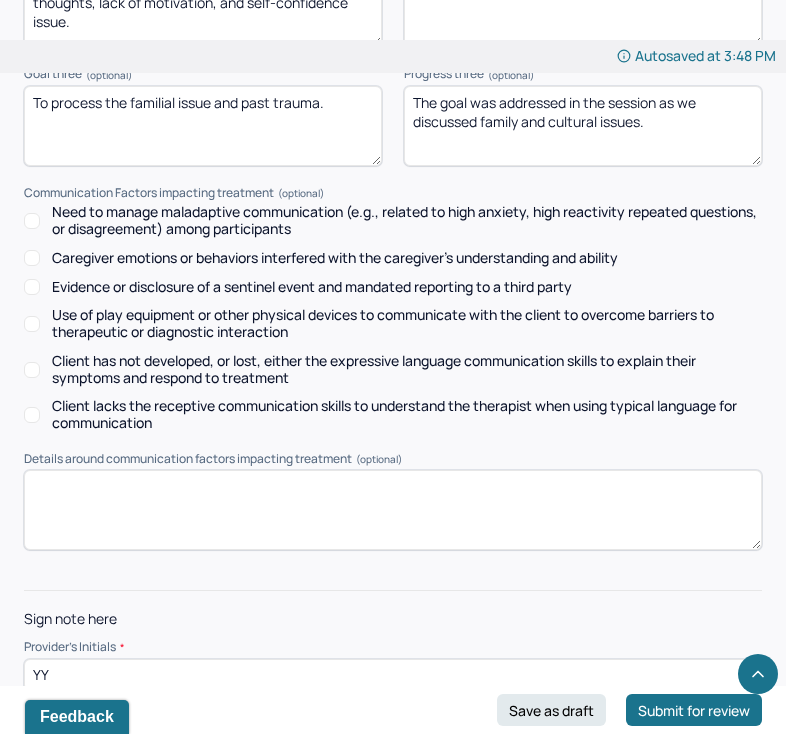 type on "YY" 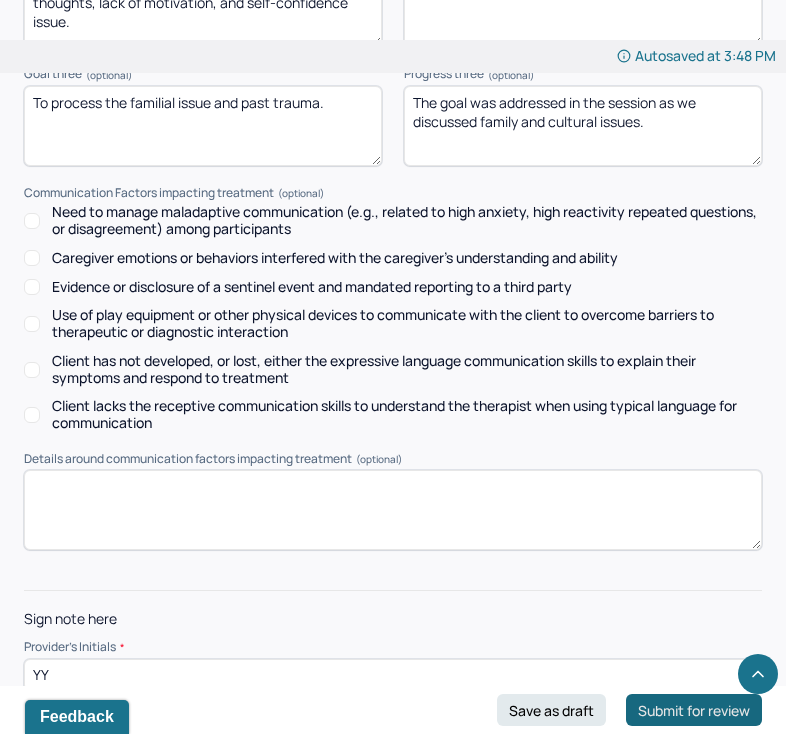 click on "Submit for review" at bounding box center [694, 710] 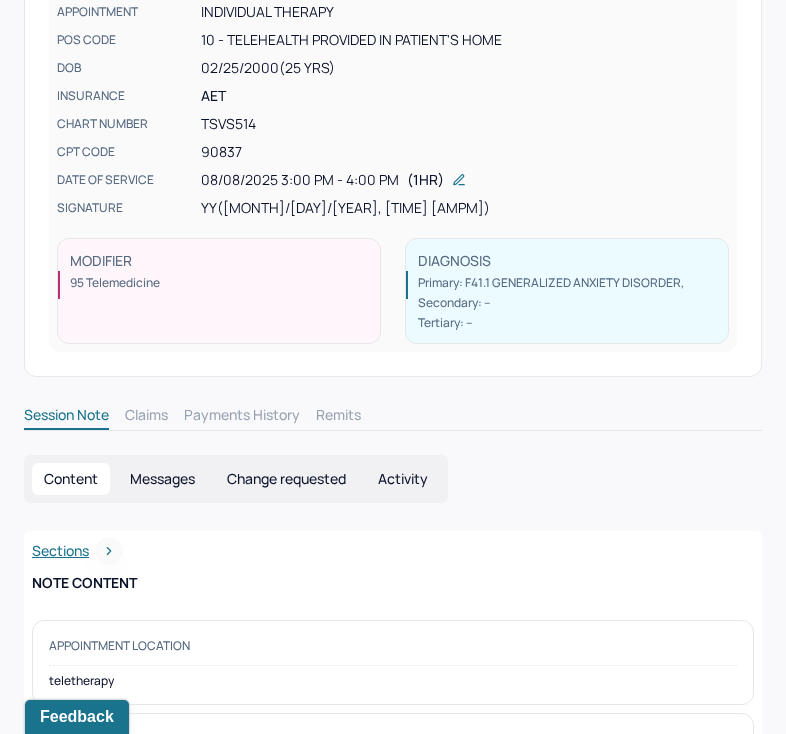 scroll, scrollTop: 0, scrollLeft: 0, axis: both 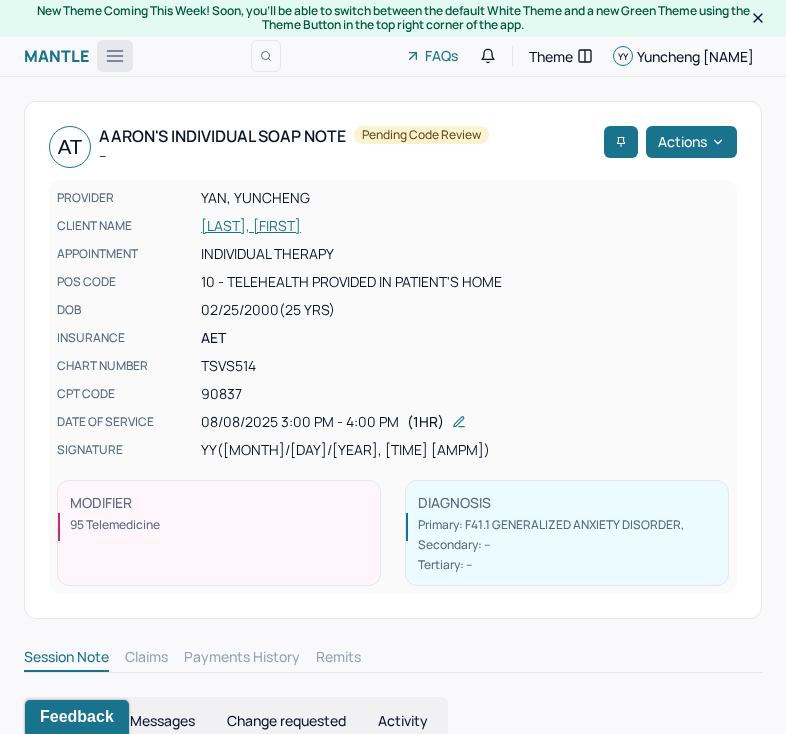 click 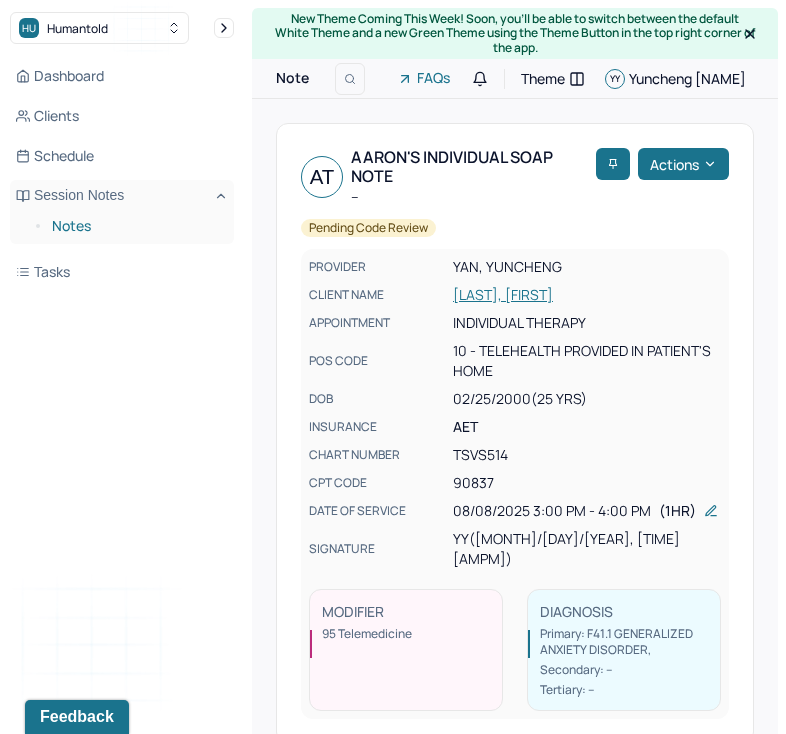 click on "Notes" at bounding box center (135, 226) 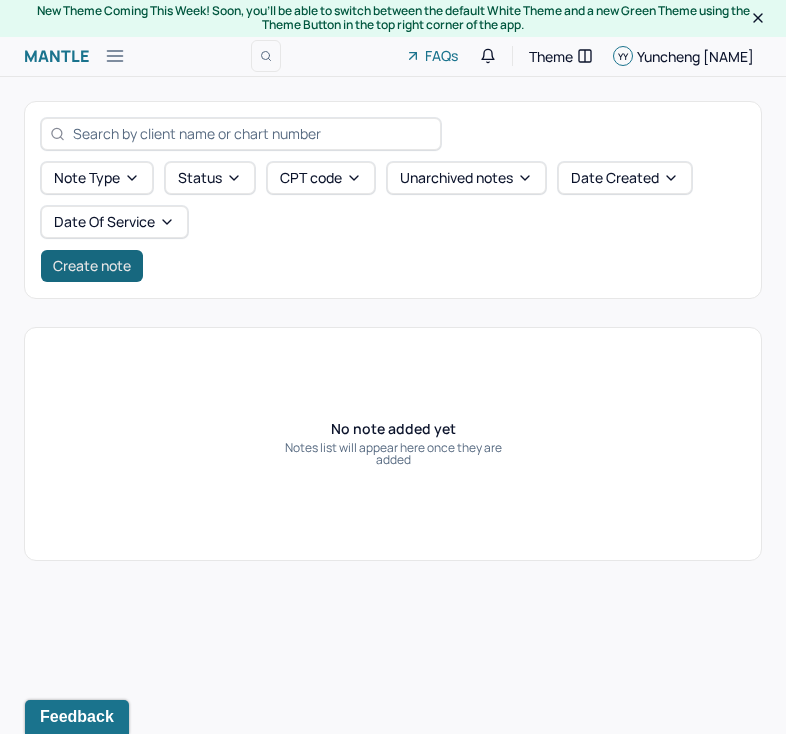 click on "Create note" at bounding box center (92, 266) 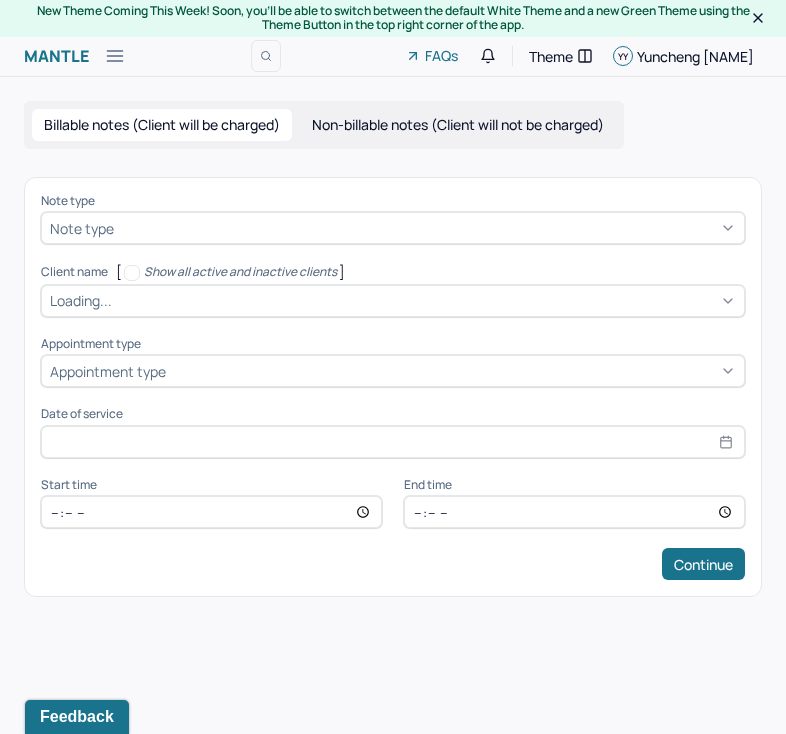 click on "Note type" at bounding box center (393, 228) 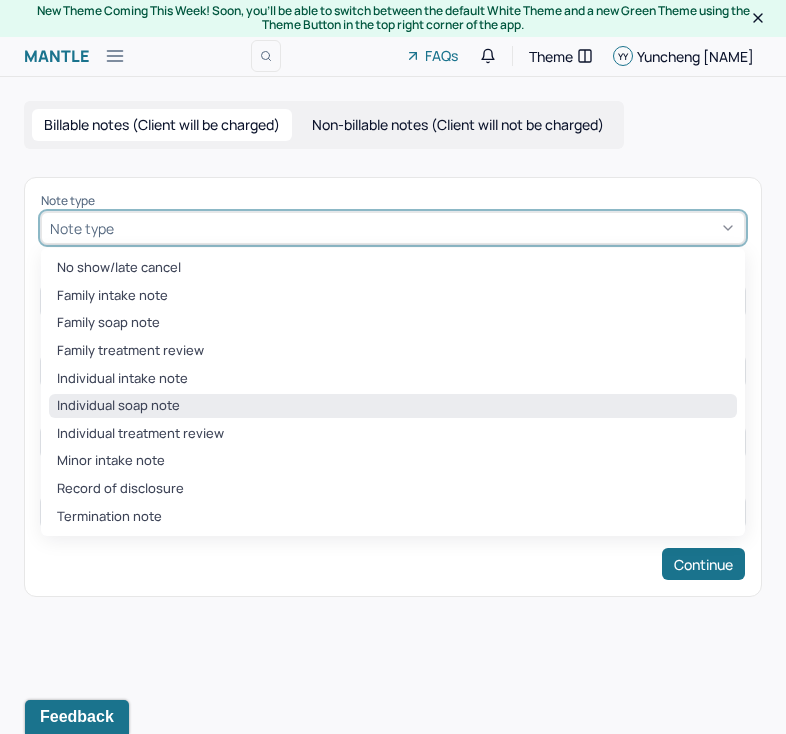 click on "Individual soap note" at bounding box center [393, 406] 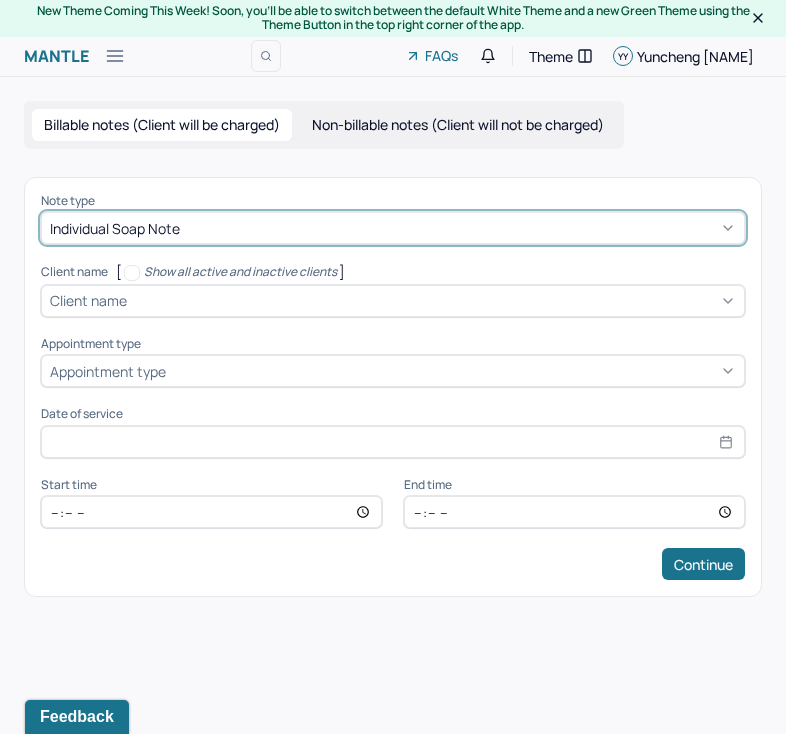 click on "Client name" at bounding box center [393, 301] 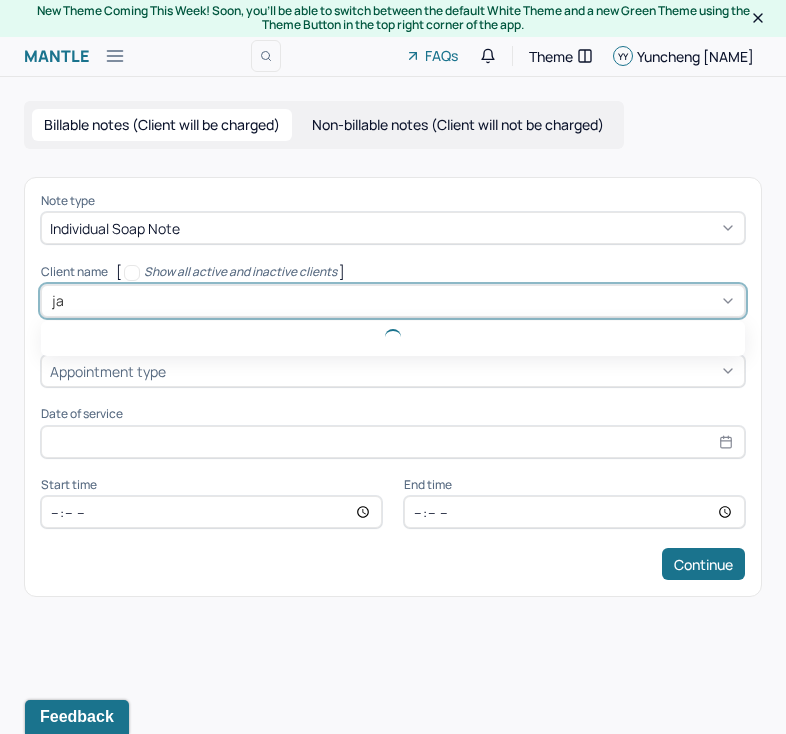 type on "jam" 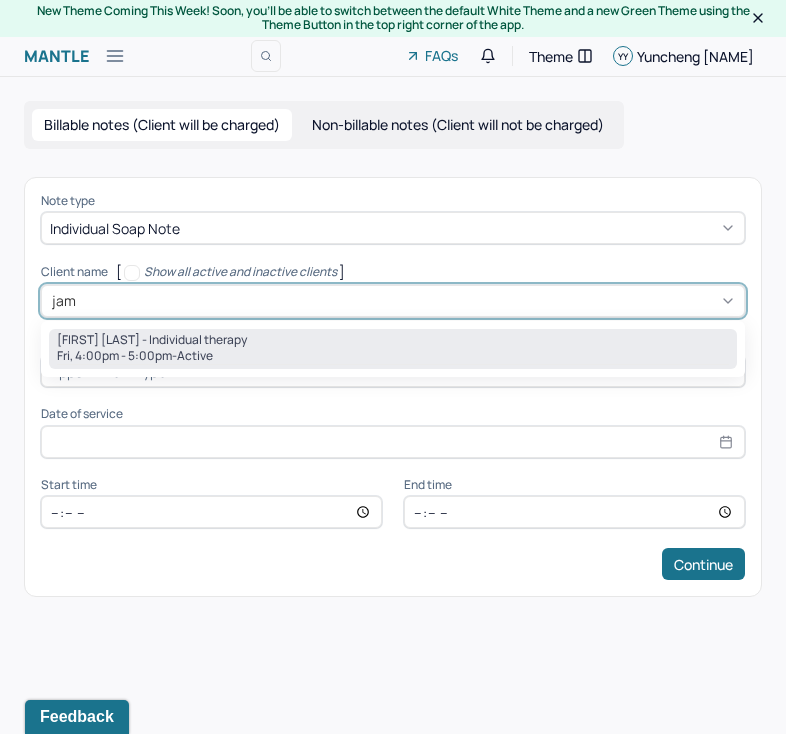 click on "[NAME] - Individual therapy [TIME] - [TIME]  -  active" at bounding box center (393, 349) 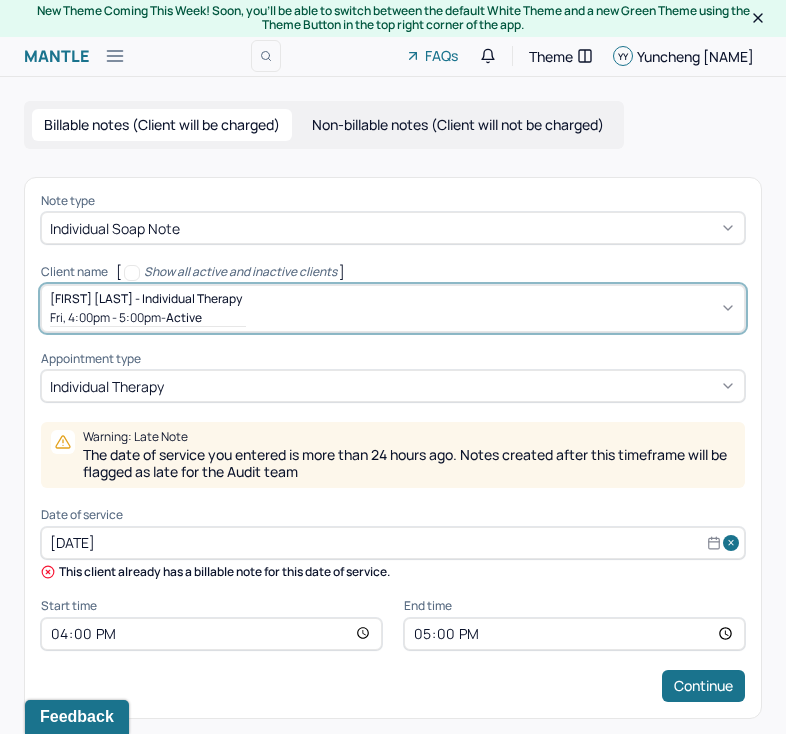 scroll, scrollTop: 5, scrollLeft: 0, axis: vertical 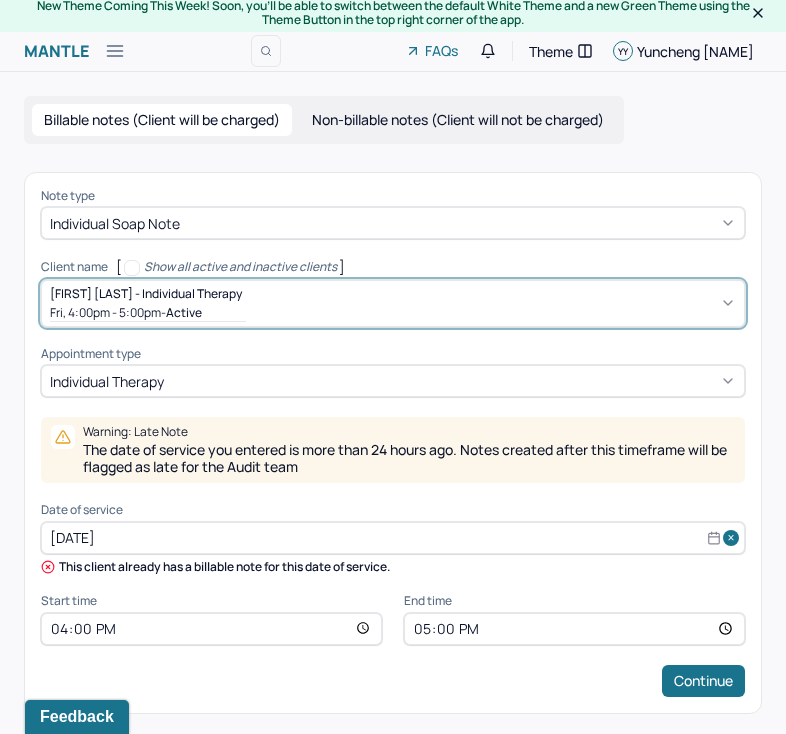 click on "[DATE]" at bounding box center [393, 538] 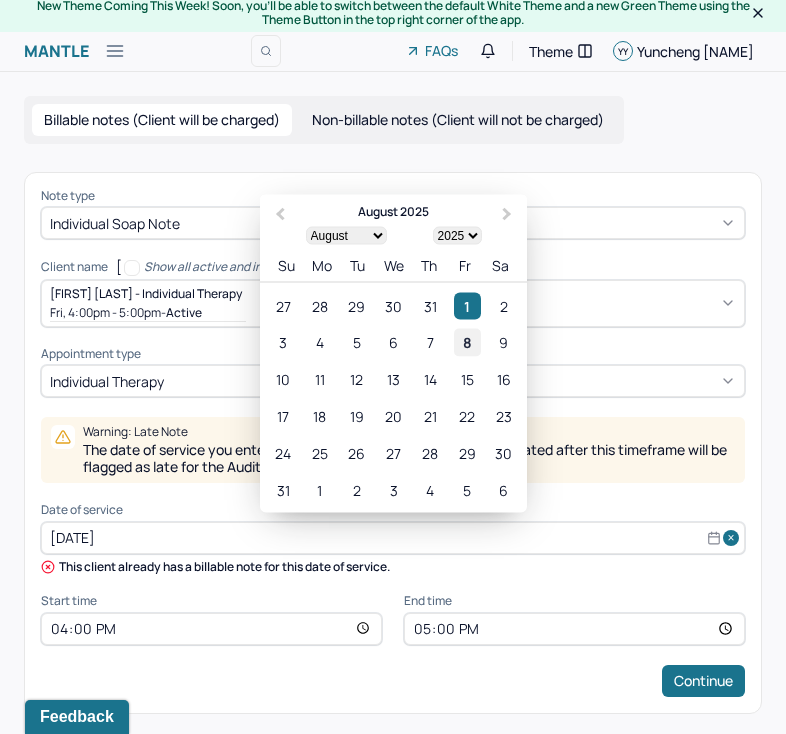 click on "8" at bounding box center [467, 342] 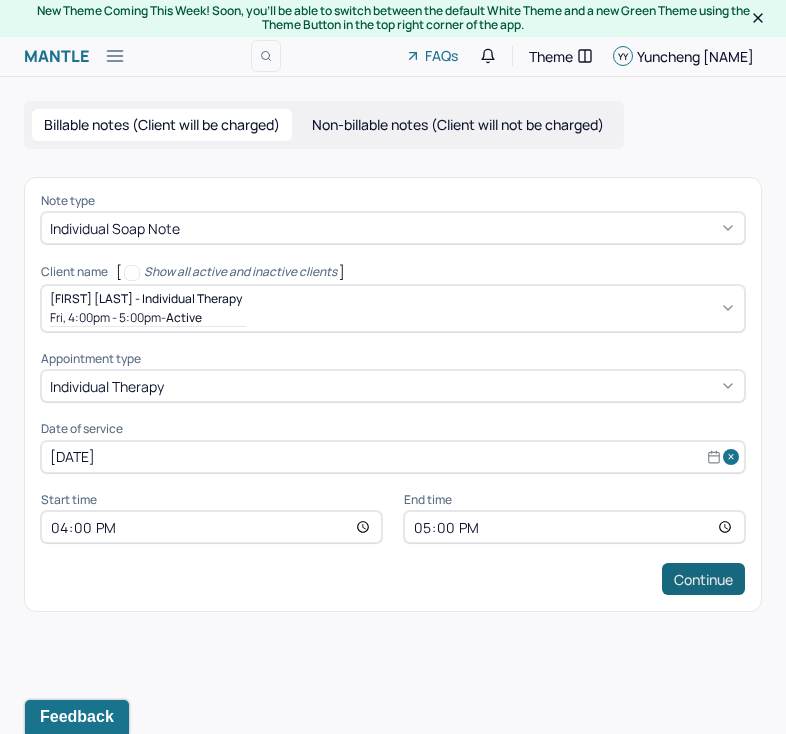 click on "Continue" at bounding box center (703, 579) 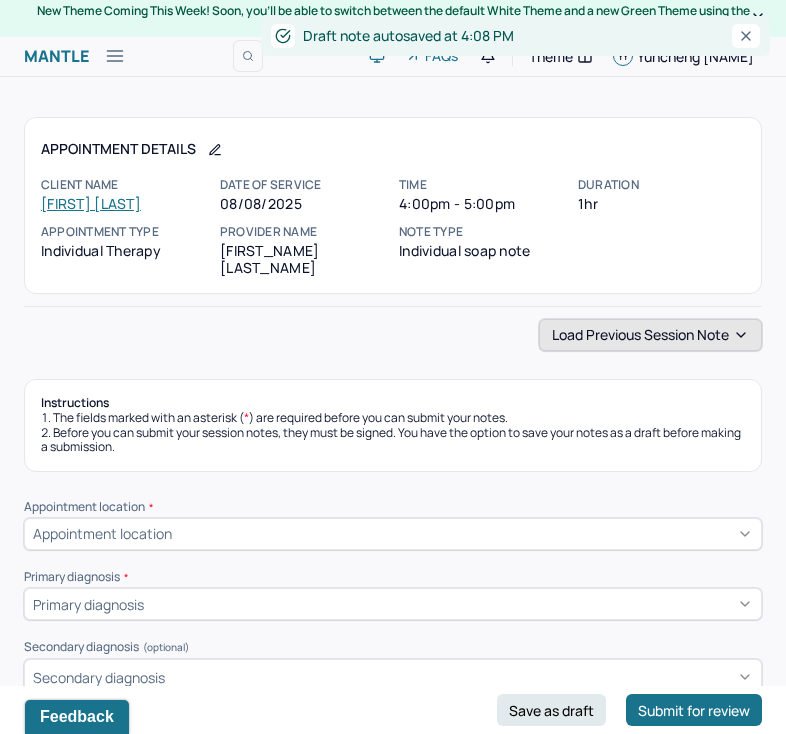 click on "Load previous session note" at bounding box center [650, 335] 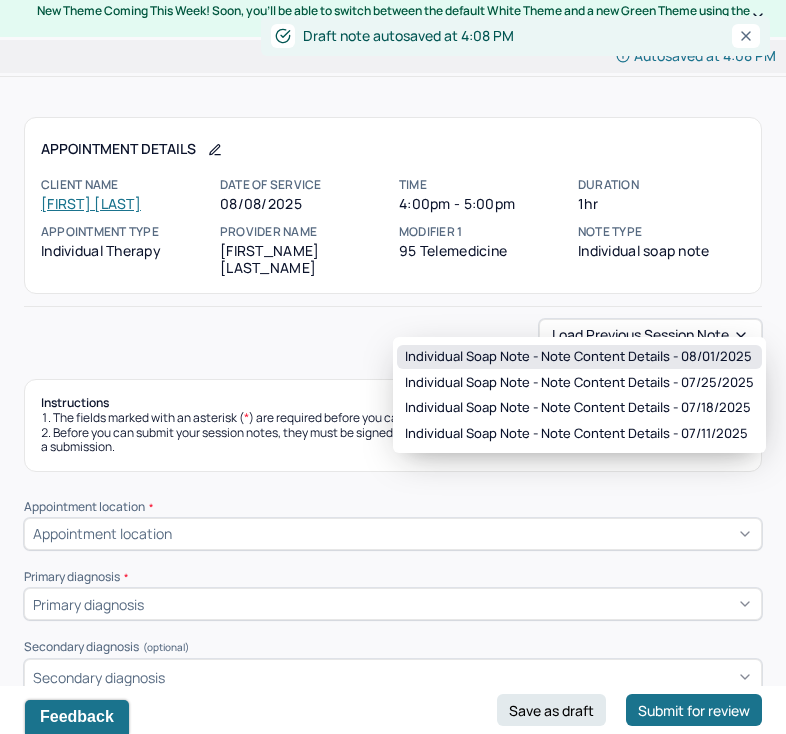 click on "Individual soap note   - Note content Details -   08/01/2025" at bounding box center [578, 357] 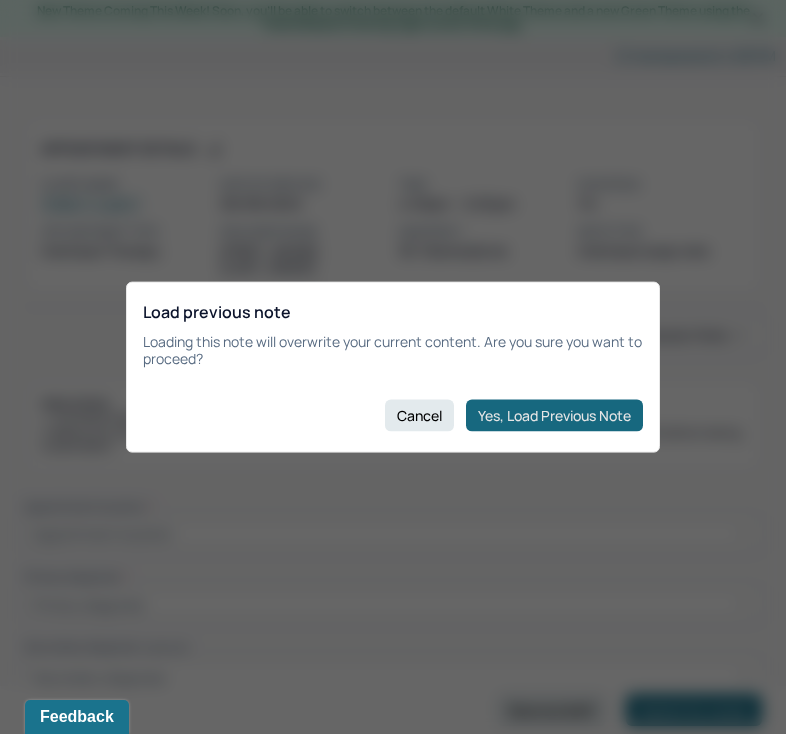 click on "Yes, Load Previous Note" at bounding box center (554, 415) 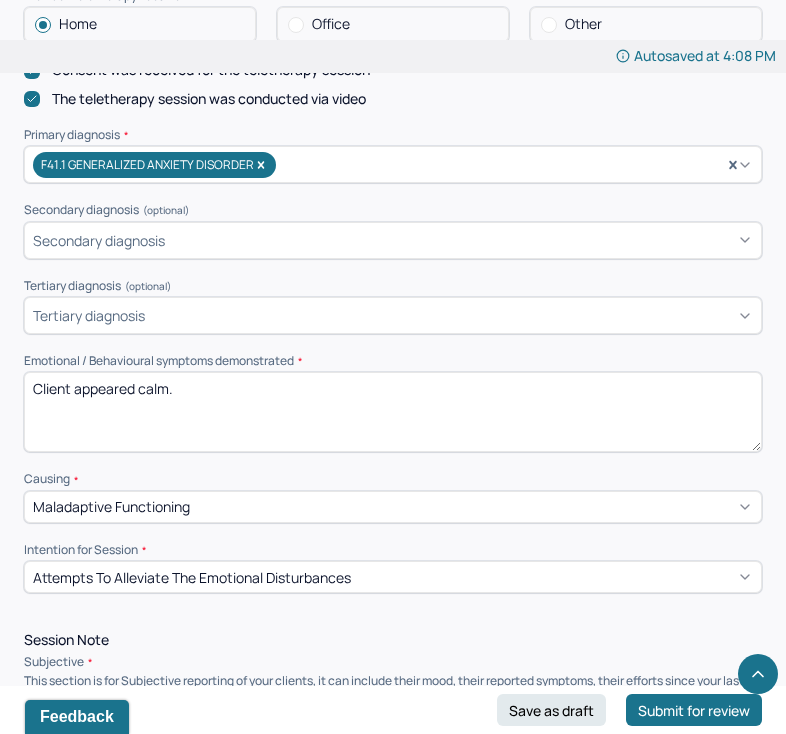 scroll, scrollTop: 677, scrollLeft: 0, axis: vertical 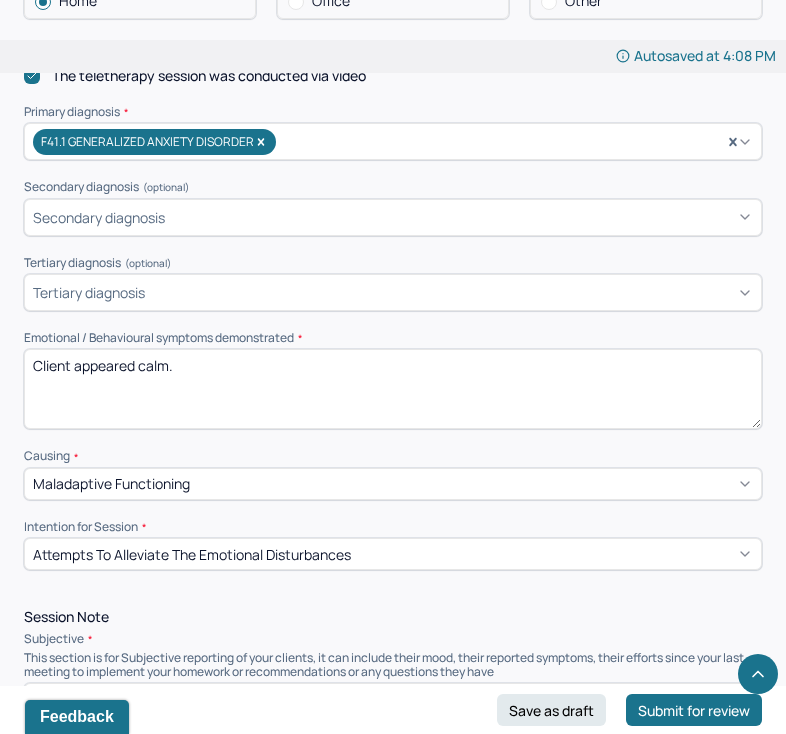 click on "Client appeared calm." at bounding box center [393, 389] 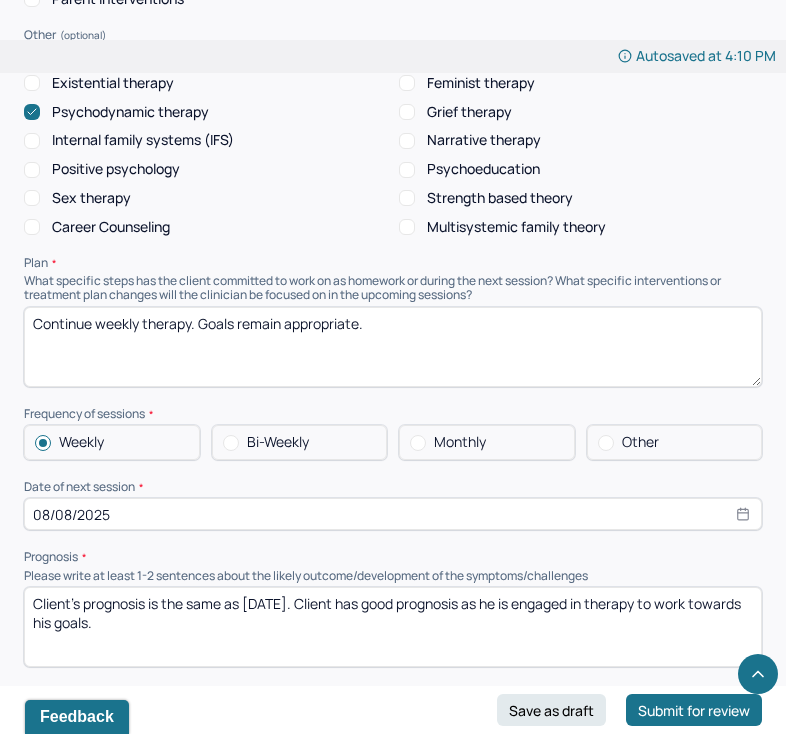 scroll, scrollTop: 2126, scrollLeft: 0, axis: vertical 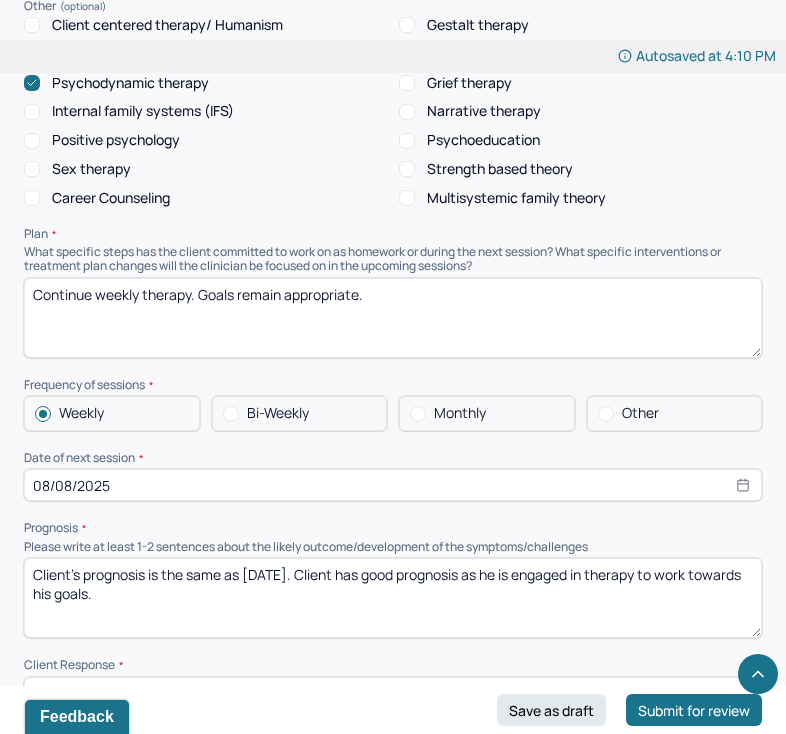 type on "Client was talkative." 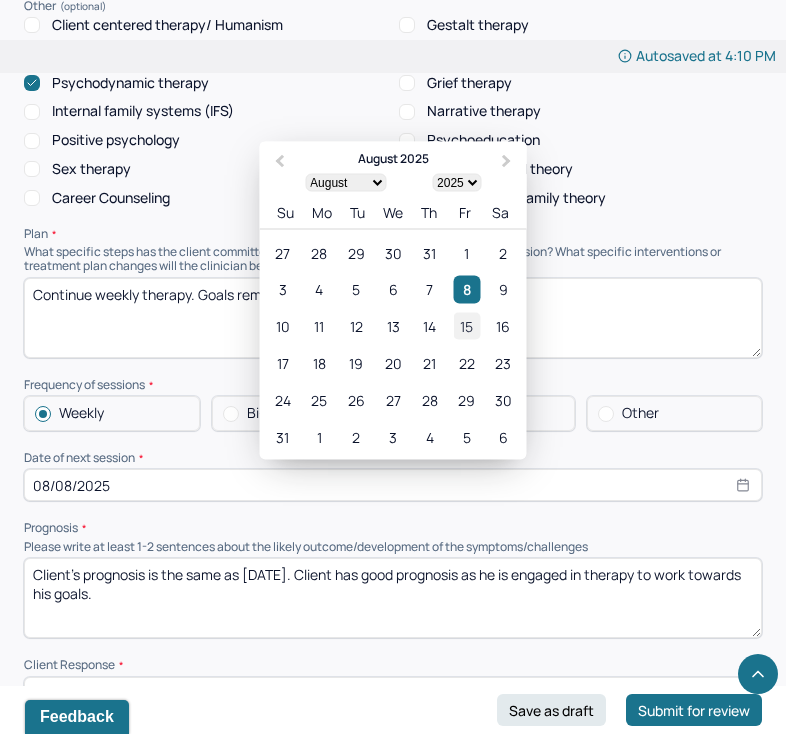 click on "15" at bounding box center [466, 326] 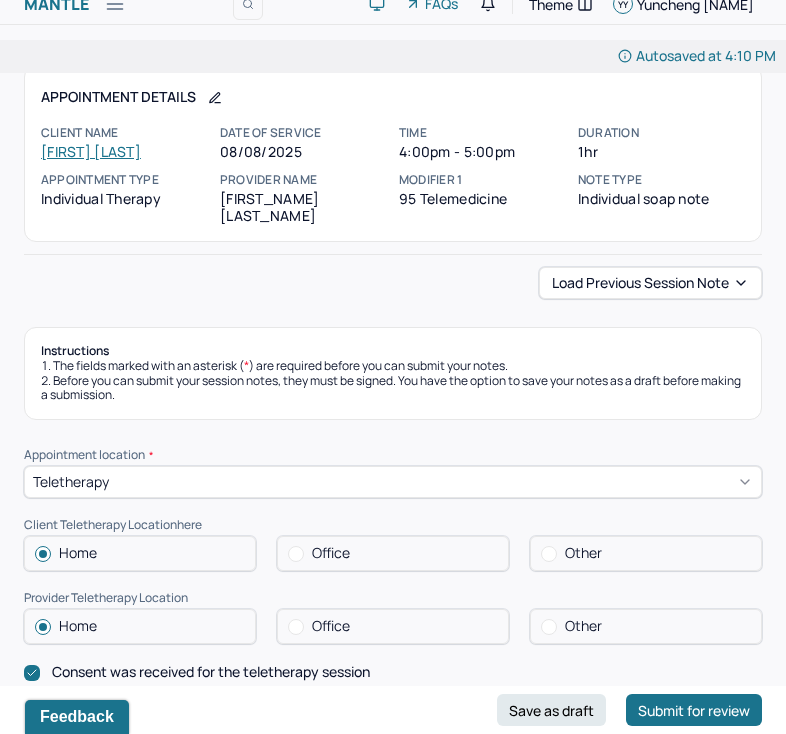 scroll, scrollTop: 0, scrollLeft: 0, axis: both 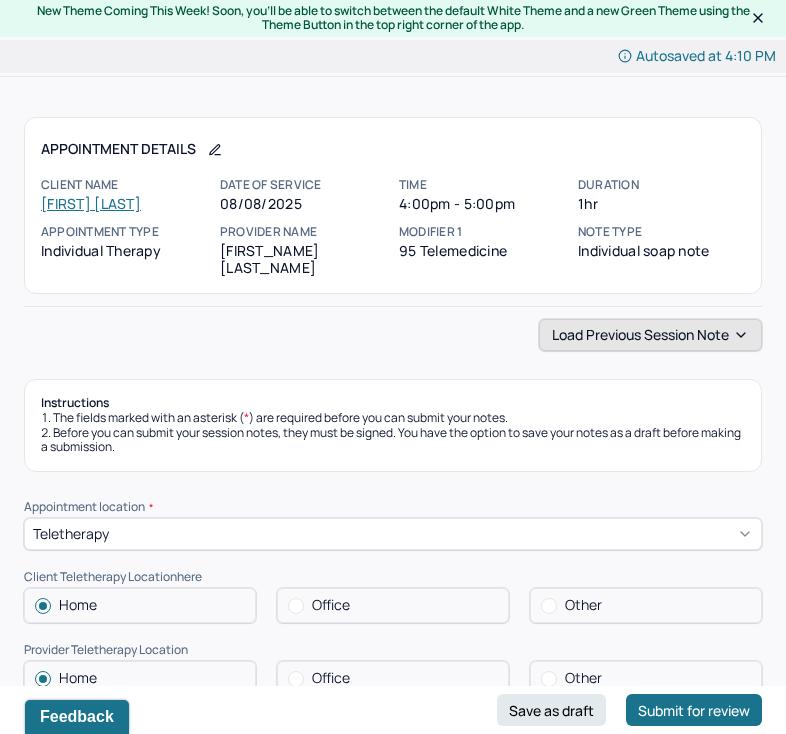 click on "Load previous session note" at bounding box center [650, 335] 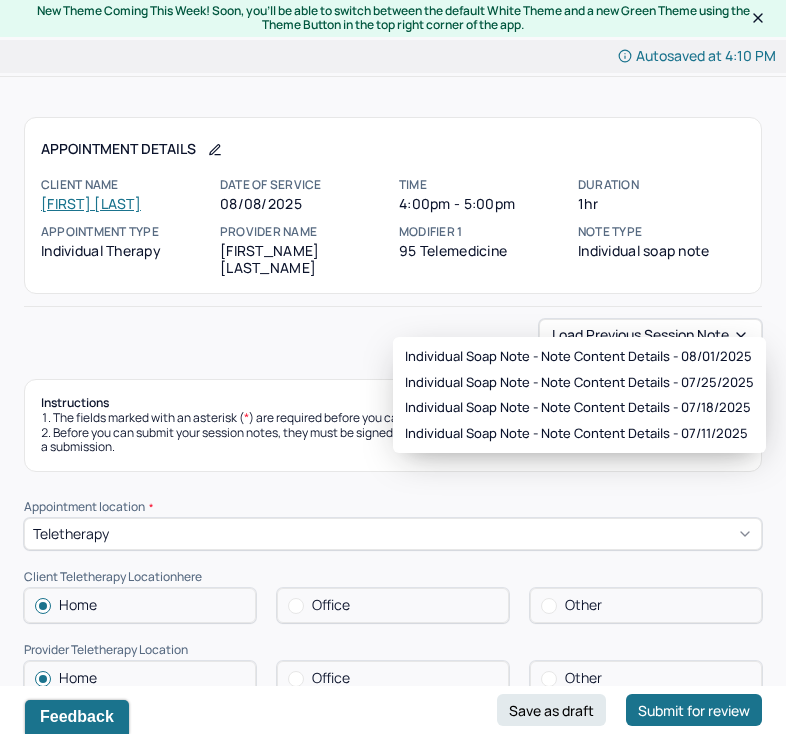 click on "Load previous session note" at bounding box center (393, 335) 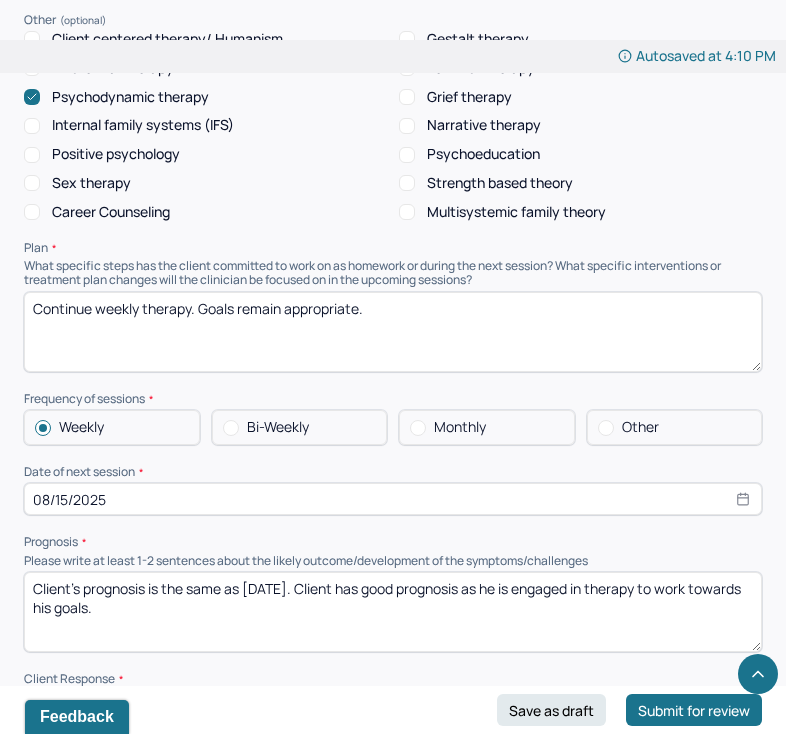 scroll, scrollTop: 2125, scrollLeft: 0, axis: vertical 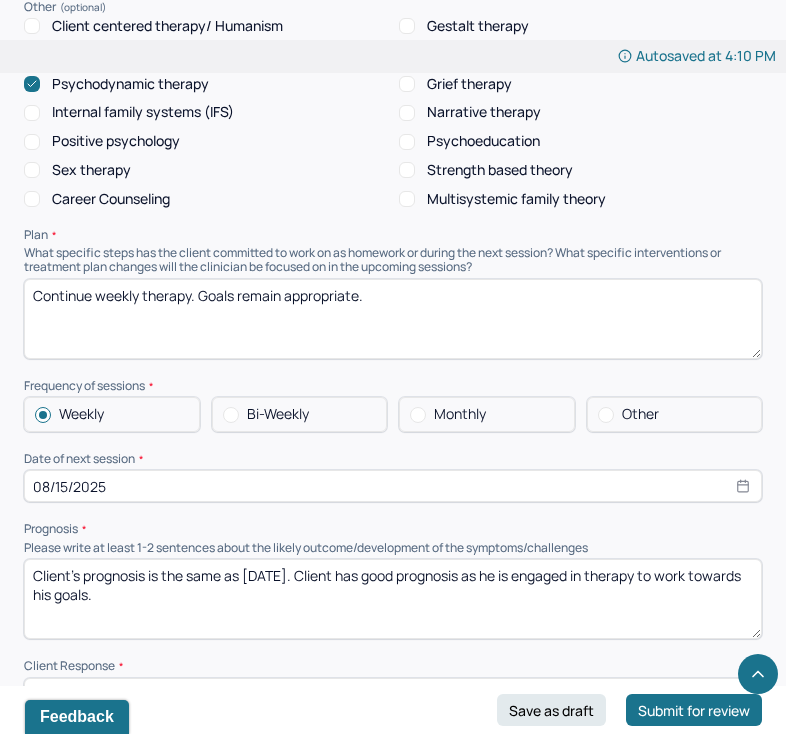 click on "Client's prognosis is the same as [DATE]. Client has good prognosis as he is engaged in therapy to work towards his goals." at bounding box center [393, 599] 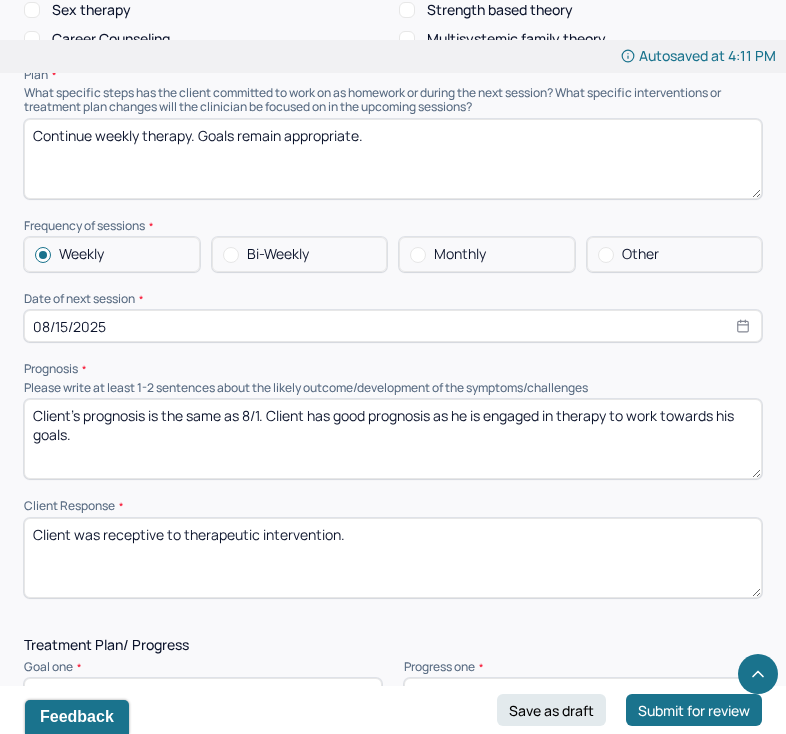 scroll, scrollTop: 2279, scrollLeft: 0, axis: vertical 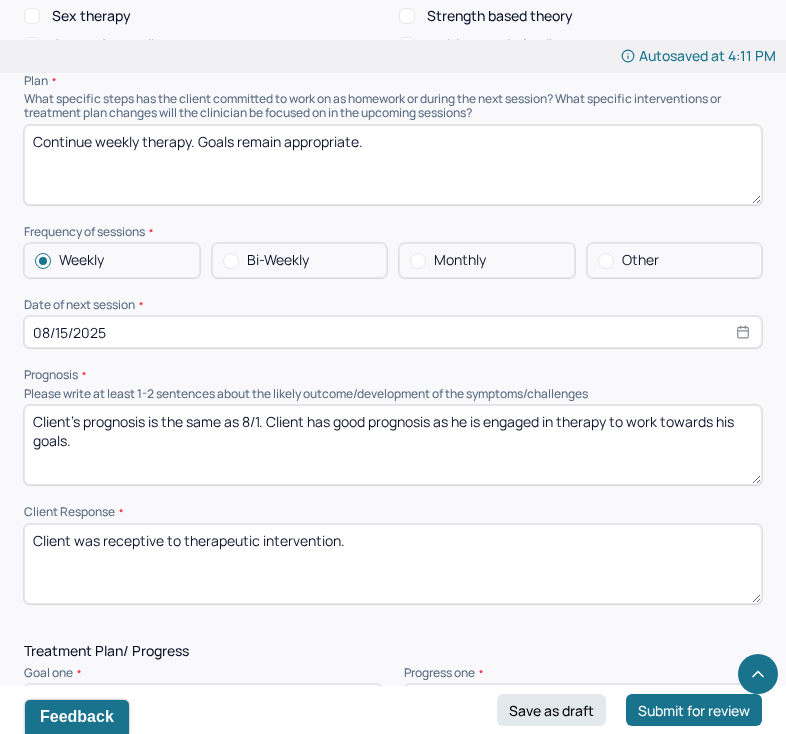 type on "Client's prognosis is the same as 8/1. Client has good prognosis as he is engaged in therapy to work towards his goals." 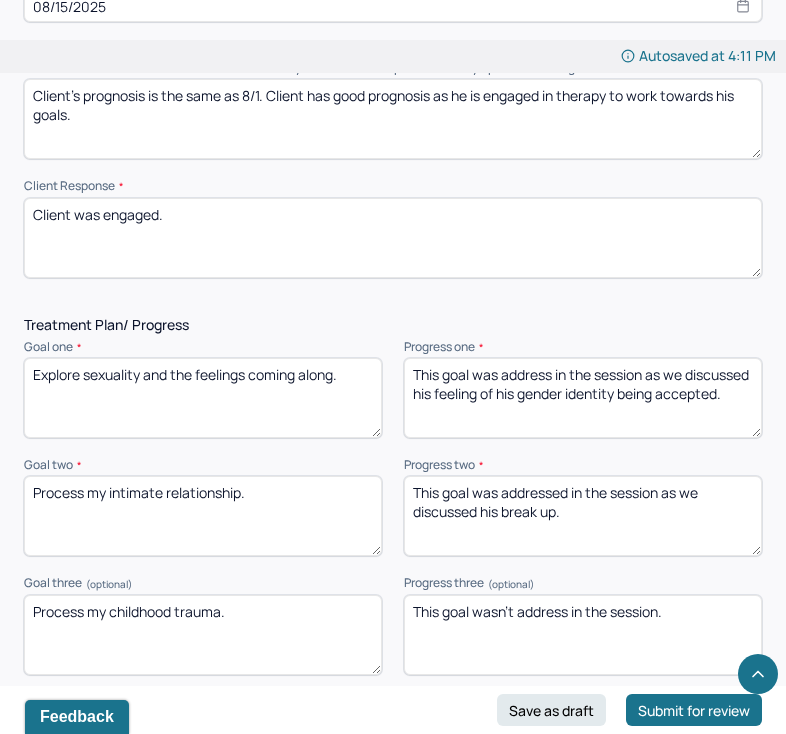 scroll, scrollTop: 2612, scrollLeft: 0, axis: vertical 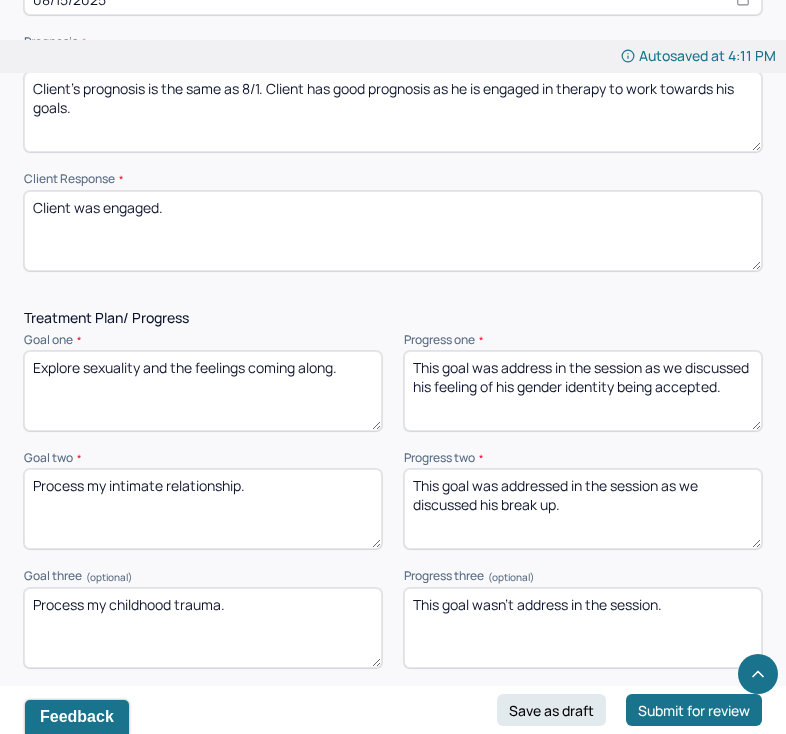 type on "Client was engaged." 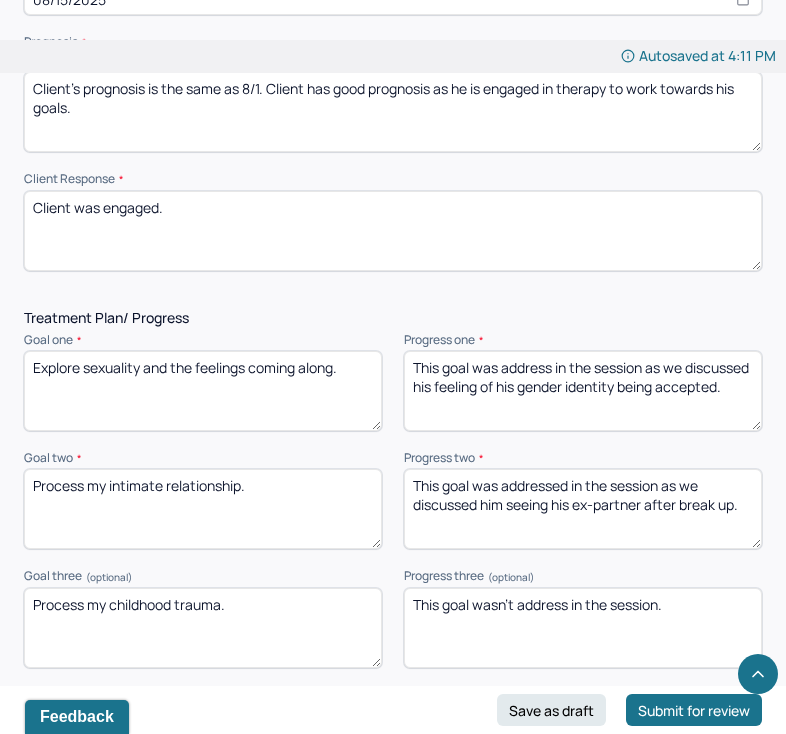 type on "This goal was addressed in the session as we discussed him seeing his ex-partner after break up." 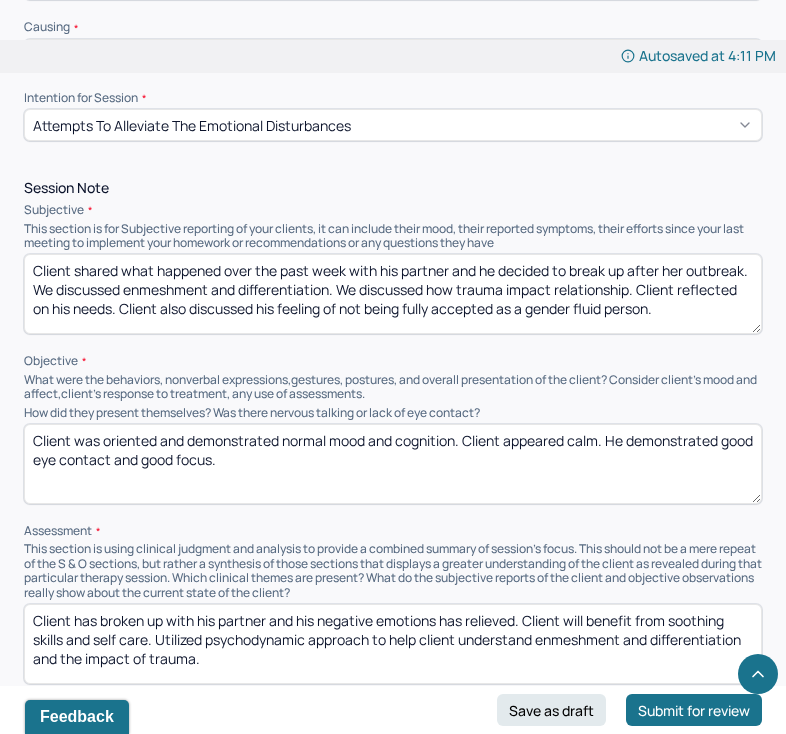 scroll, scrollTop: 1101, scrollLeft: 0, axis: vertical 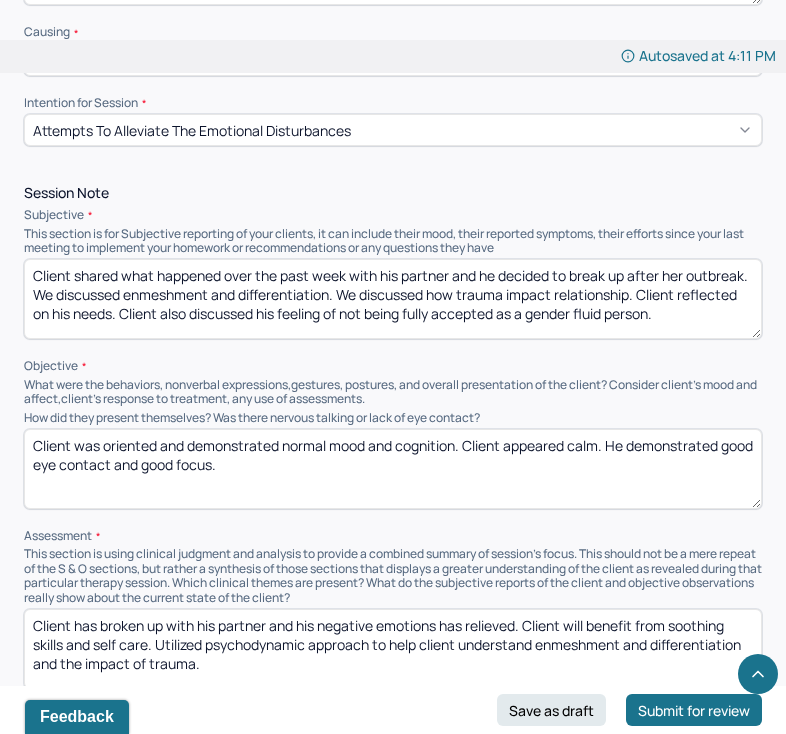 type on "This goal wasn't address in the session." 